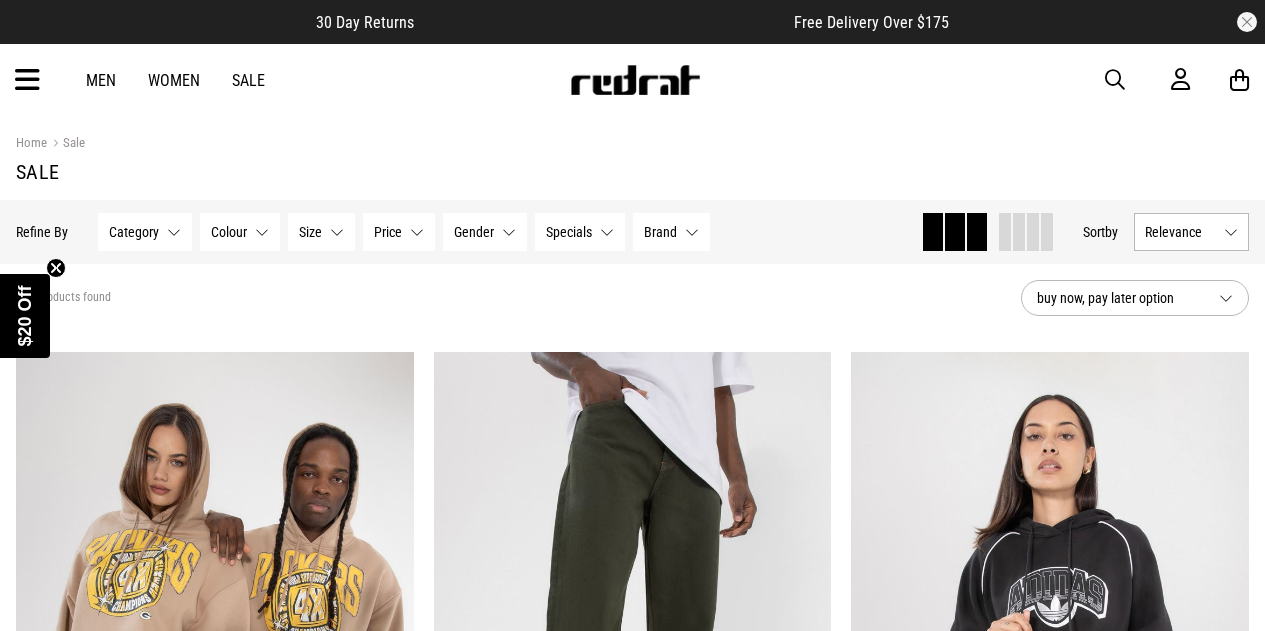 scroll, scrollTop: 268, scrollLeft: 0, axis: vertical 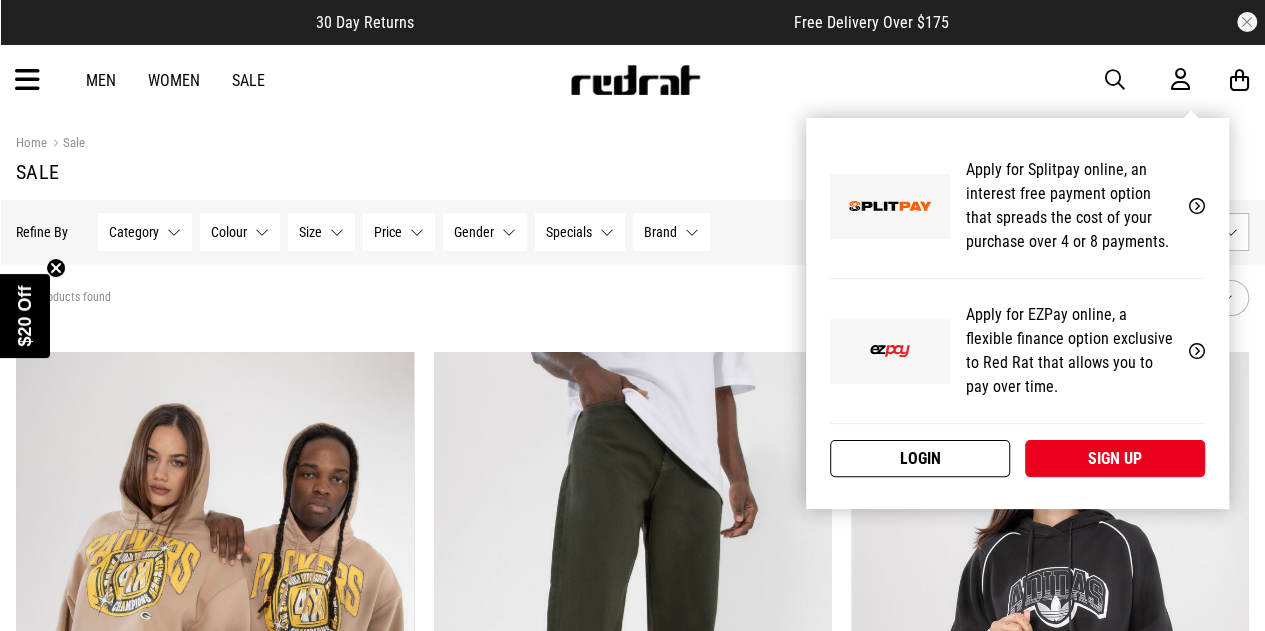 click on "Login" at bounding box center (920, 458) 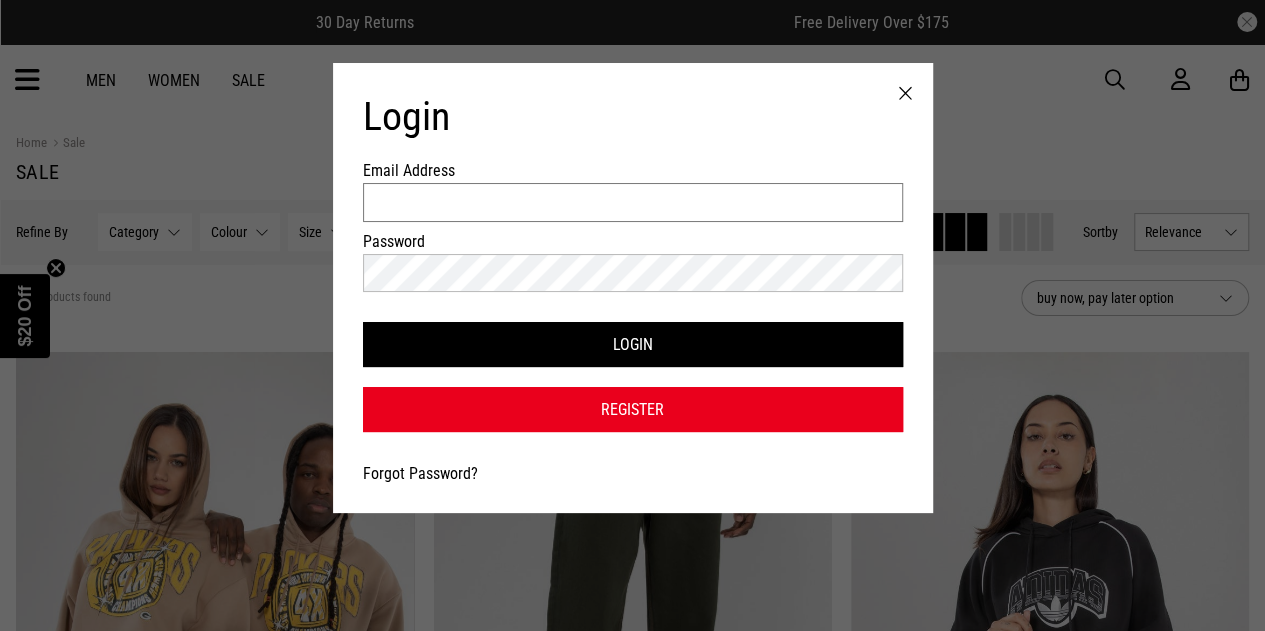 type on "**********" 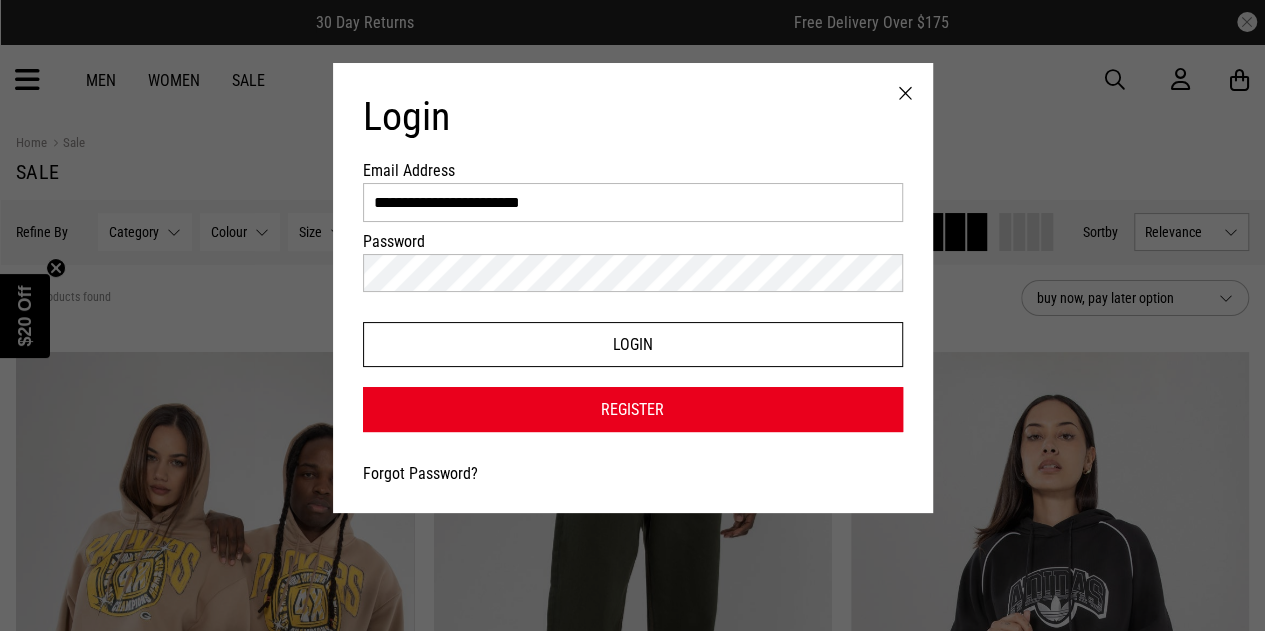 click on "Login" at bounding box center [633, 344] 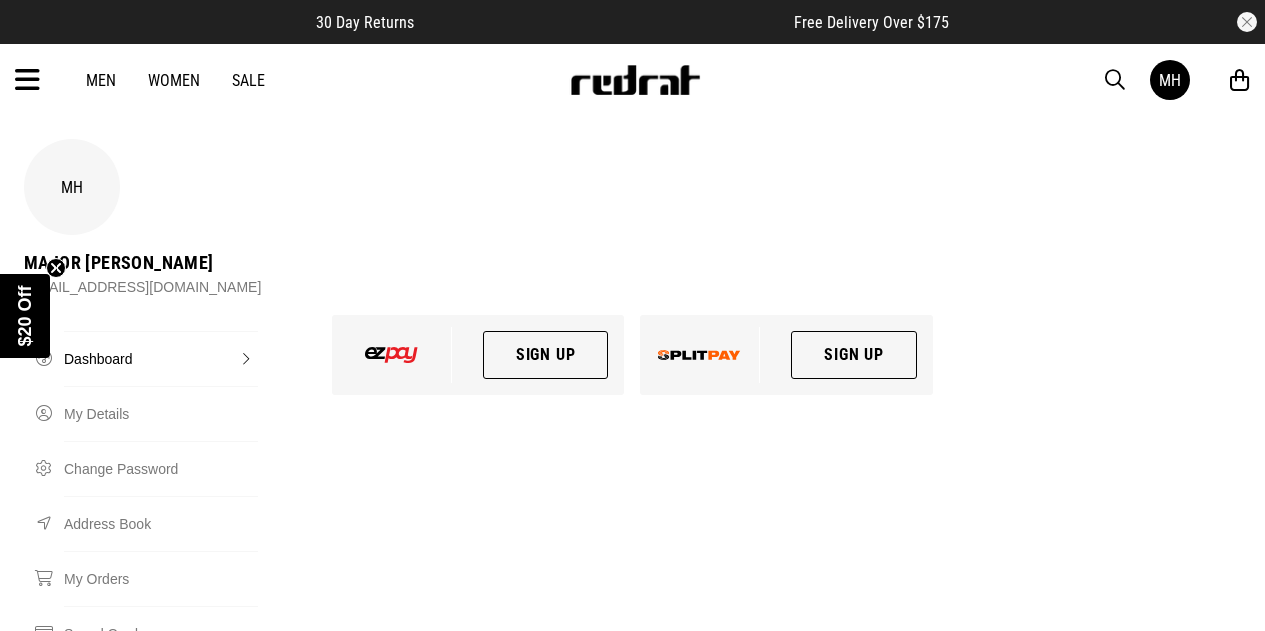 scroll, scrollTop: 0, scrollLeft: 0, axis: both 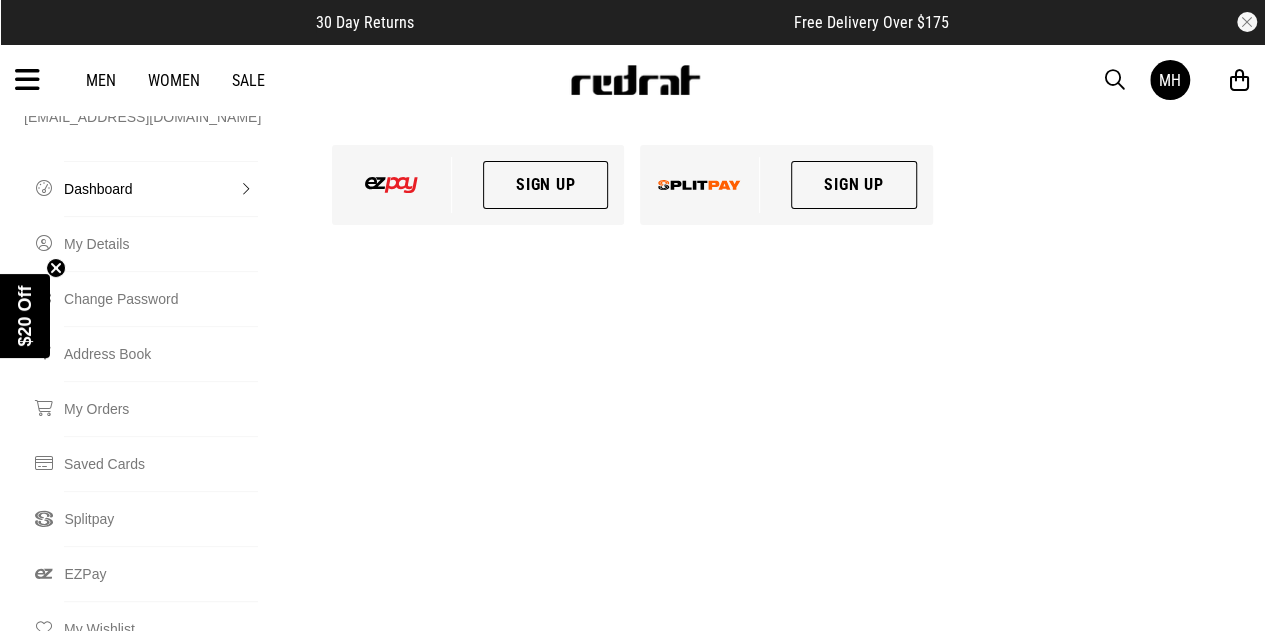 click on "Men" at bounding box center [101, 80] 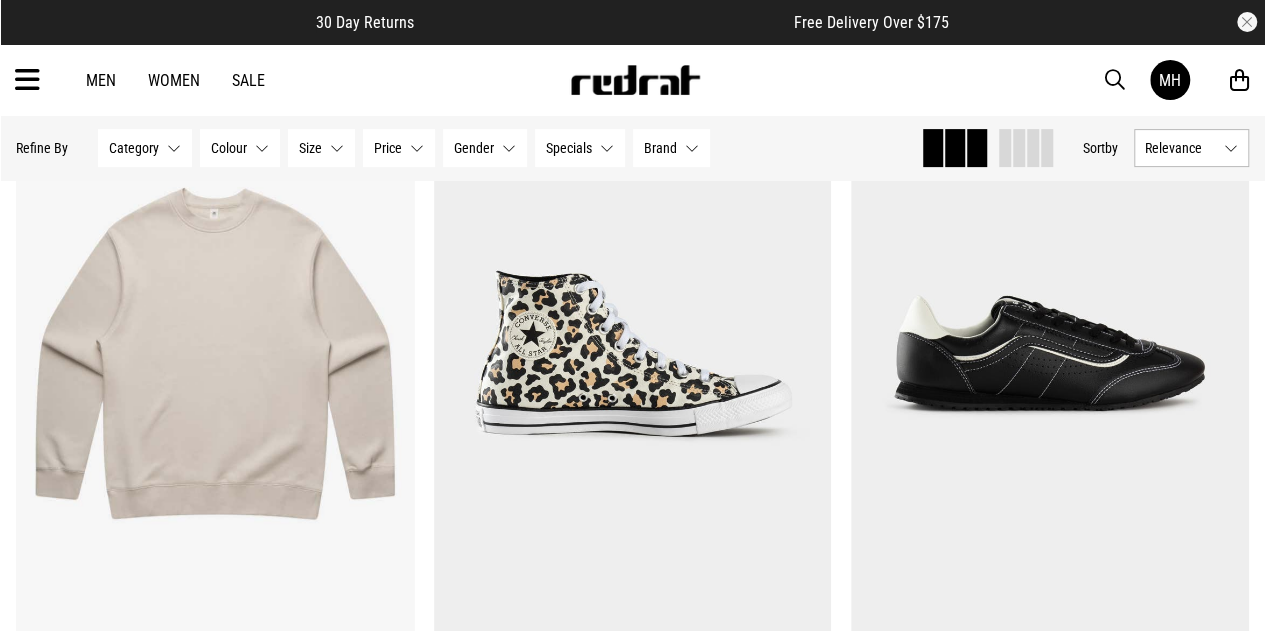 scroll, scrollTop: 277, scrollLeft: 0, axis: vertical 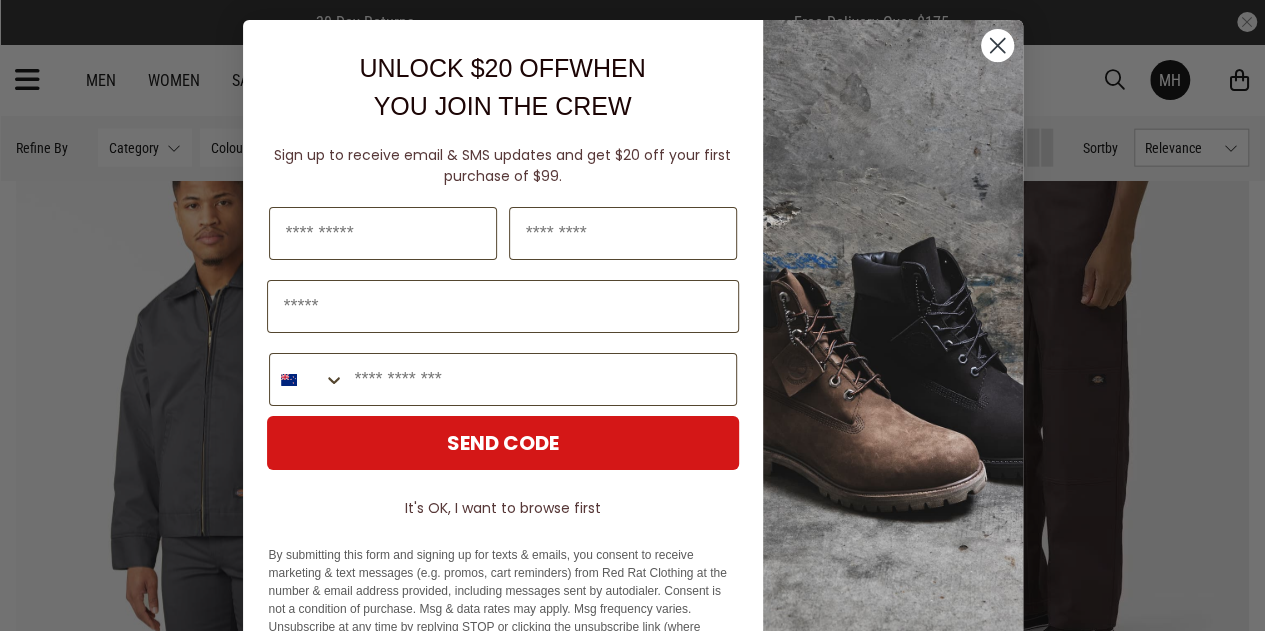 click 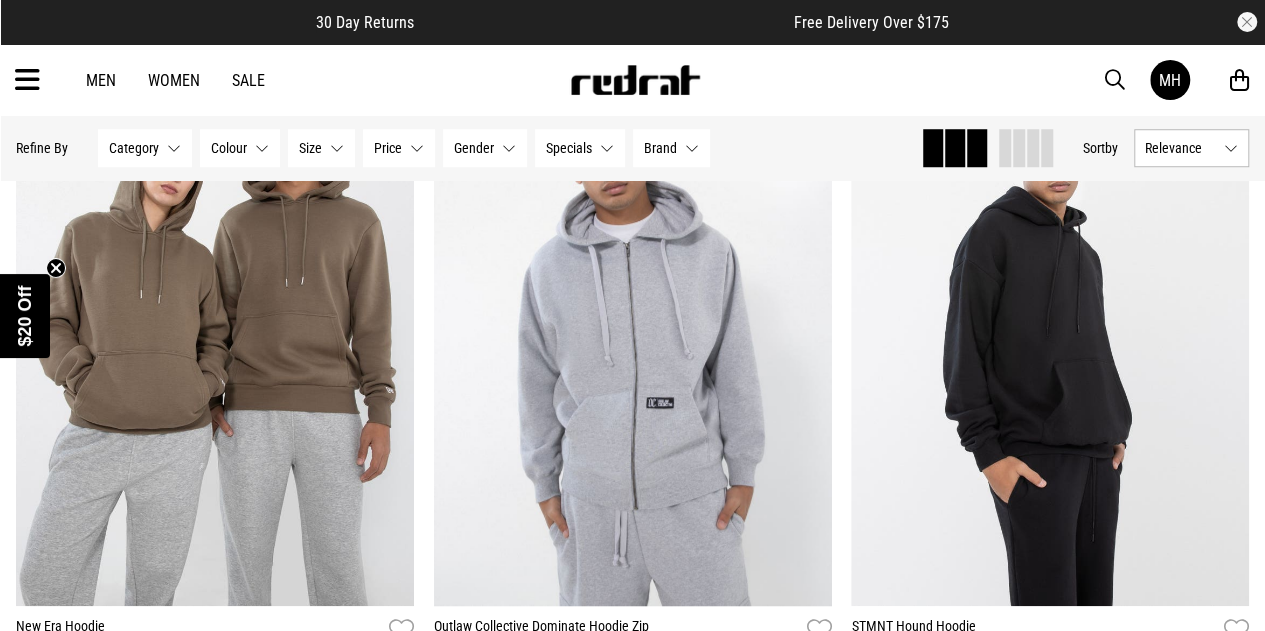 scroll, scrollTop: 4539, scrollLeft: 0, axis: vertical 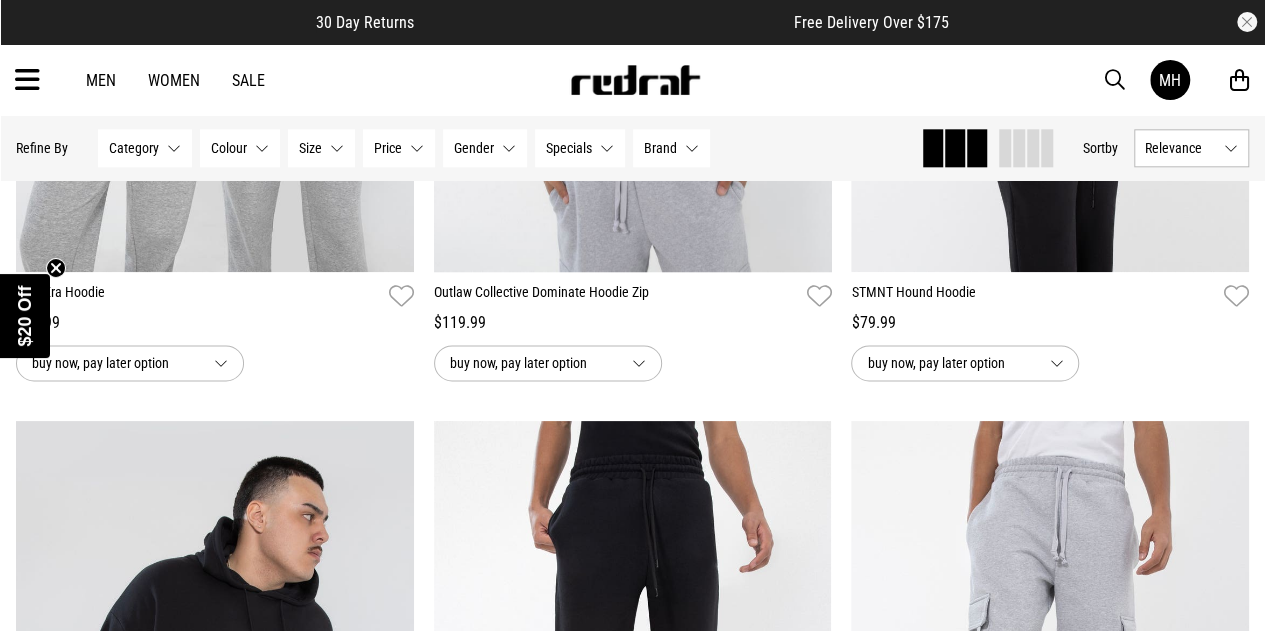 click on "**********" at bounding box center (632, -1698) 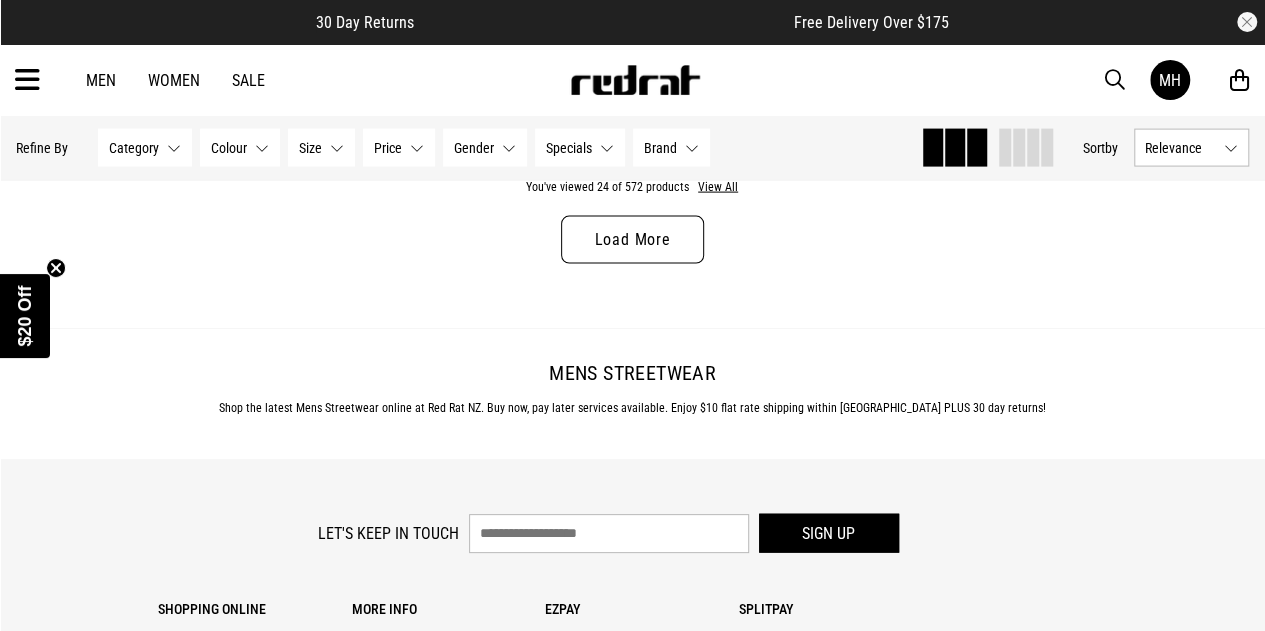 scroll, scrollTop: 5711, scrollLeft: 0, axis: vertical 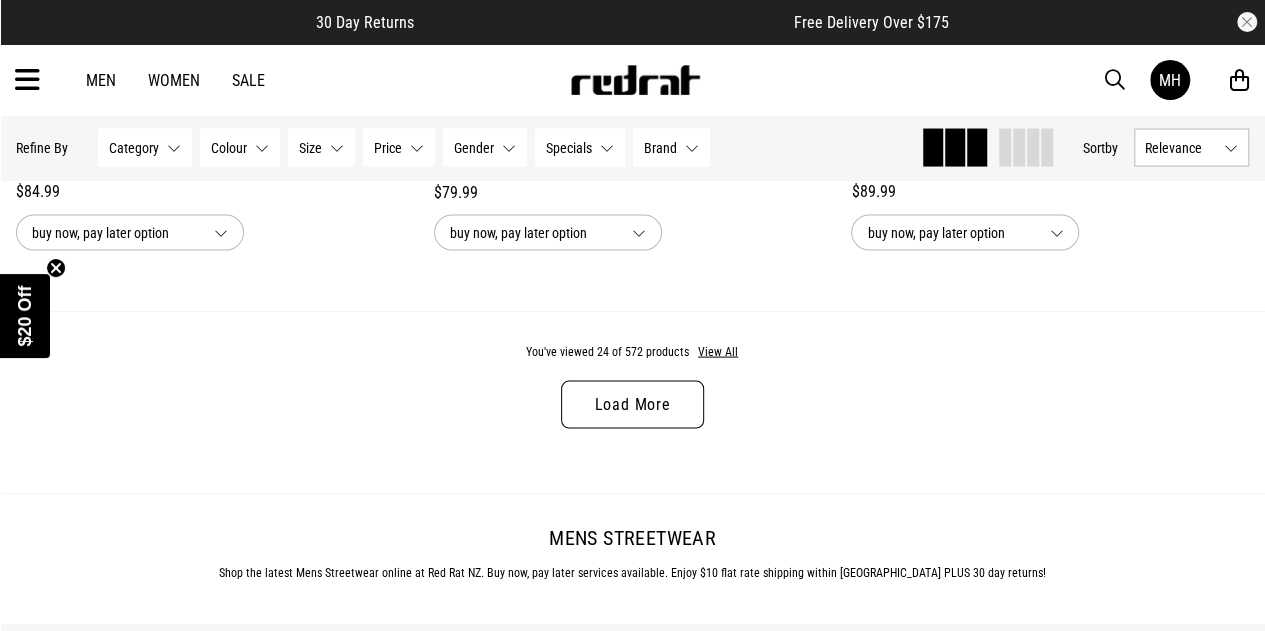 click on "Load More" at bounding box center (632, 405) 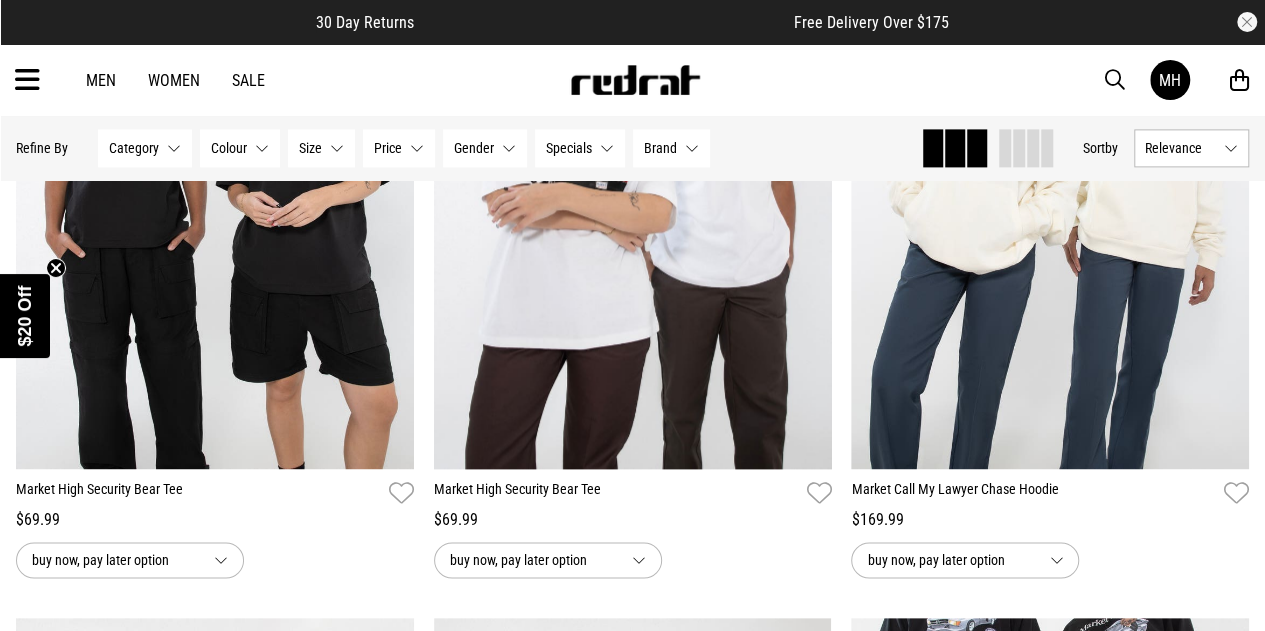 scroll, scrollTop: 8925, scrollLeft: 0, axis: vertical 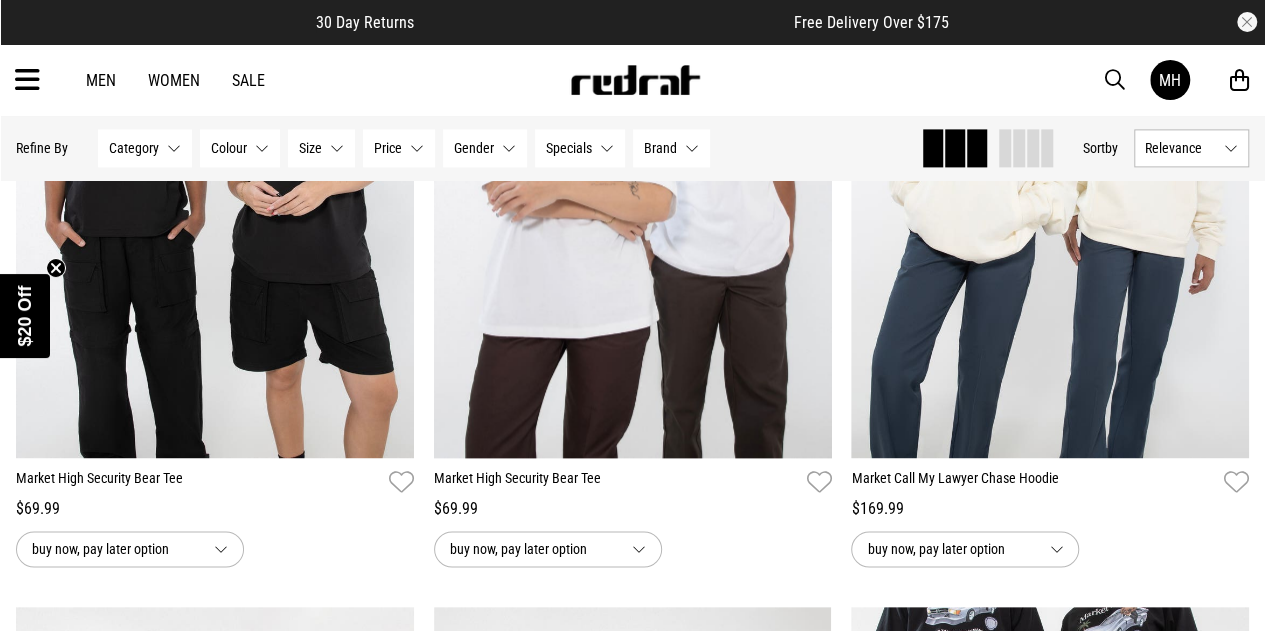 click on "Gender" at bounding box center (474, 148) 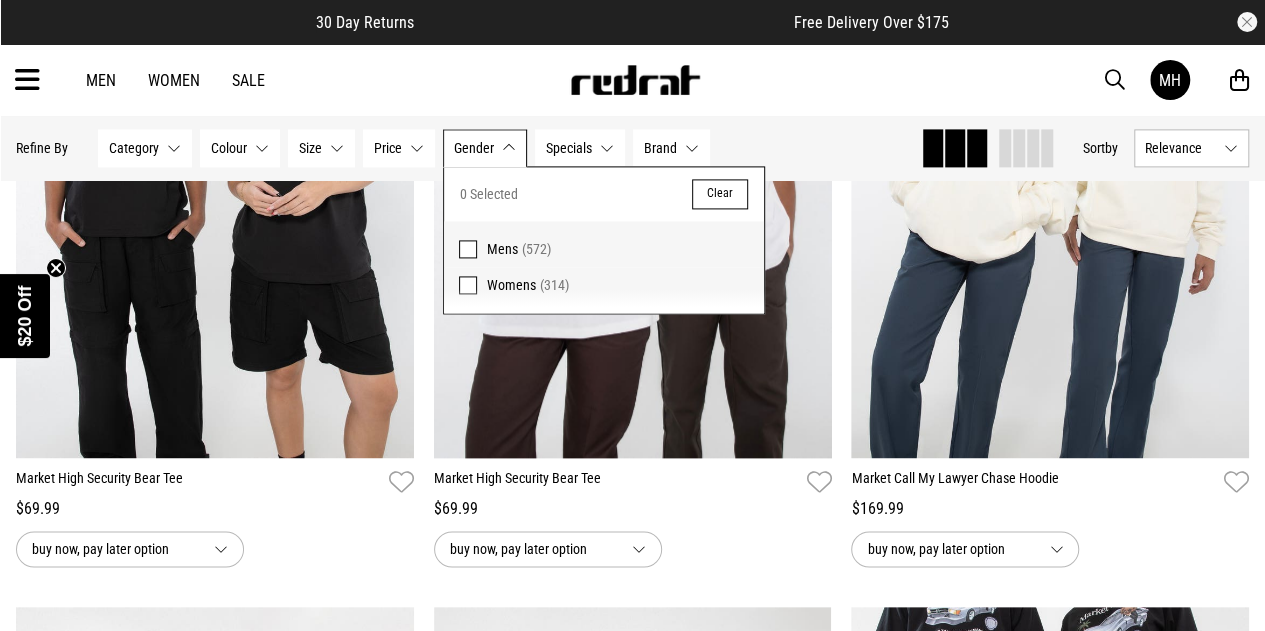 click at bounding box center (468, 249) 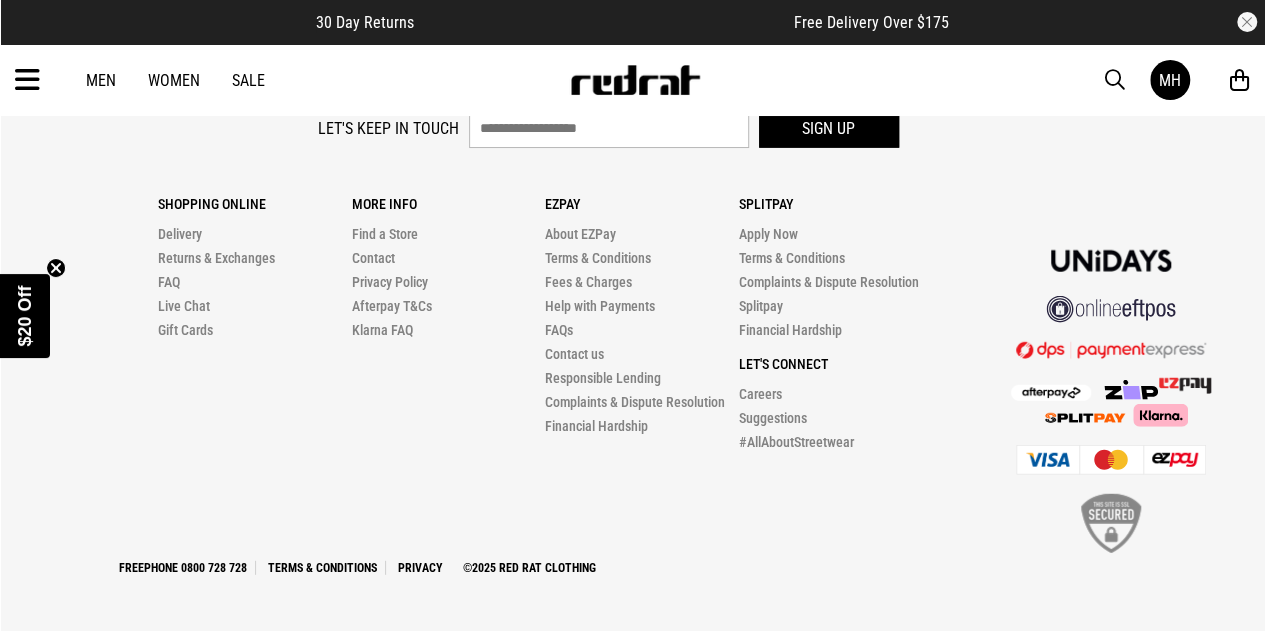 scroll, scrollTop: 6306, scrollLeft: 0, axis: vertical 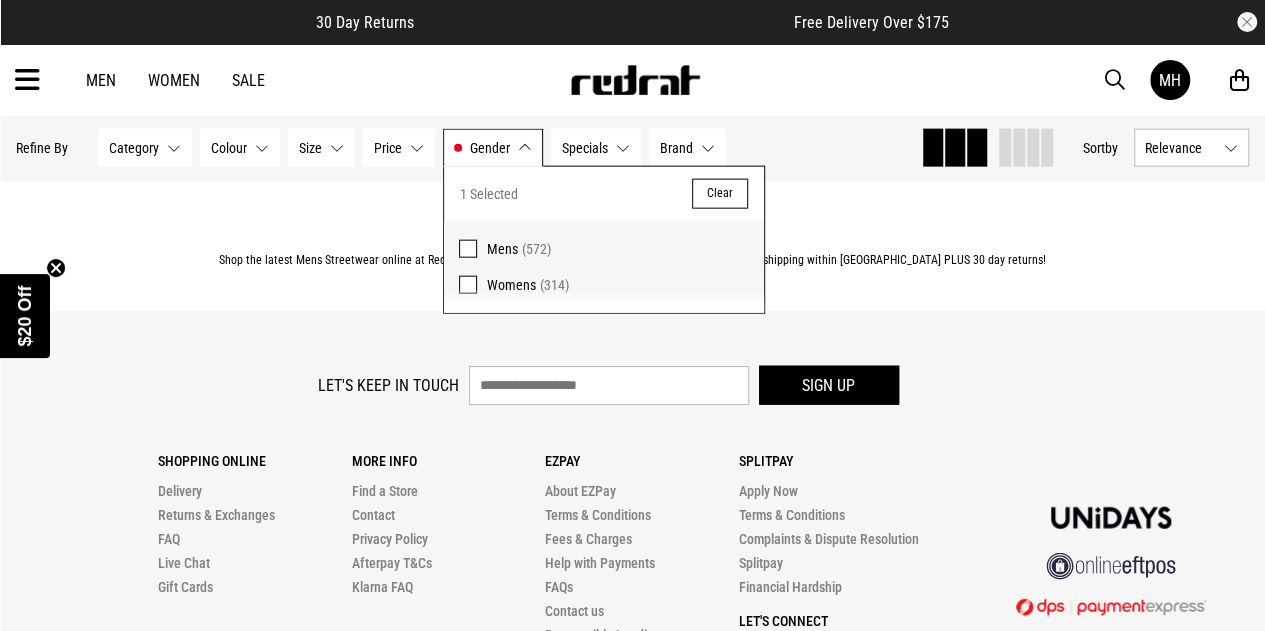 click on "Category" at bounding box center [134, 148] 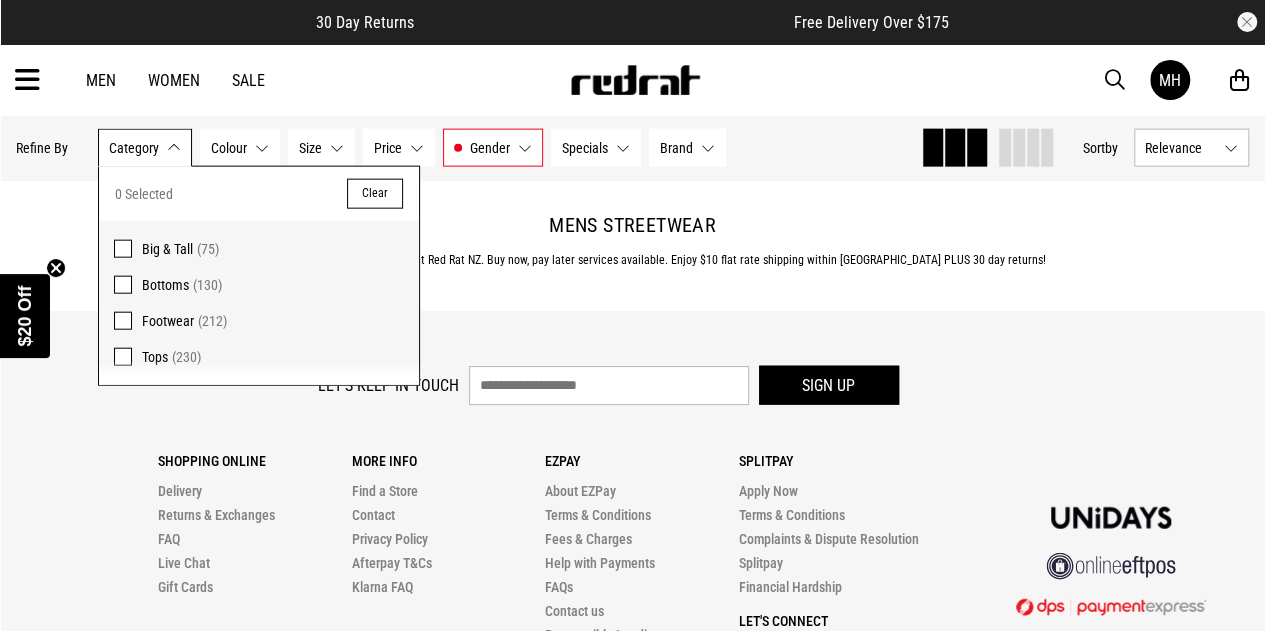 click at bounding box center (123, 285) 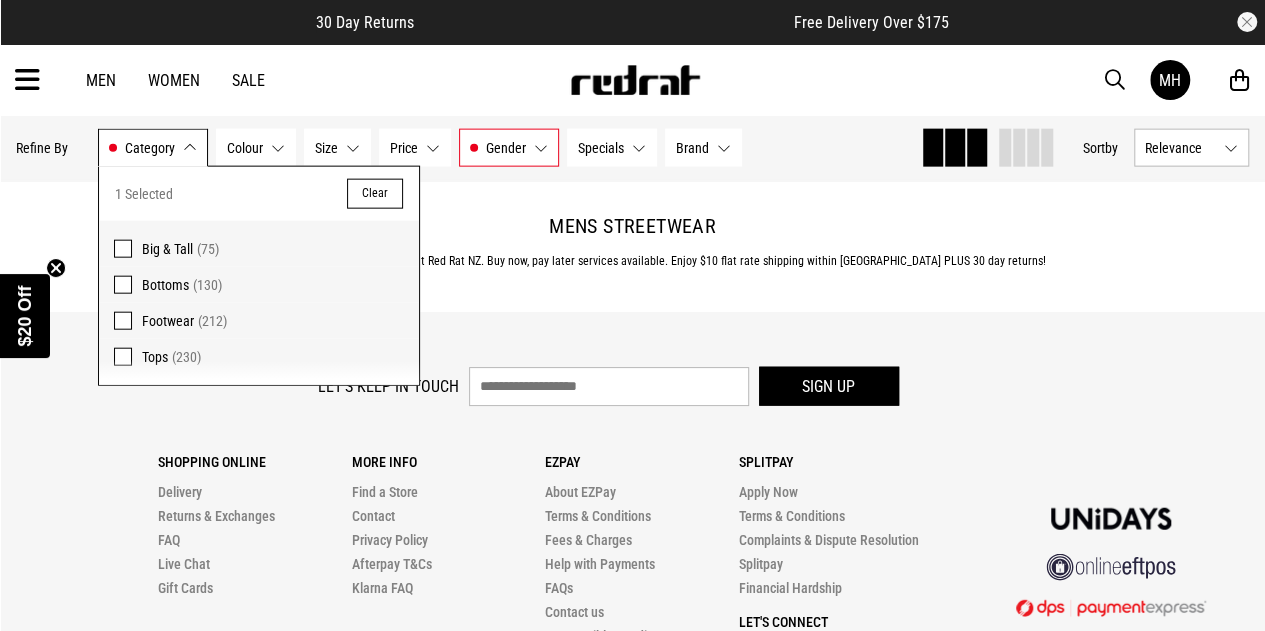 click on "Brand  None selected" at bounding box center (703, 148) 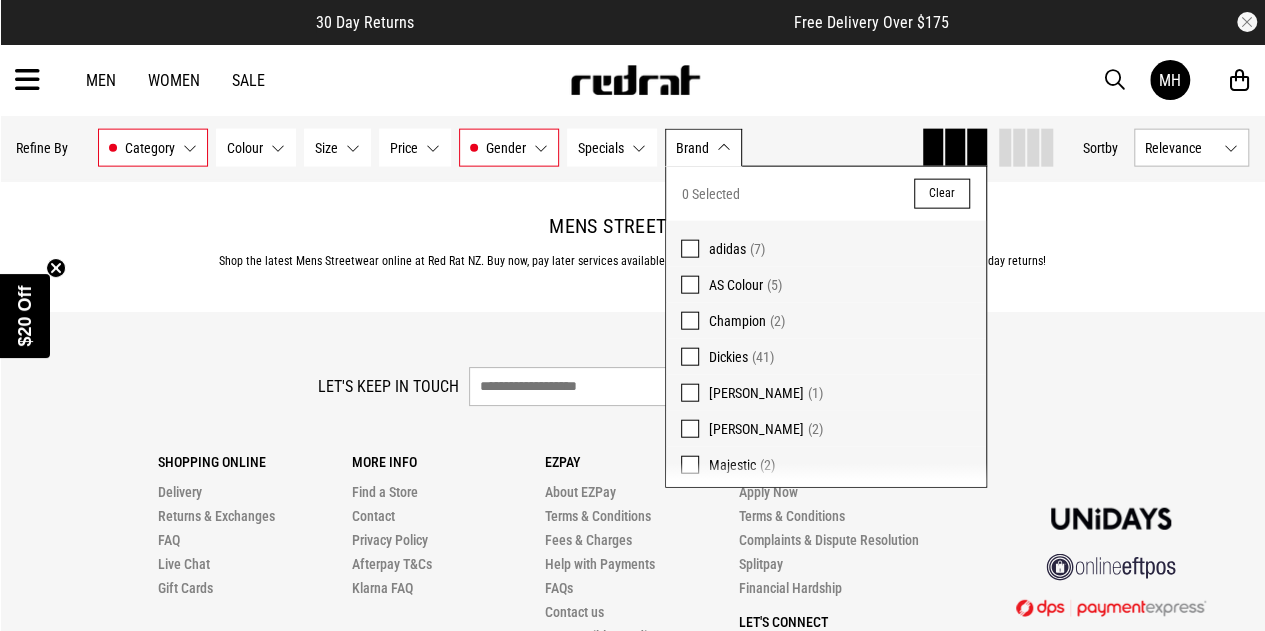 click at bounding box center (690, 249) 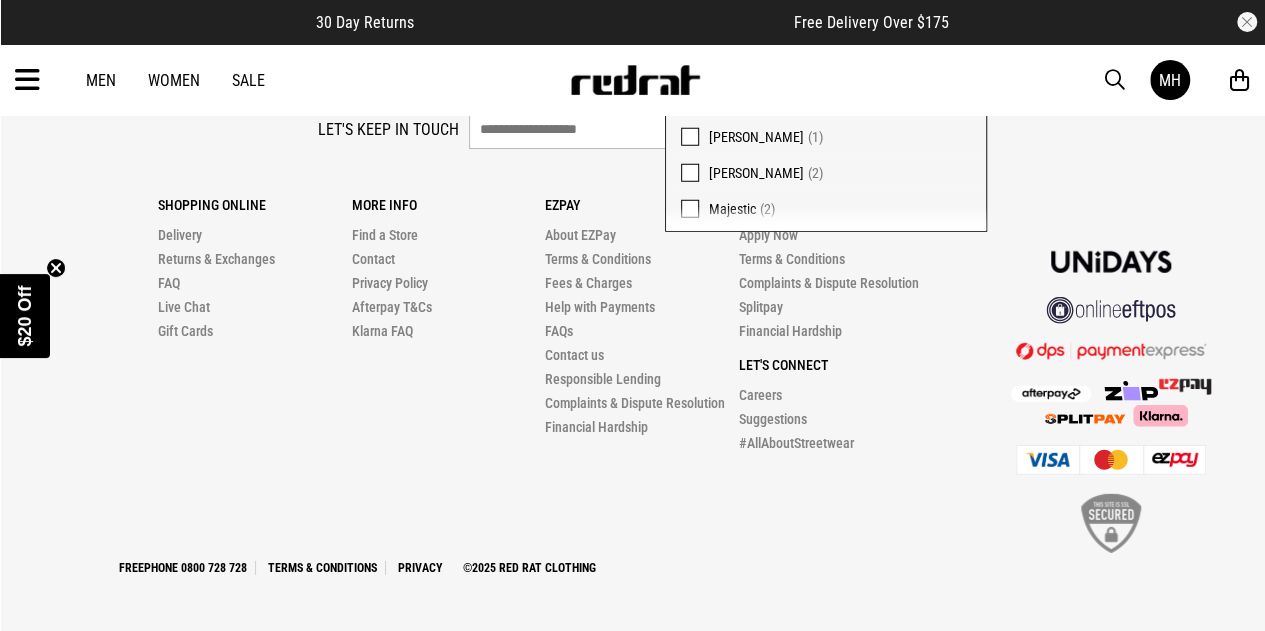 scroll, scrollTop: 2514, scrollLeft: 0, axis: vertical 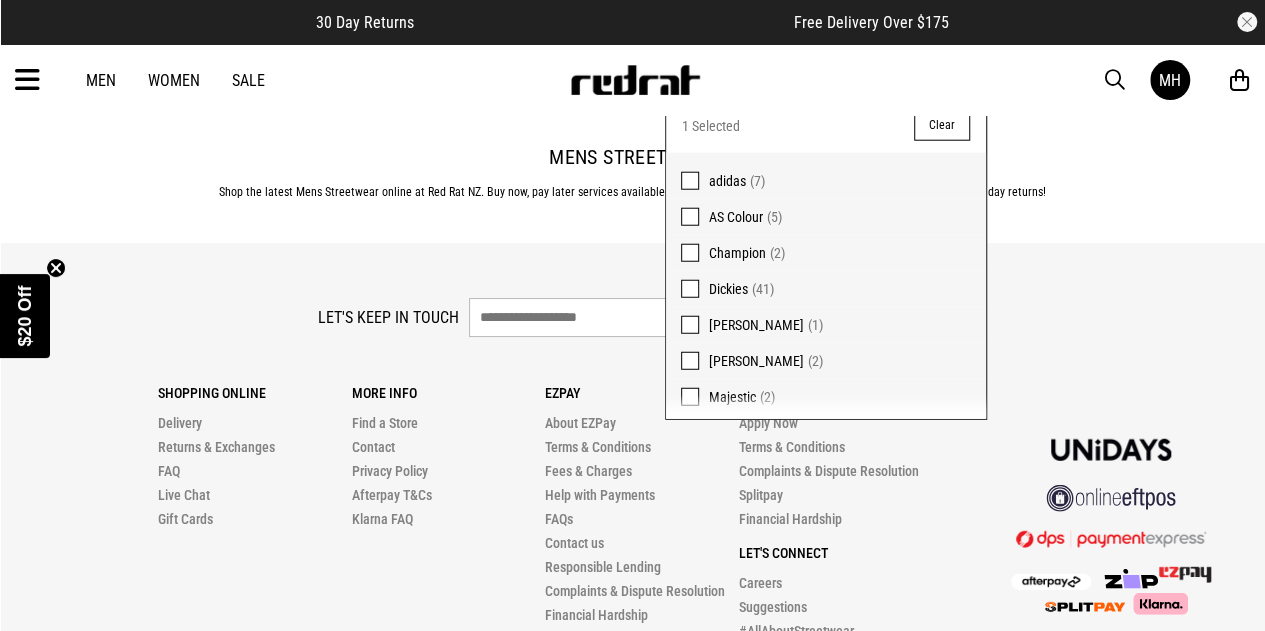 click at bounding box center [690, 217] 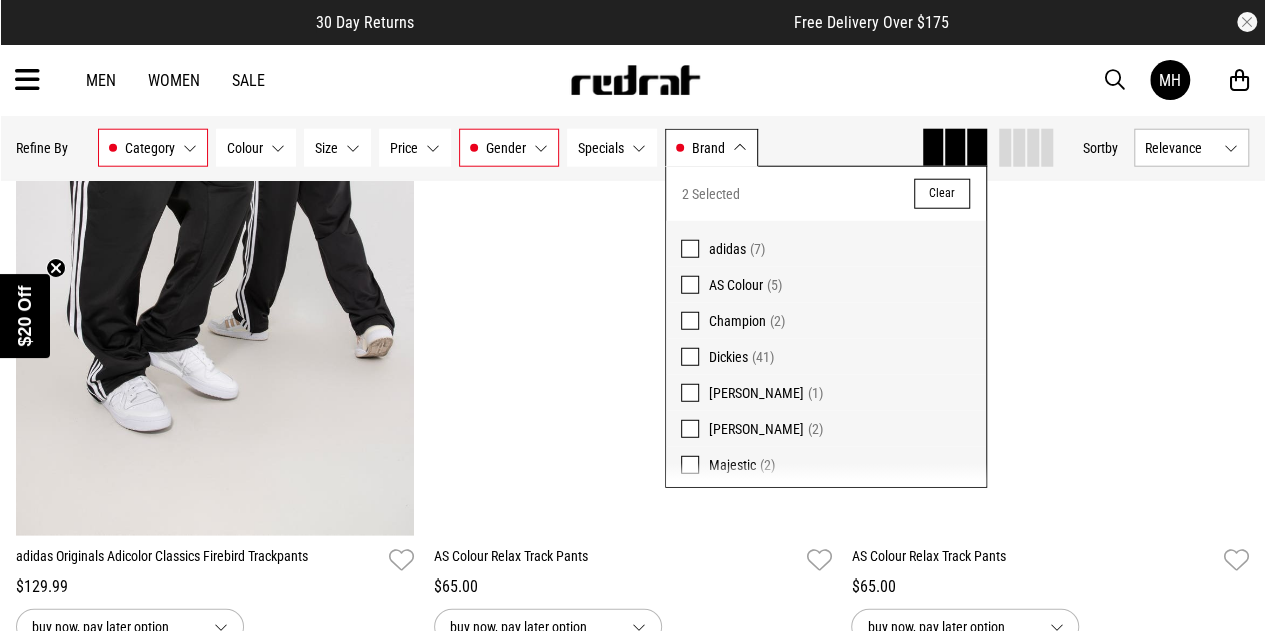 scroll, scrollTop: 3219, scrollLeft: 0, axis: vertical 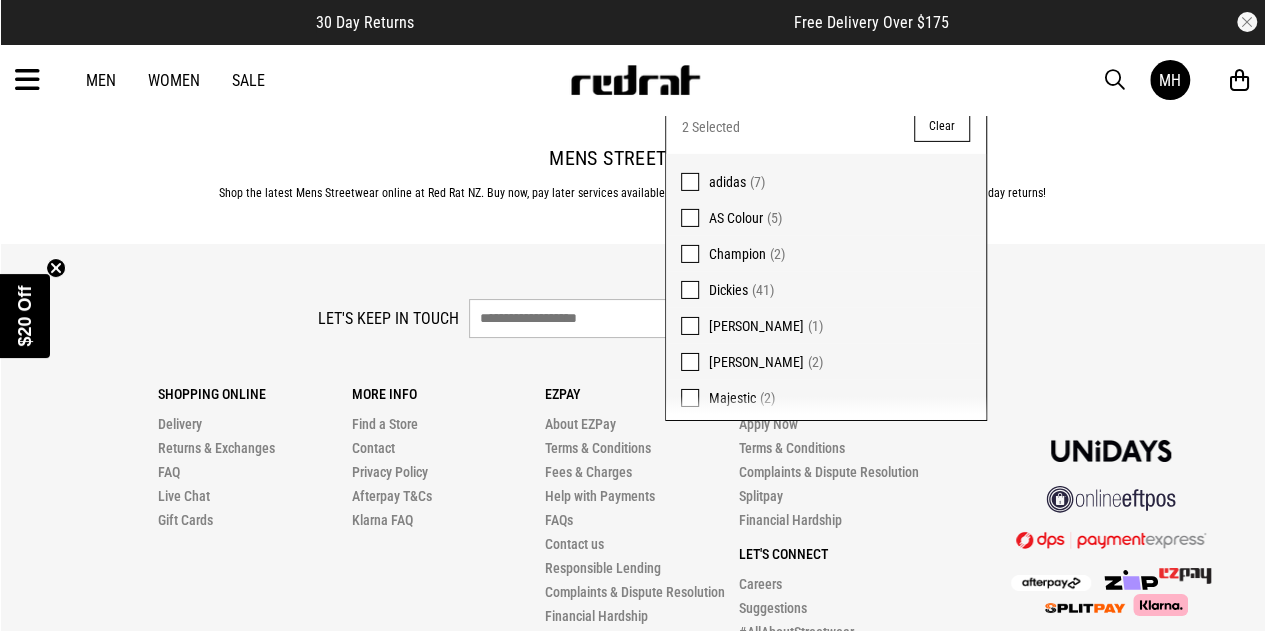 click on "Let's keep in touch
Sign up
Shopping Online
Delivery
Returns & Exchanges
FAQ
Live Chat
Gift Cards
More Info
Find a Store
Contact
Privacy Policy
Afterpay T&Cs
Klarna FAQ
Ezpay
About EZPay" at bounding box center [632, 532] 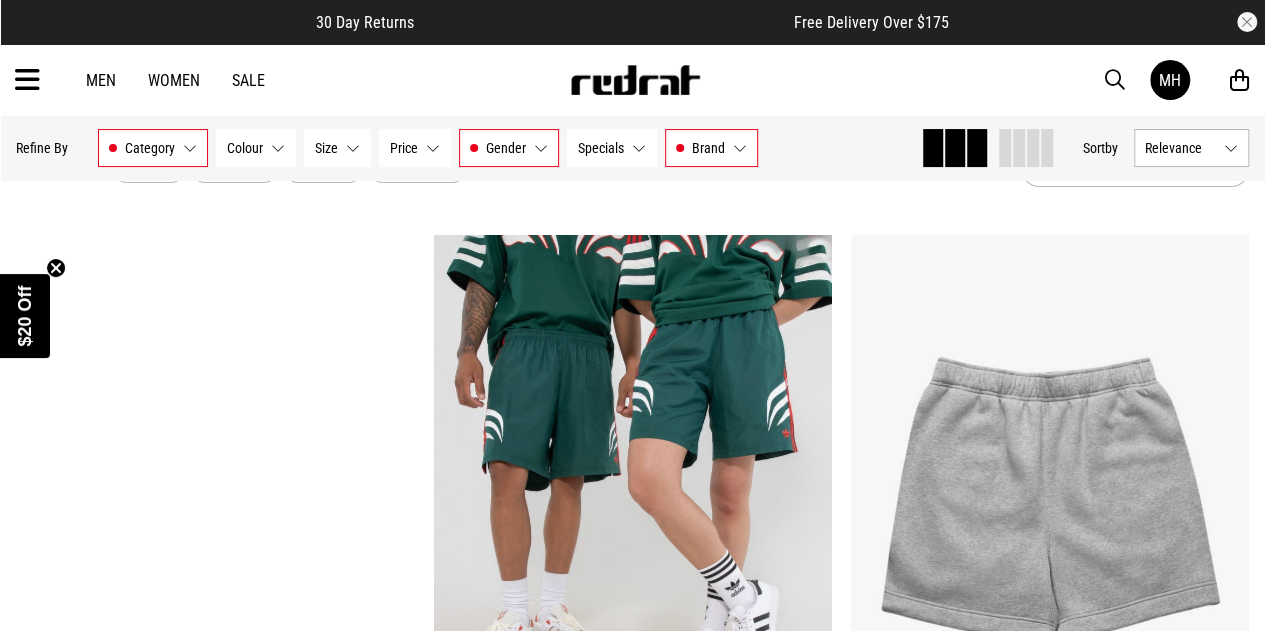 scroll, scrollTop: 0, scrollLeft: 0, axis: both 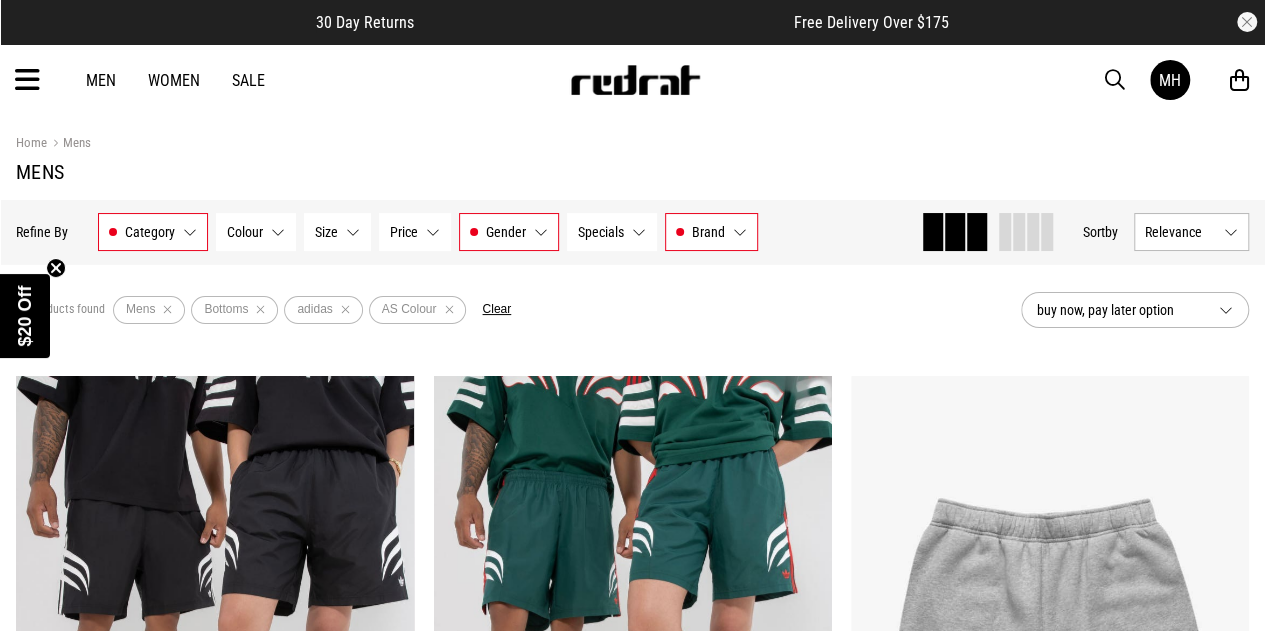 click on "Size  None selected" at bounding box center [337, 232] 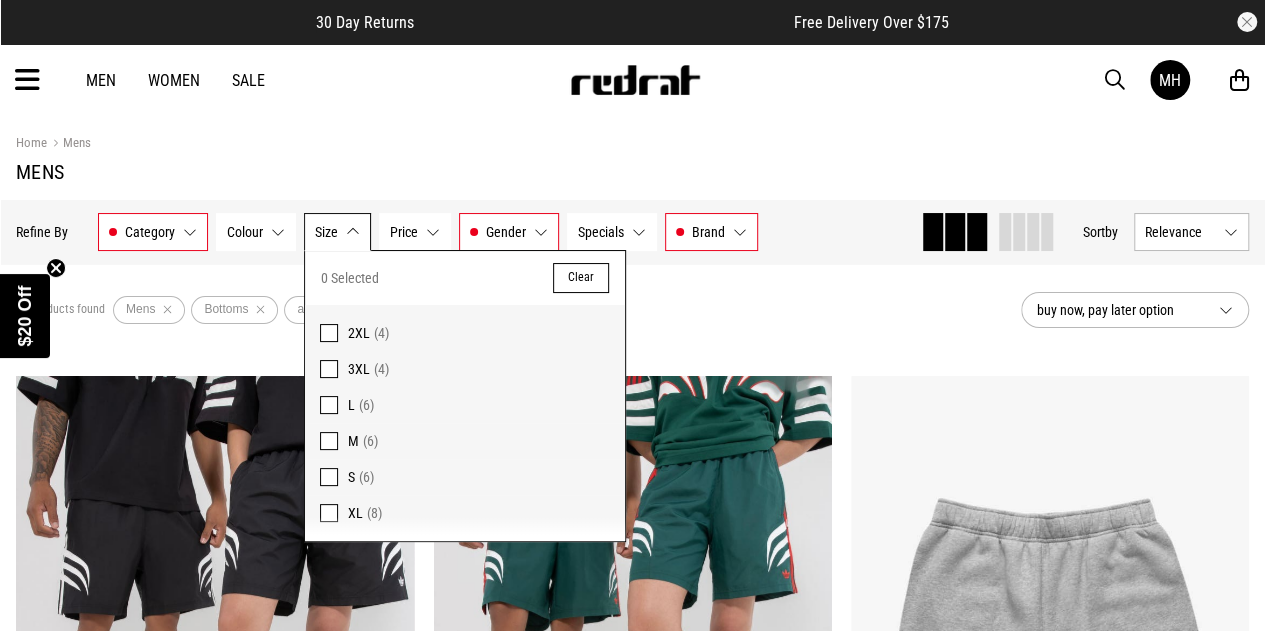 click at bounding box center [329, 477] 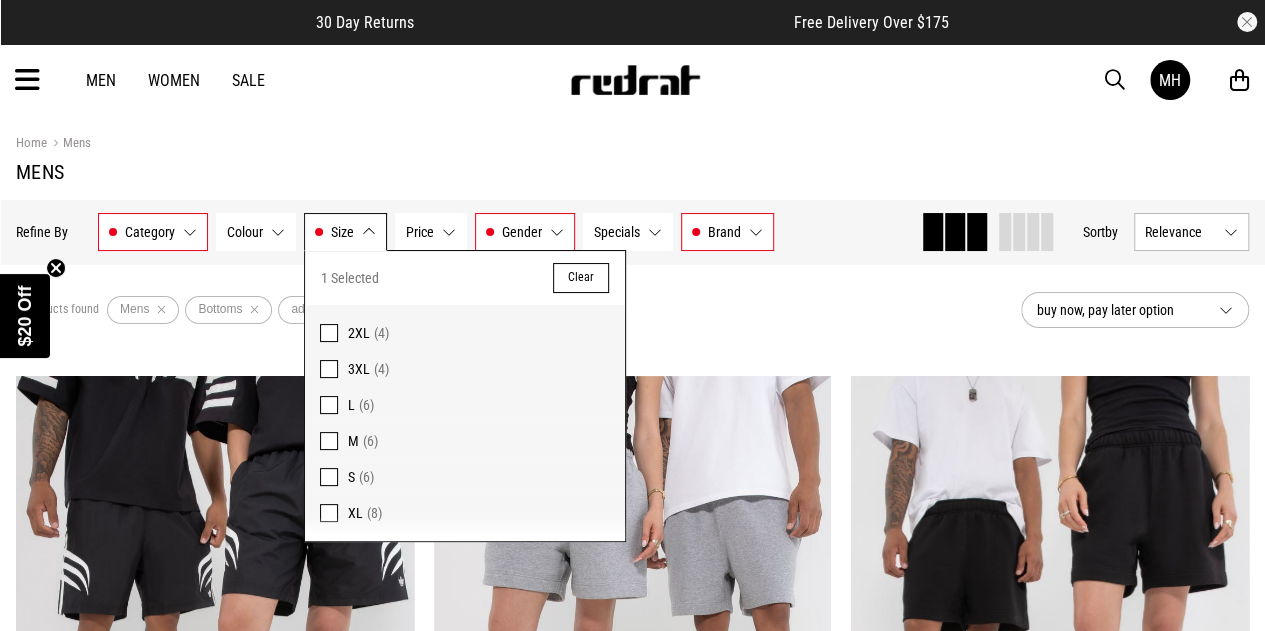 click at bounding box center (329, 441) 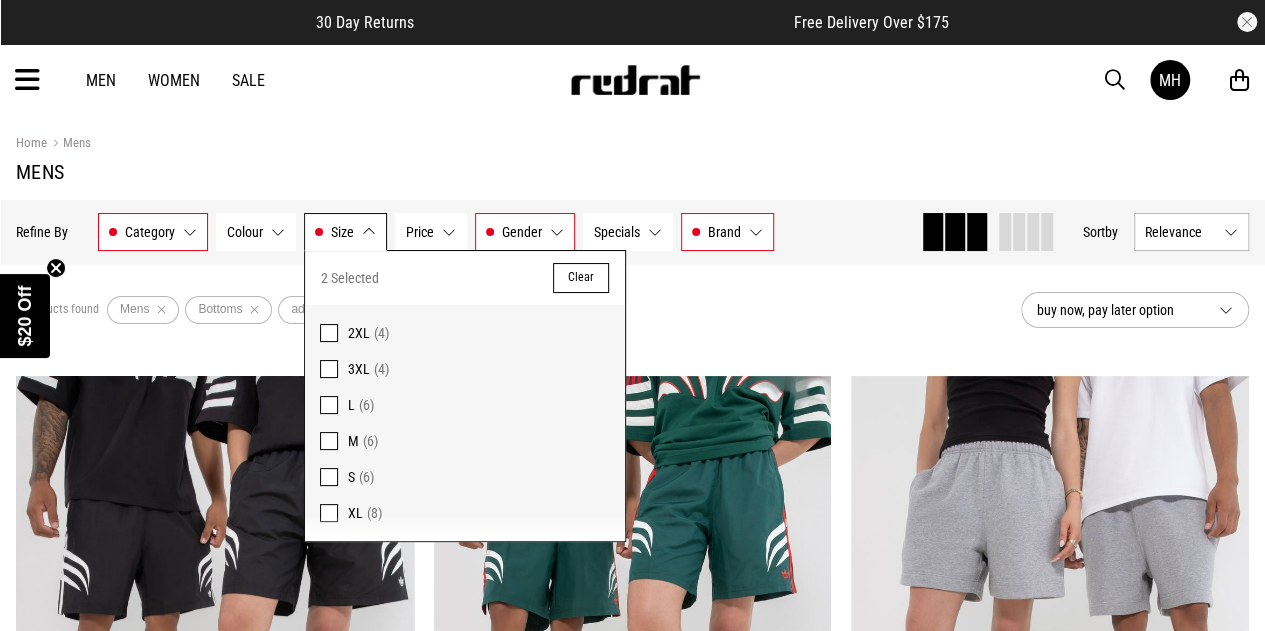 click on "7 products found   Active Filters Mens Bottoms adidas AS Colour S M Clear" at bounding box center [510, 310] 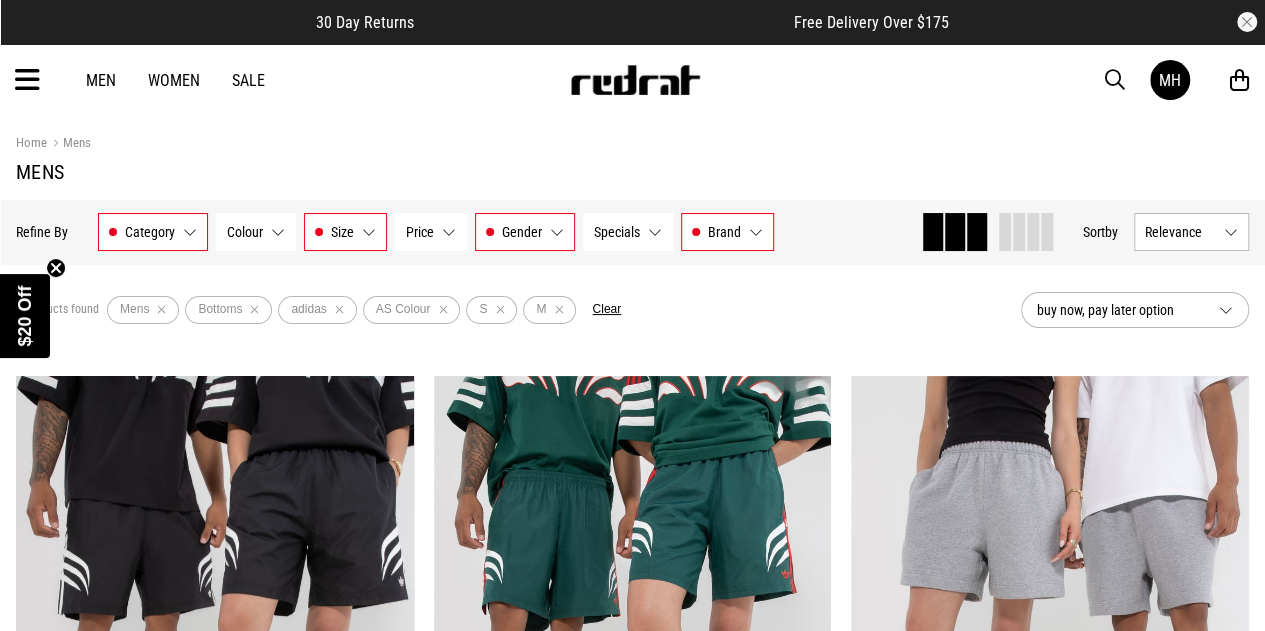 click on "Specials  None selected" at bounding box center (628, 232) 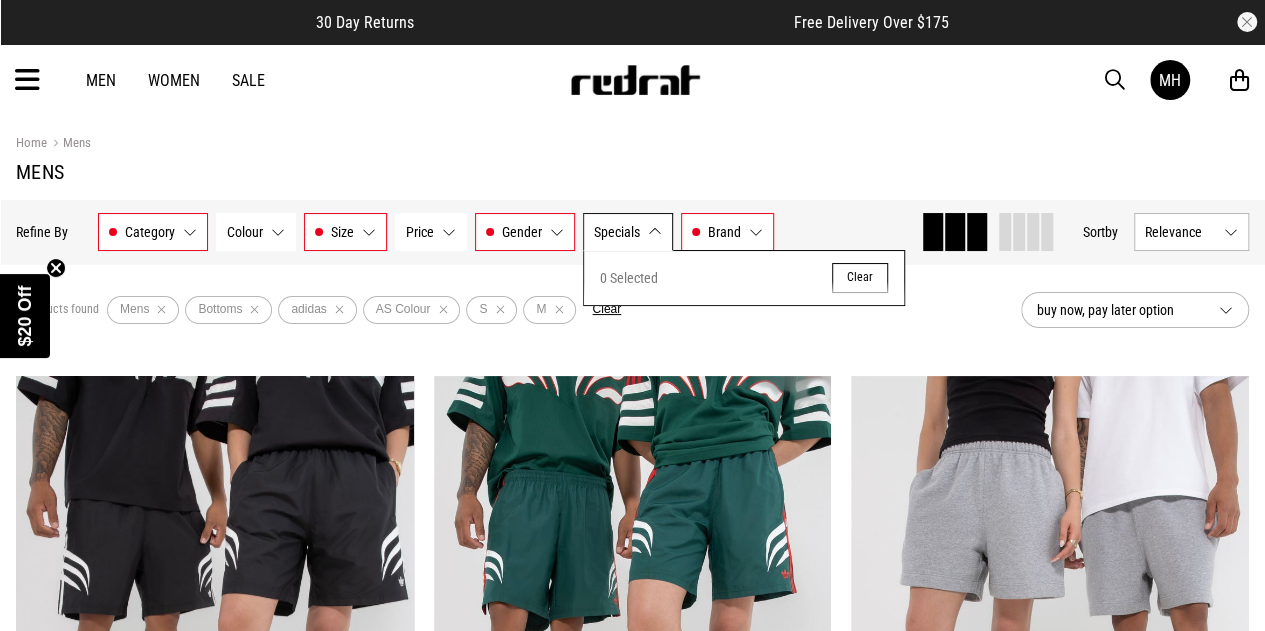 click on "Home Mens   Mens" at bounding box center (632, 158) 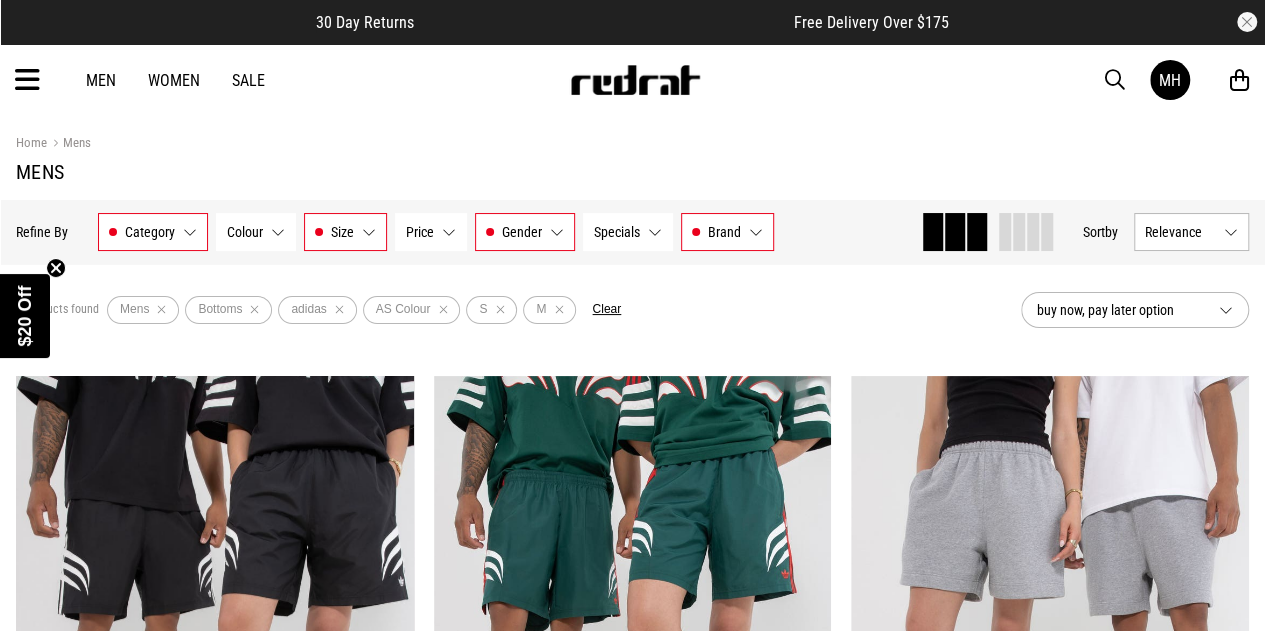 click on "Category" at bounding box center [150, 232] 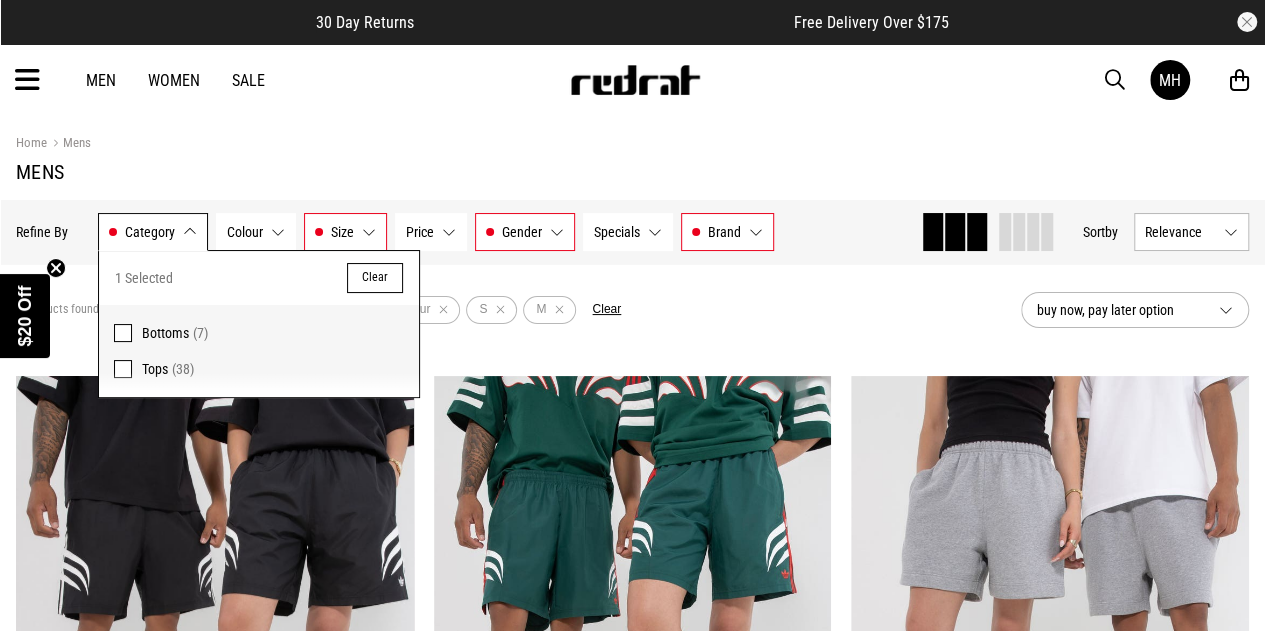 scroll, scrollTop: 1, scrollLeft: 0, axis: vertical 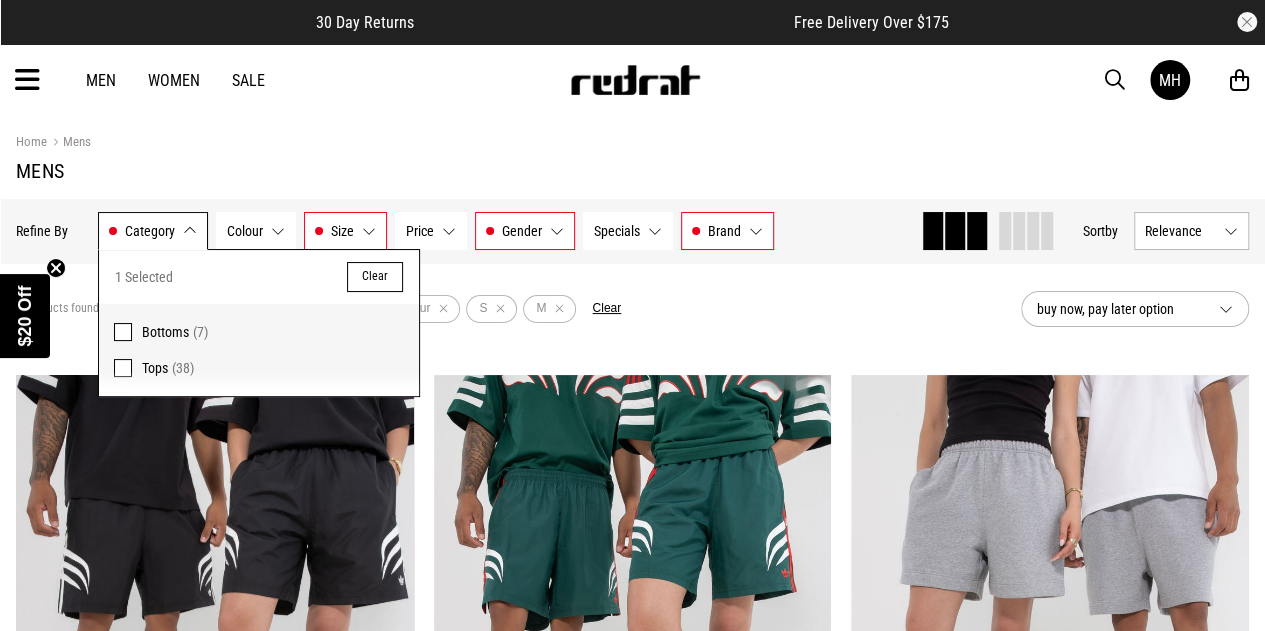 click on "Clear" at bounding box center (375, 277) 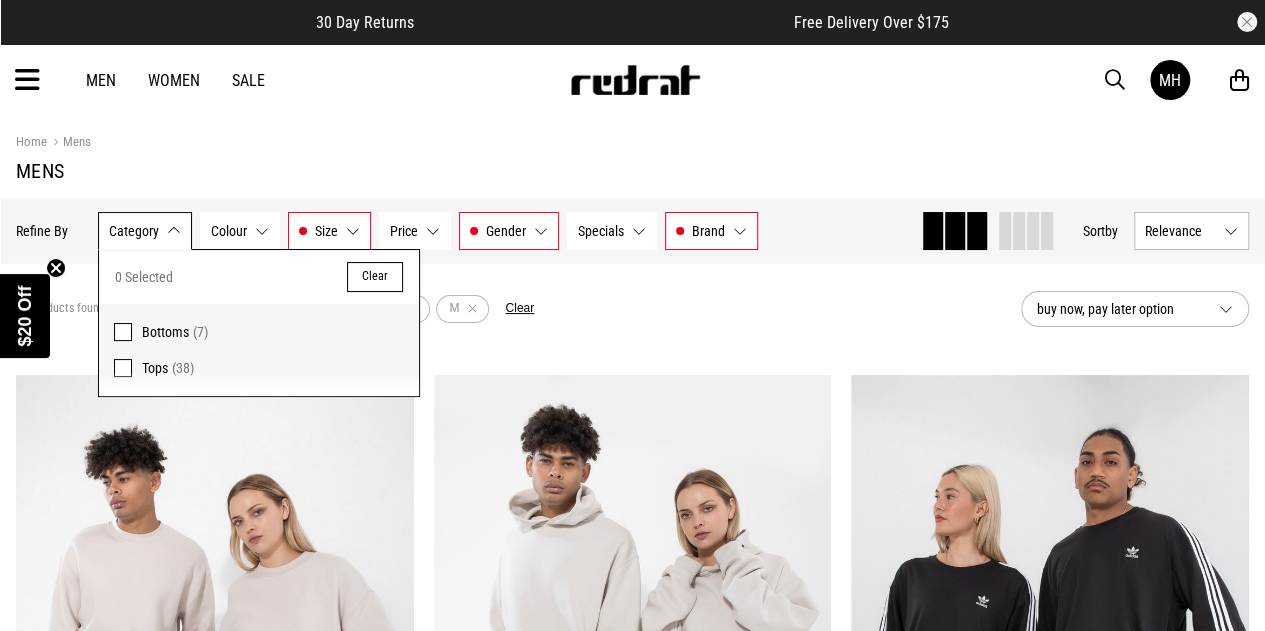 click on "Brand  adidas, AS Colour" at bounding box center [711, 231] 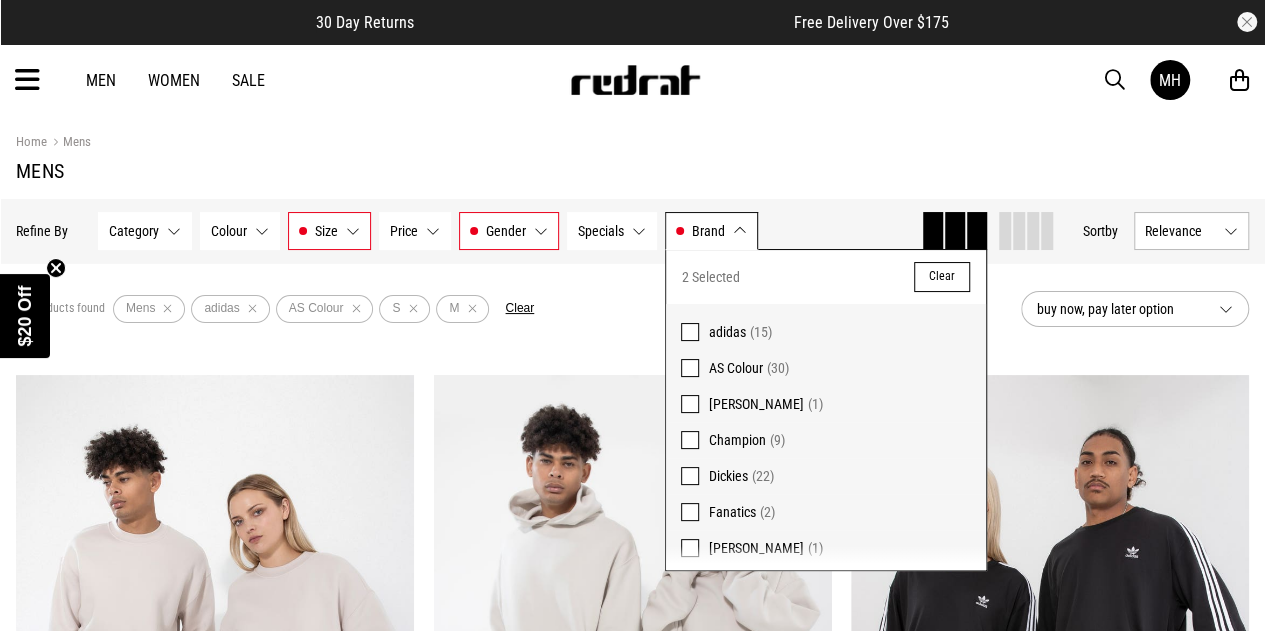 click at bounding box center (690, 368) 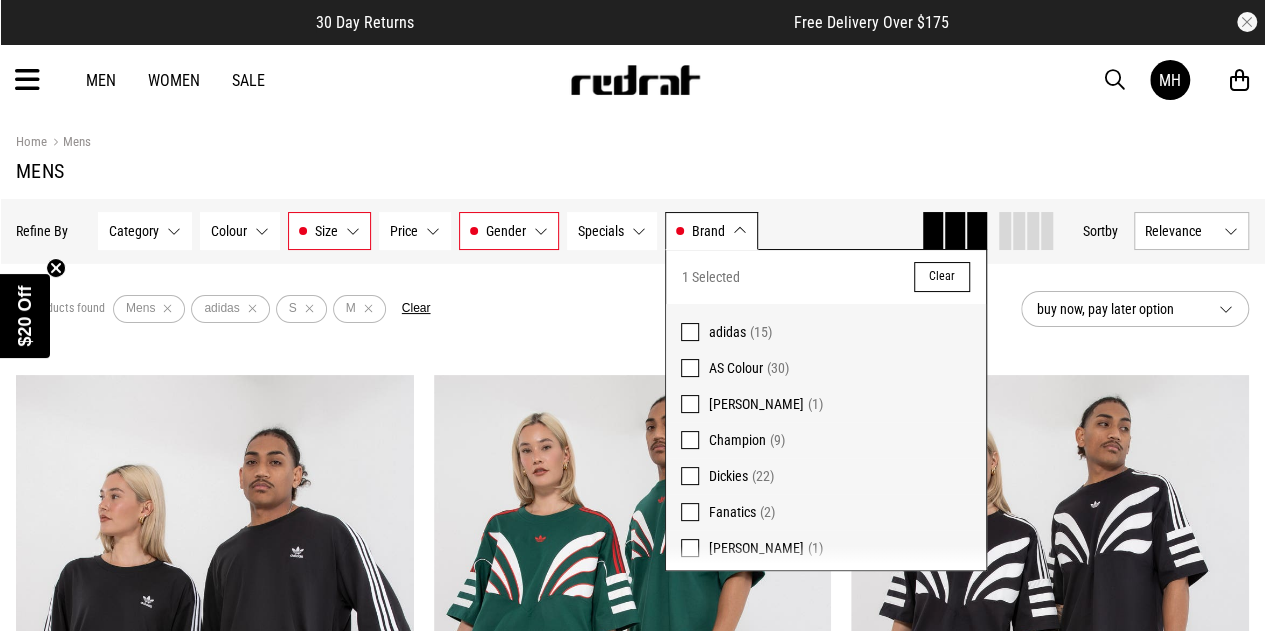 click at bounding box center (690, 332) 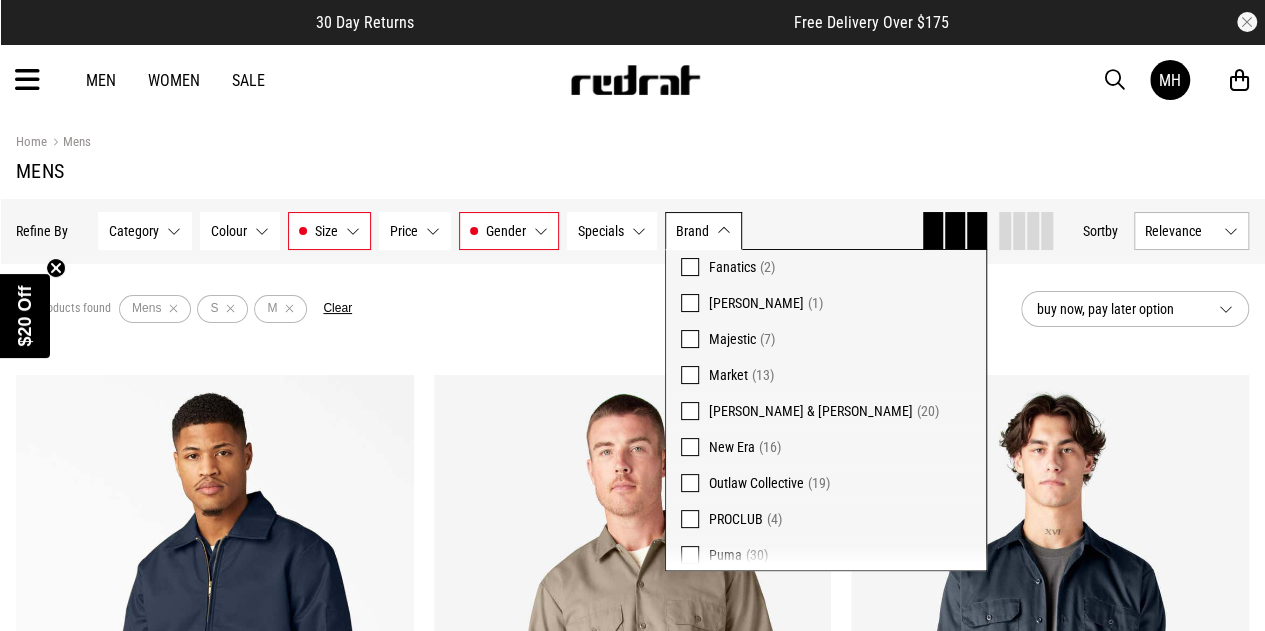 scroll, scrollTop: 242, scrollLeft: 0, axis: vertical 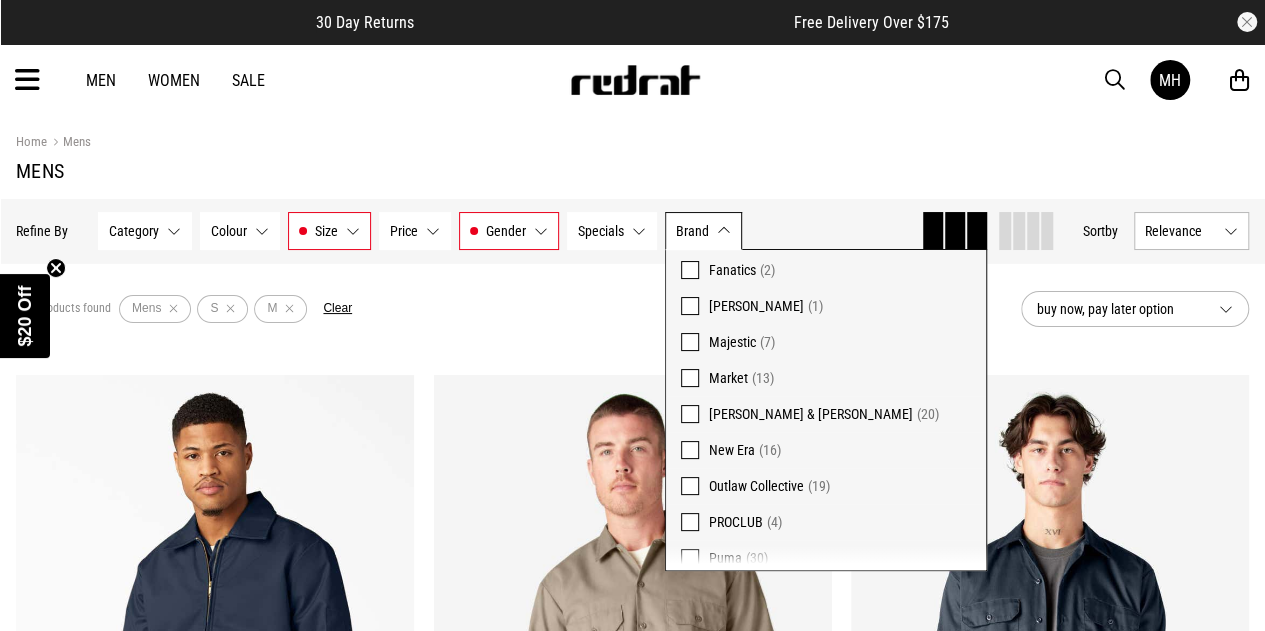 click on "212 products found   Active Filters Mens S M Clear" at bounding box center (510, 309) 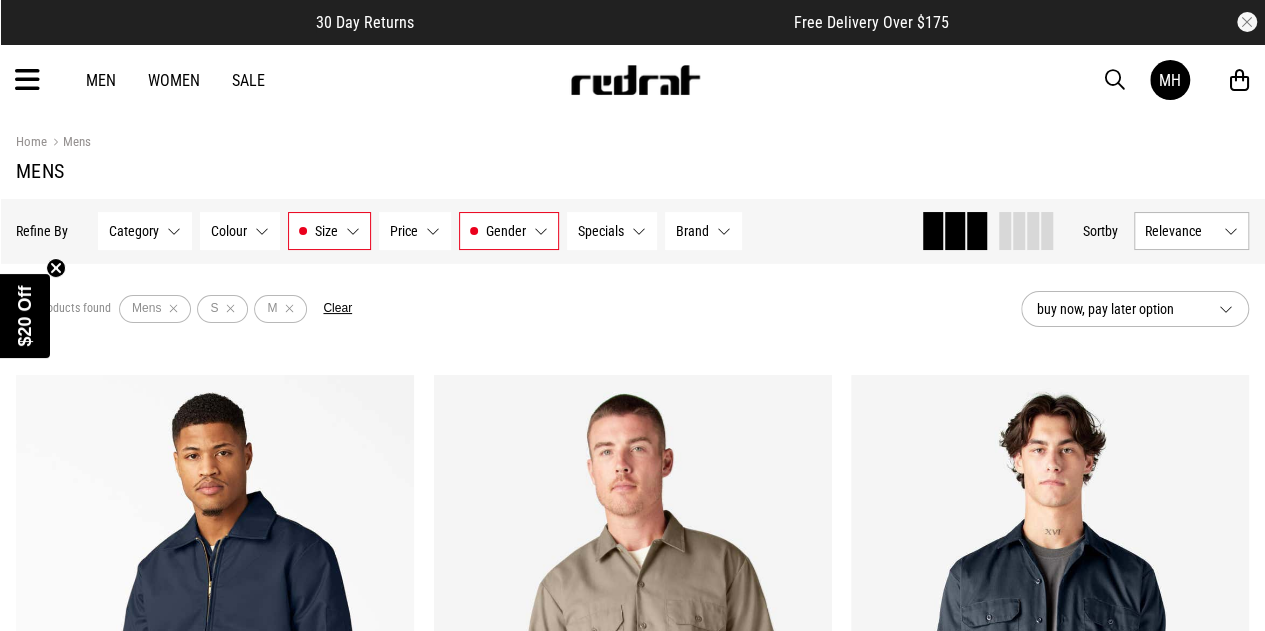 click on "Gender  Mens" at bounding box center [509, 231] 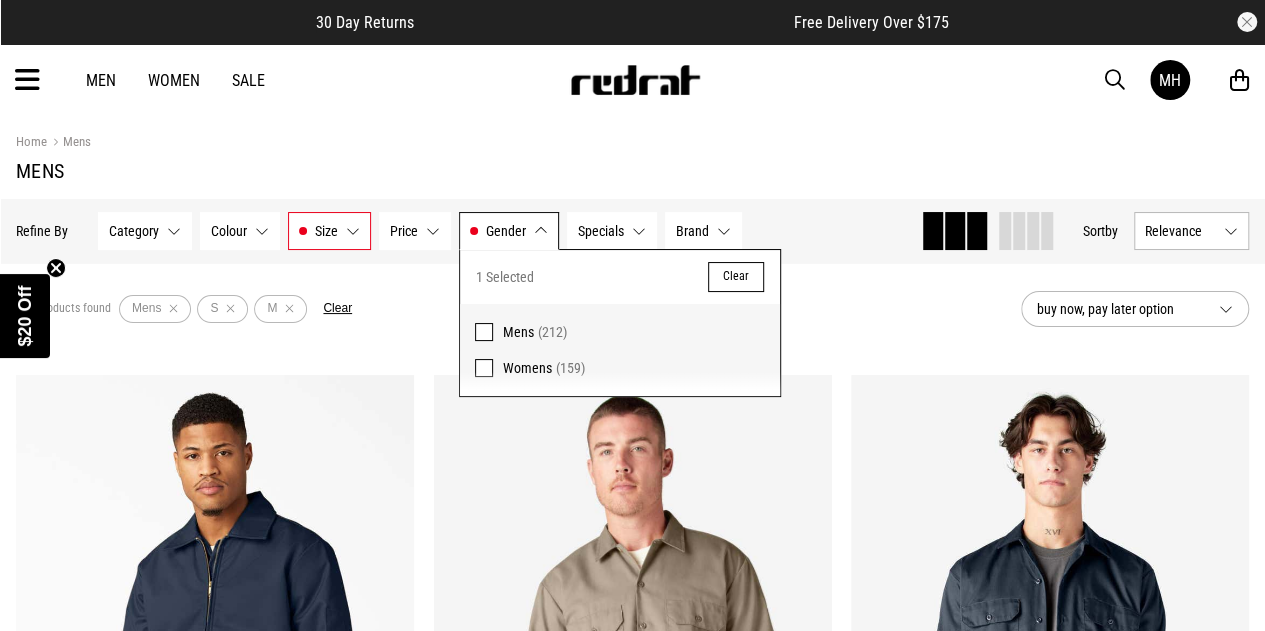 click on "Size  S, M" at bounding box center [329, 231] 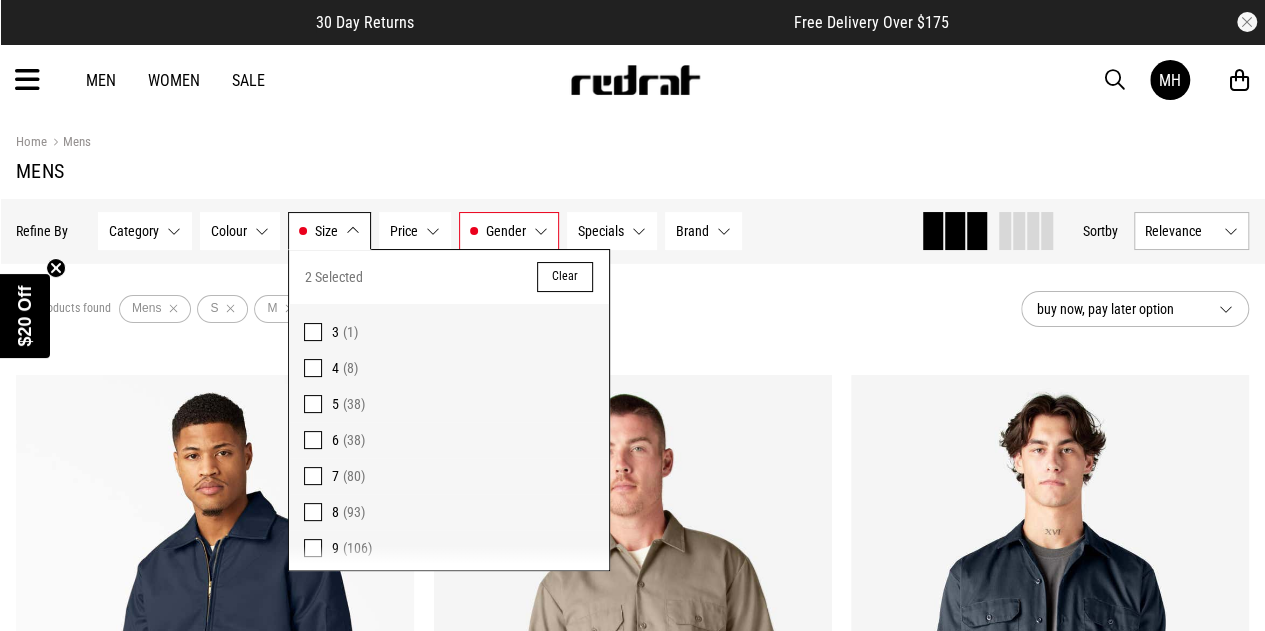 click on "Clear" at bounding box center (565, 277) 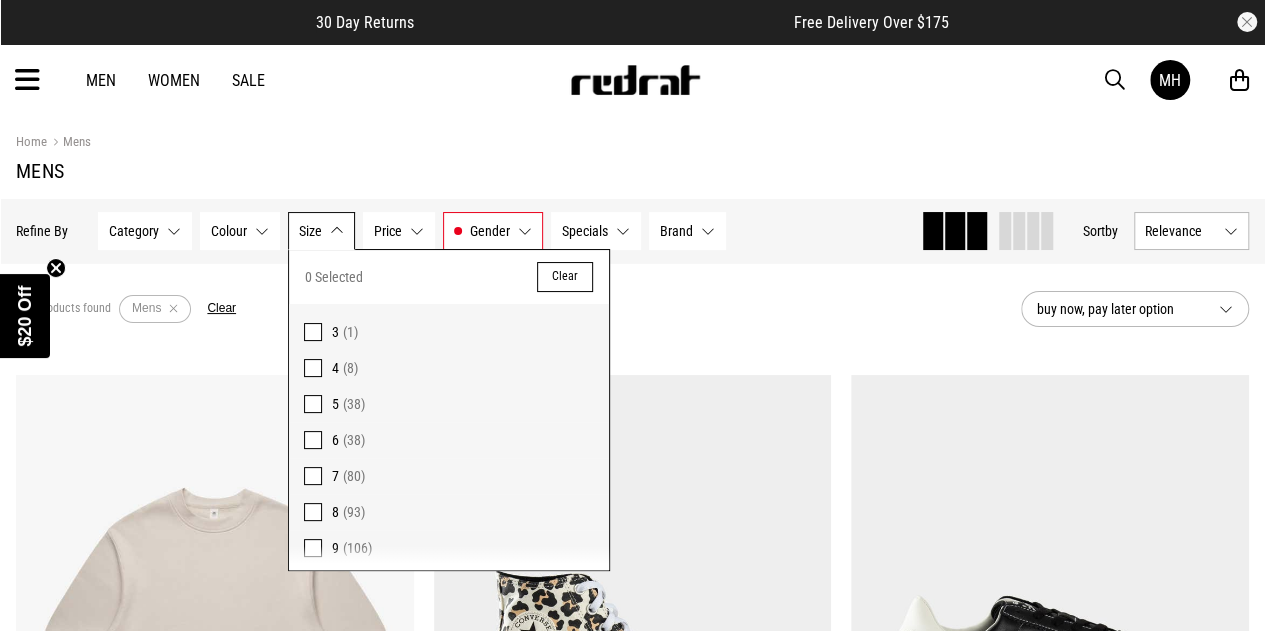 click on "Category" at bounding box center [134, 231] 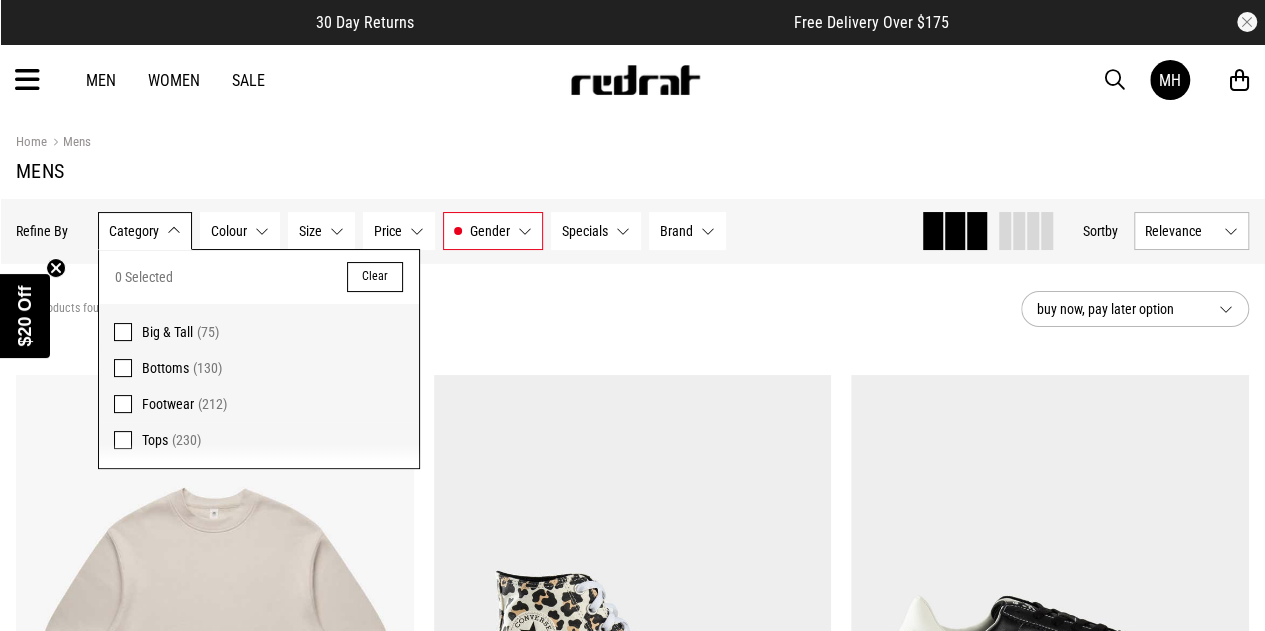 click on "Men" at bounding box center (101, 80) 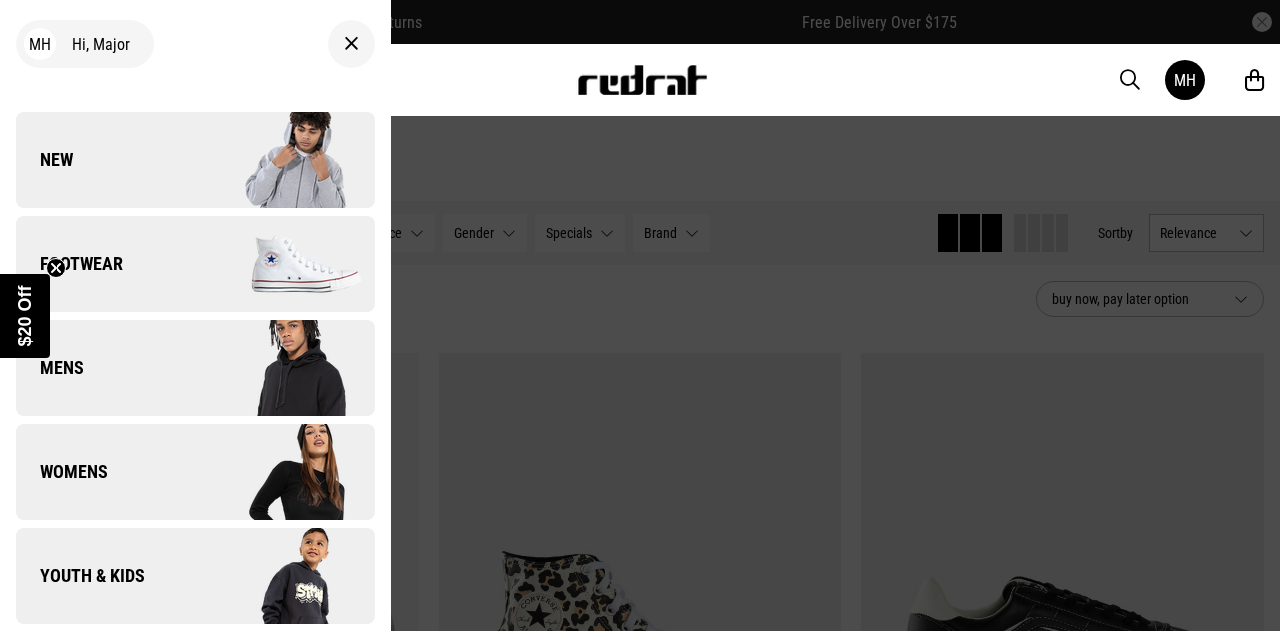 scroll, scrollTop: 0, scrollLeft: 0, axis: both 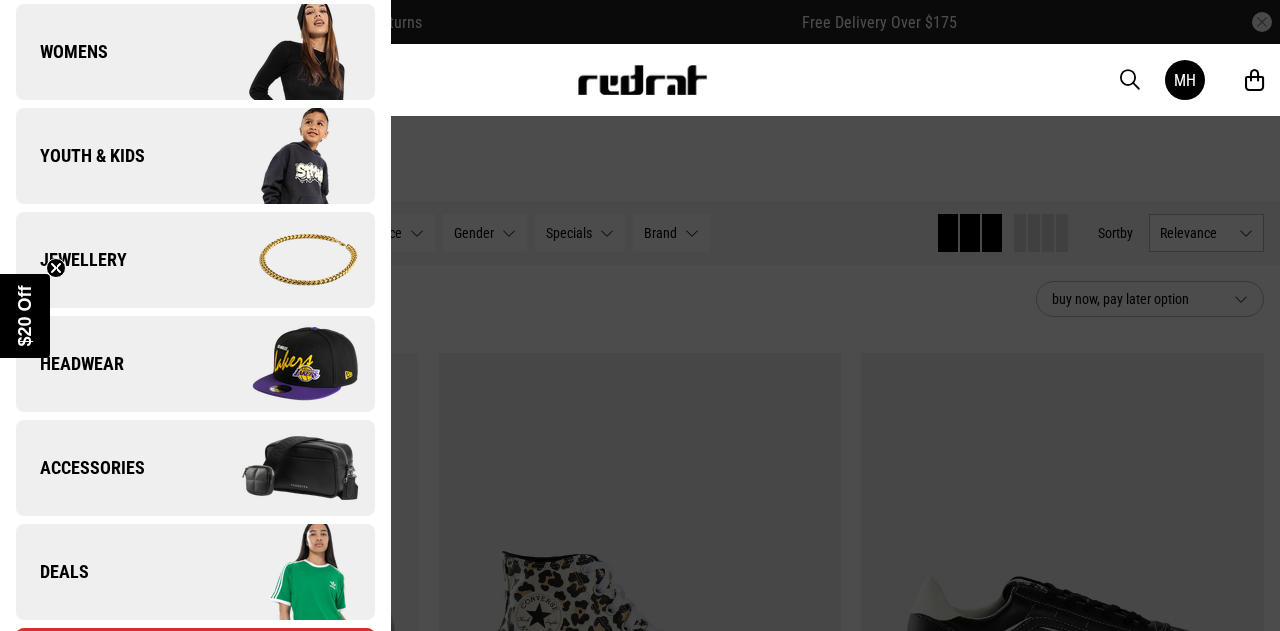 click on "Headwear" at bounding box center (195, 364) 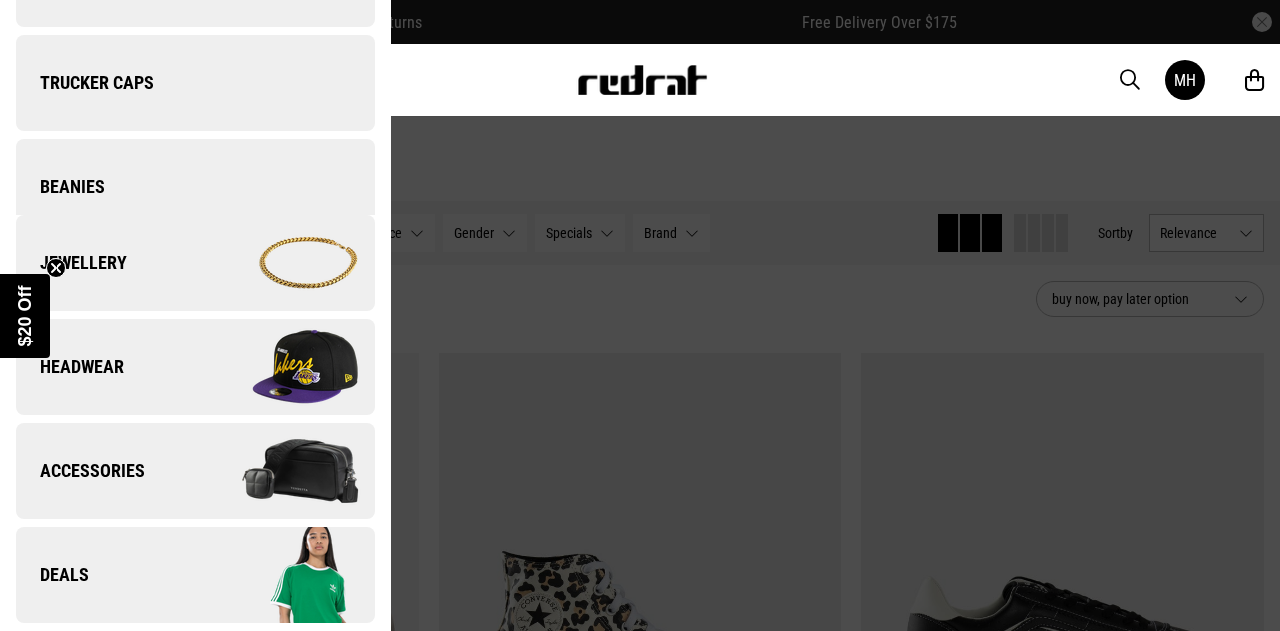 scroll, scrollTop: 0, scrollLeft: 0, axis: both 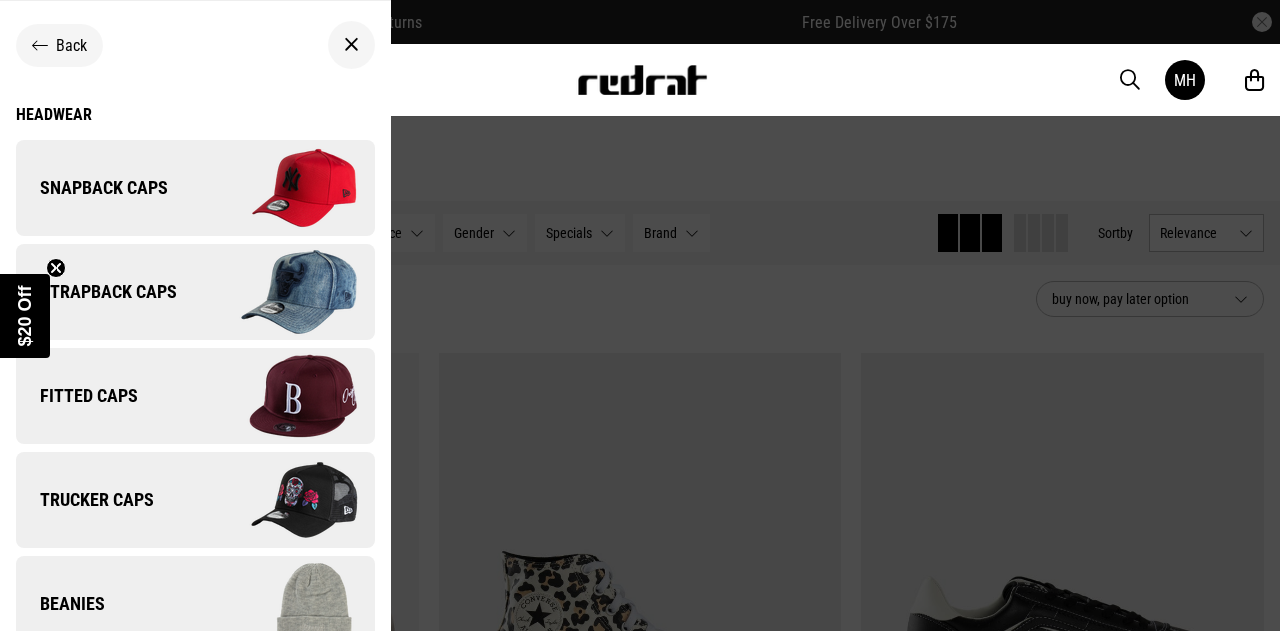 click on "Snapback Caps" at bounding box center [195, 188] 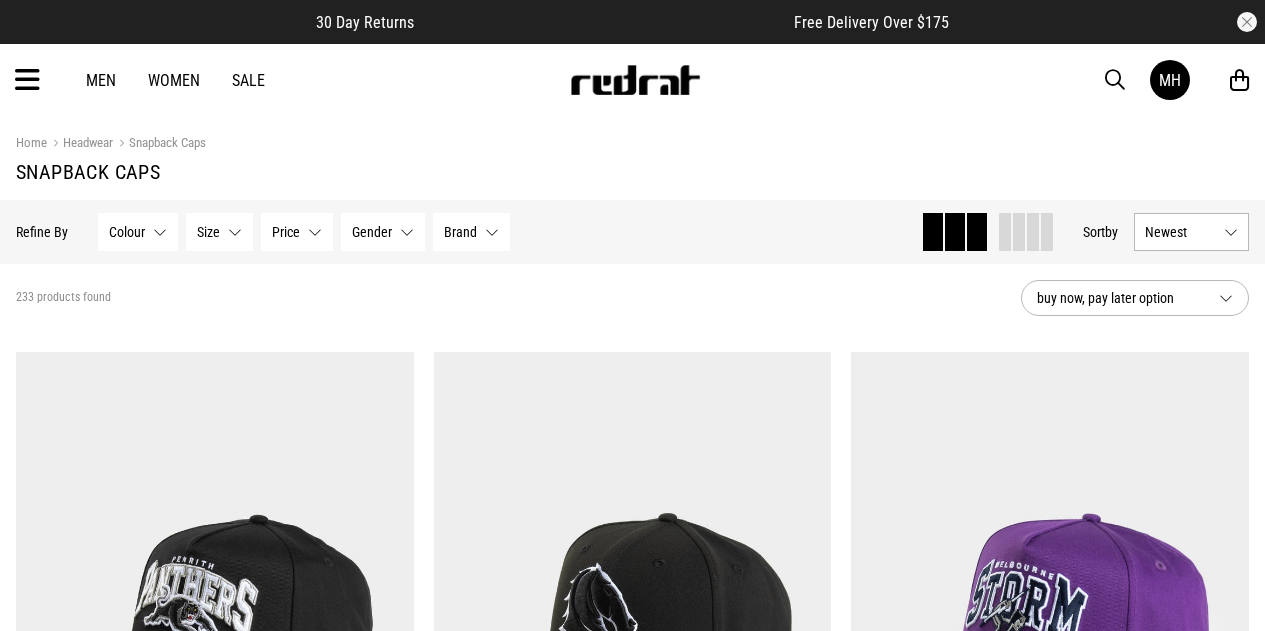 scroll, scrollTop: 0, scrollLeft: 0, axis: both 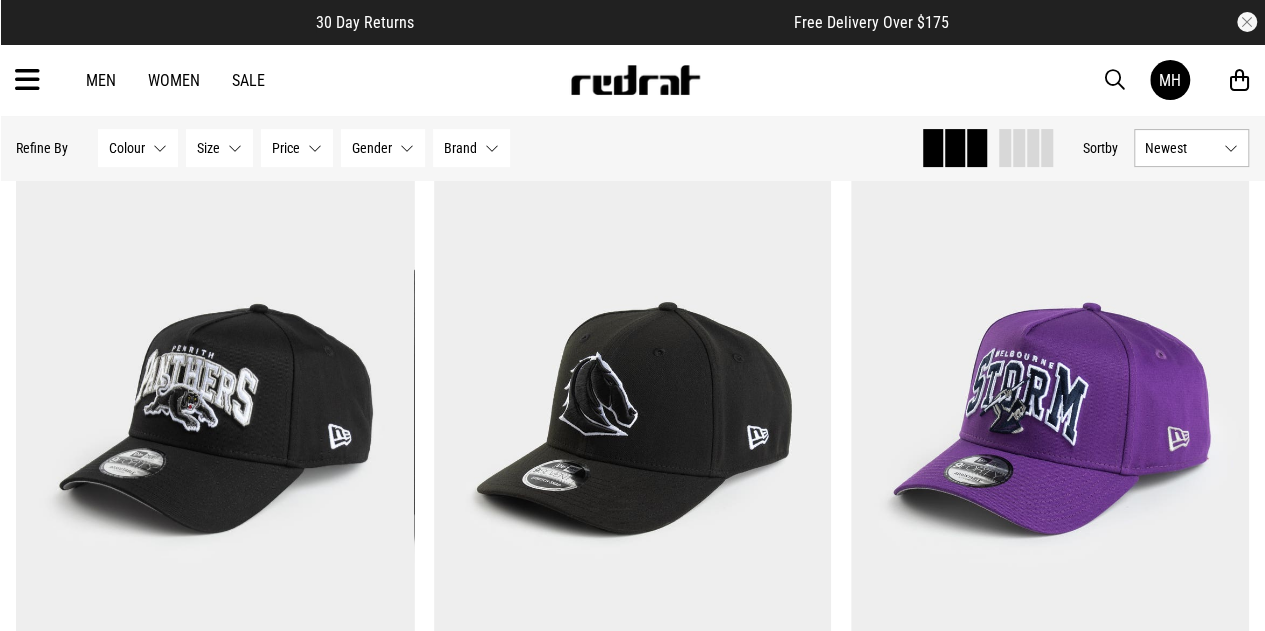 click on "Gender" at bounding box center [372, 148] 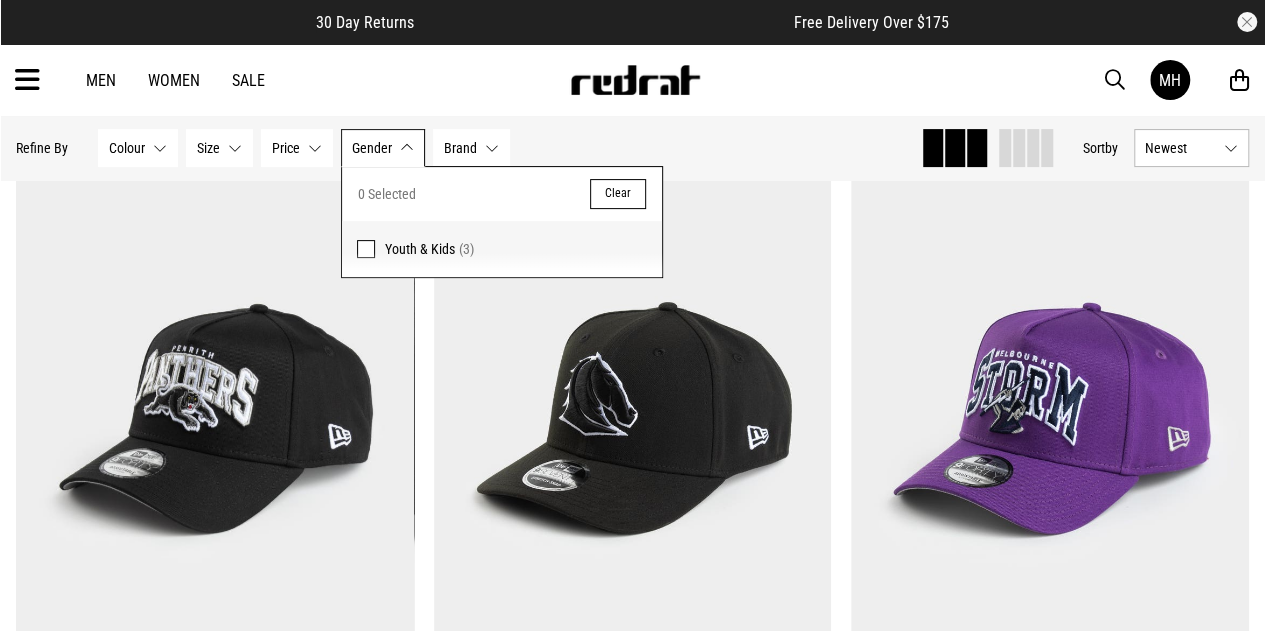click on "Brand" at bounding box center [460, 148] 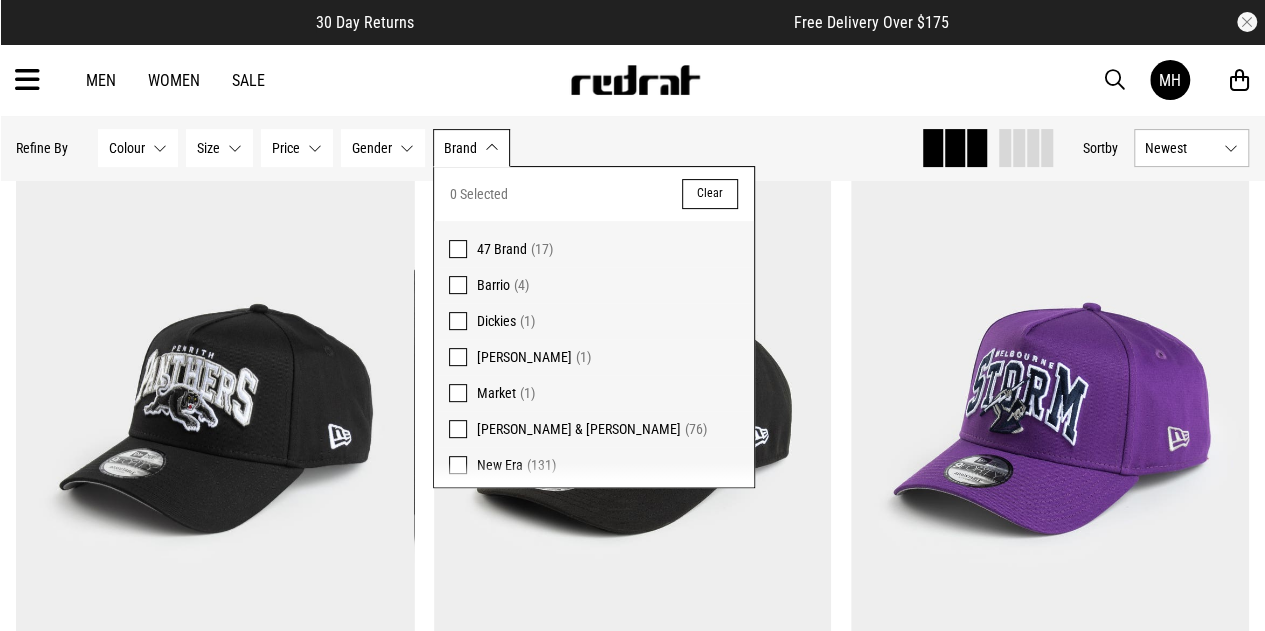 click at bounding box center [458, 429] 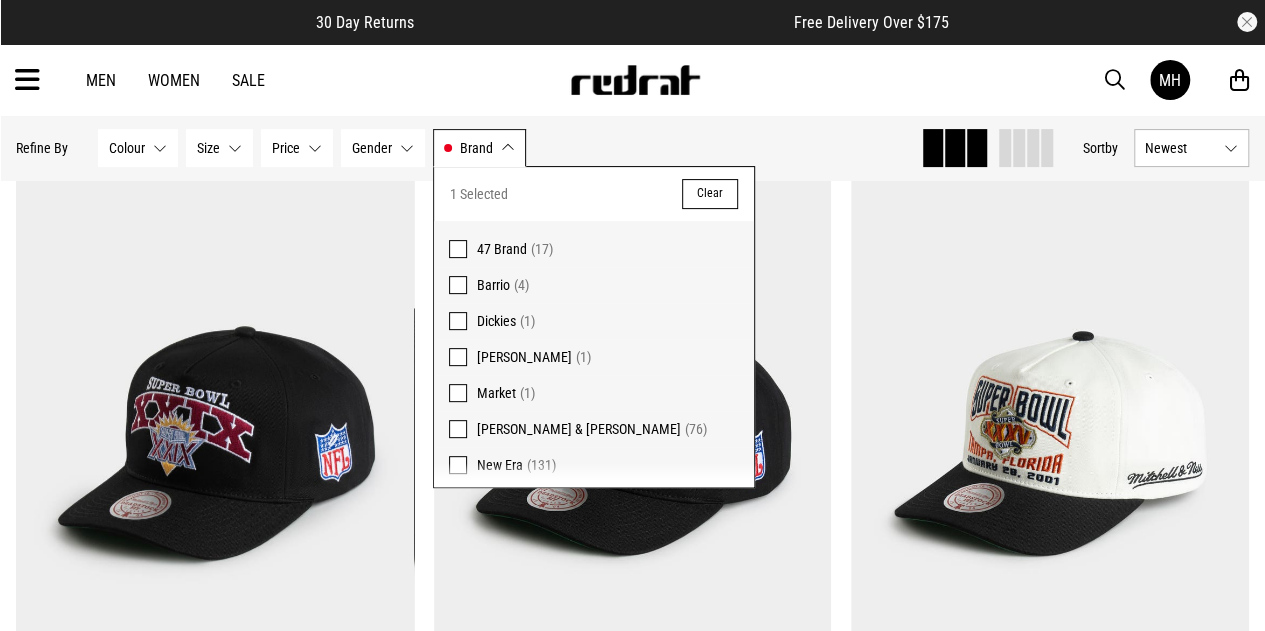 click at bounding box center (458, 249) 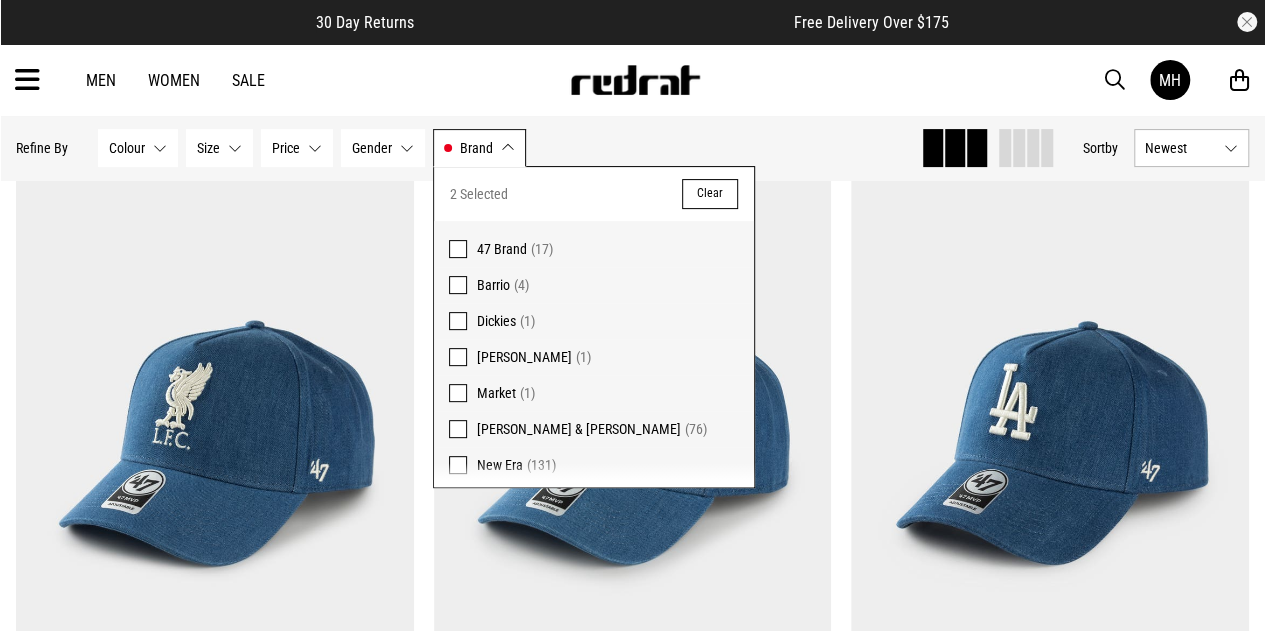 scroll, scrollTop: 77, scrollLeft: 0, axis: vertical 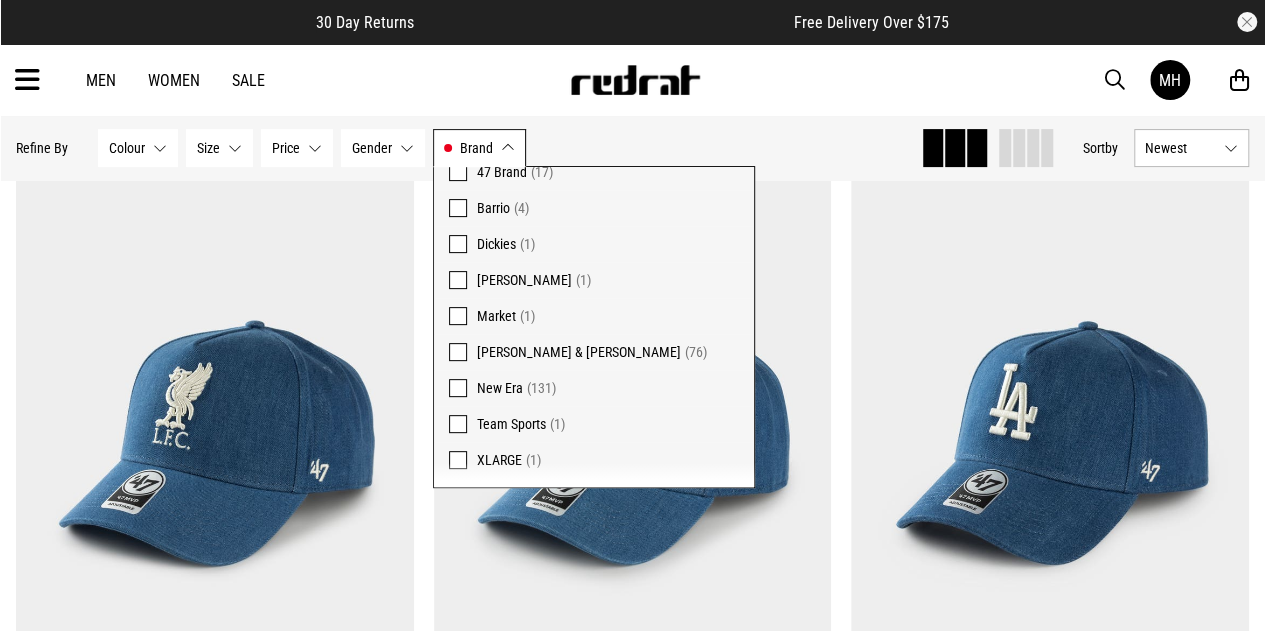 click at bounding box center (458, 388) 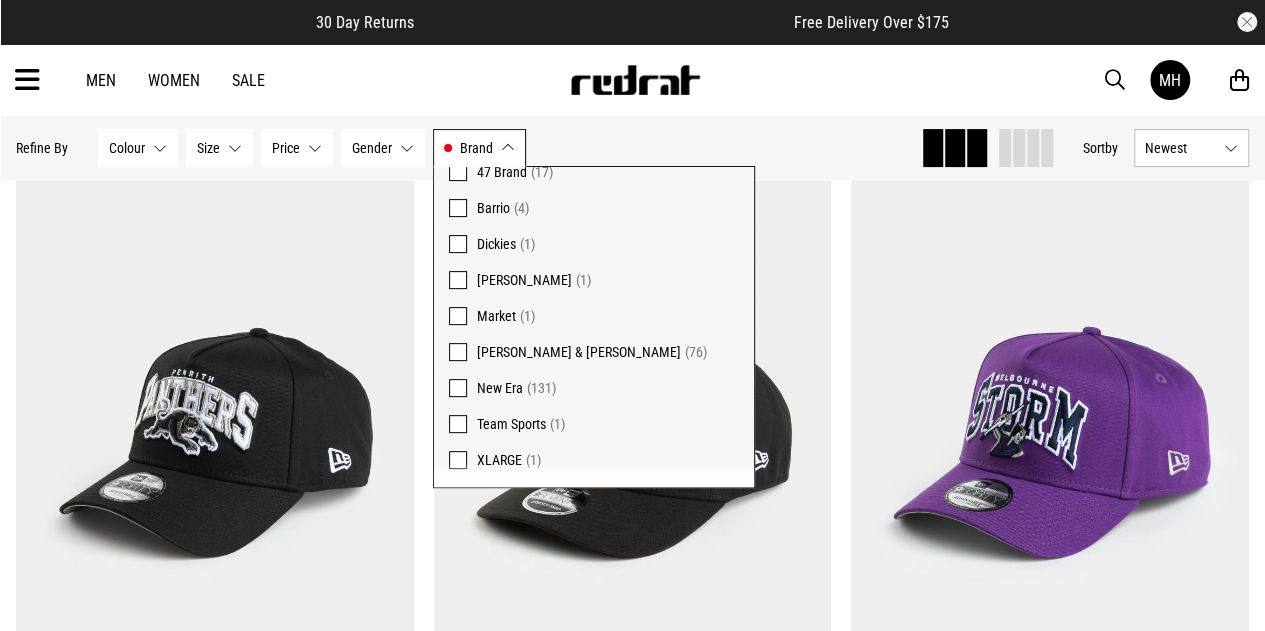 click on "Gender" at bounding box center [372, 148] 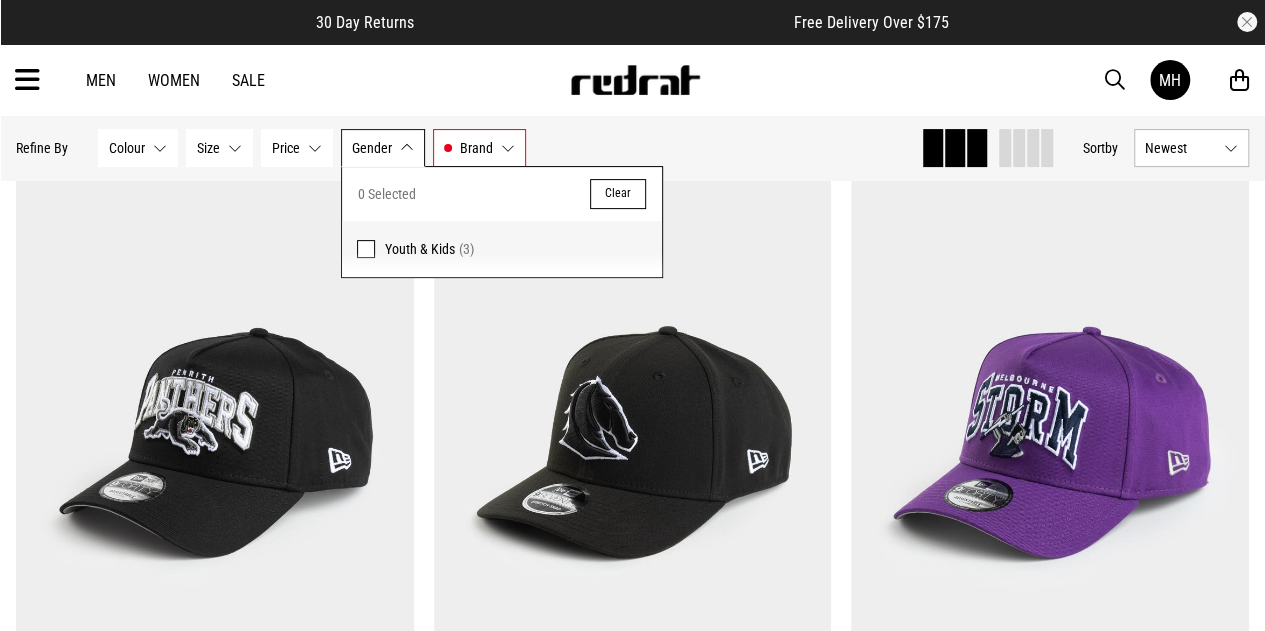 click on "Price  None selected" at bounding box center [297, 148] 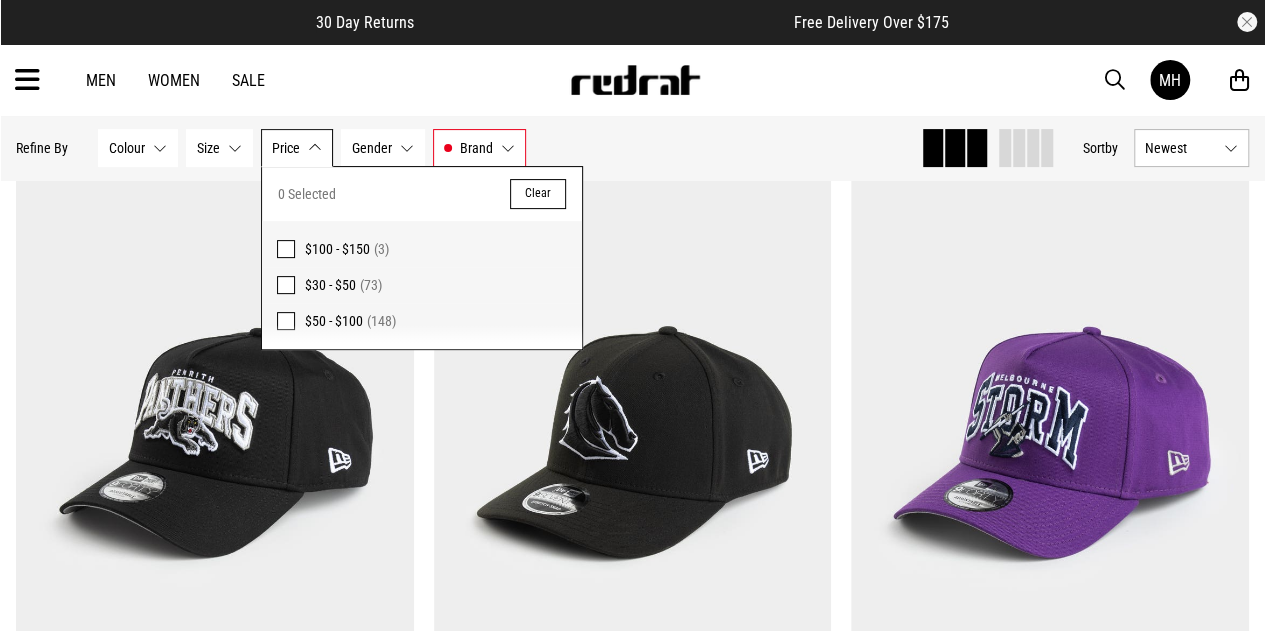 click on "Size  None selected" at bounding box center (219, 148) 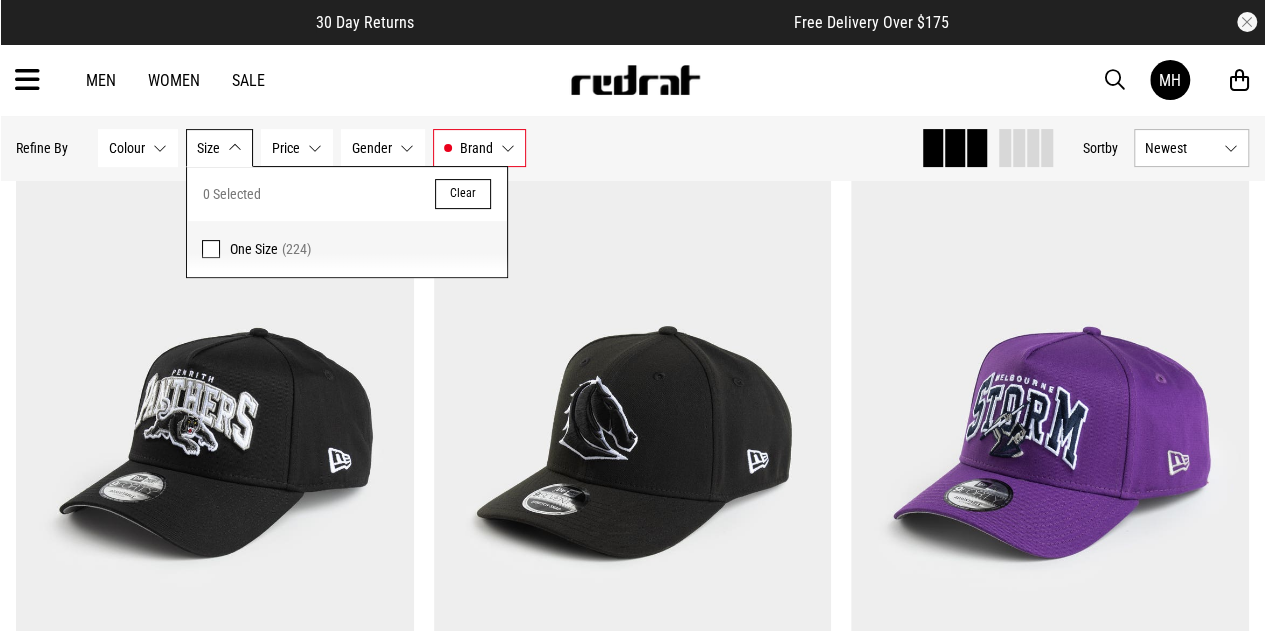 click on "Colour  None selected" at bounding box center (138, 148) 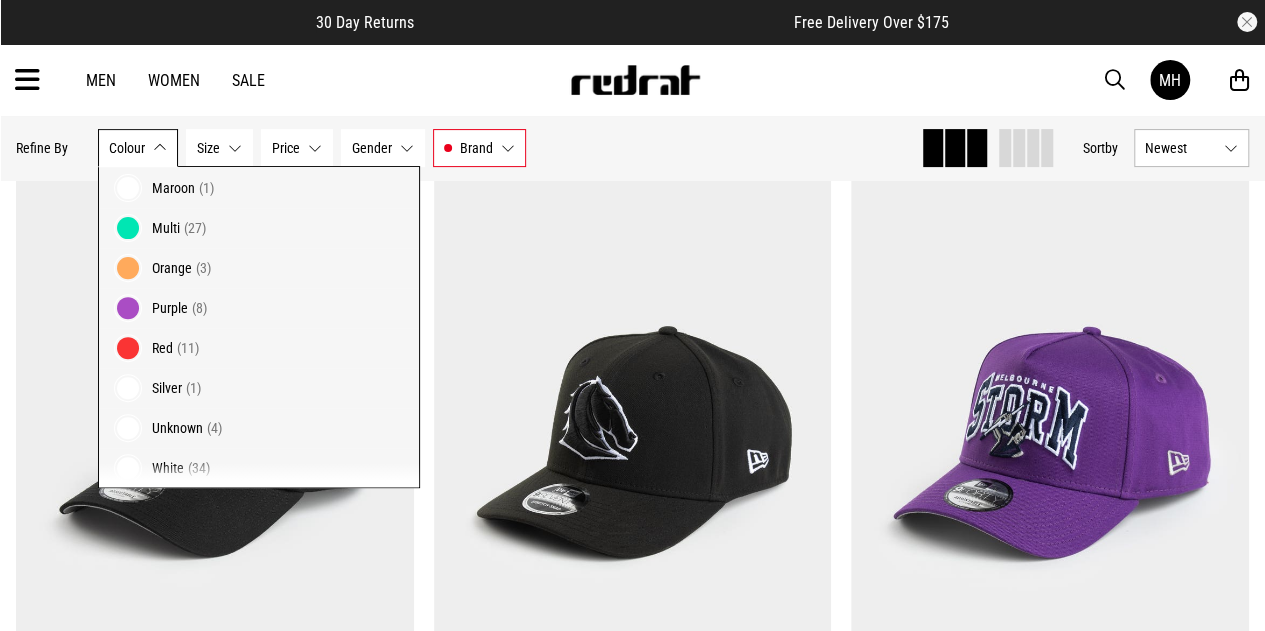 scroll, scrollTop: 0, scrollLeft: 0, axis: both 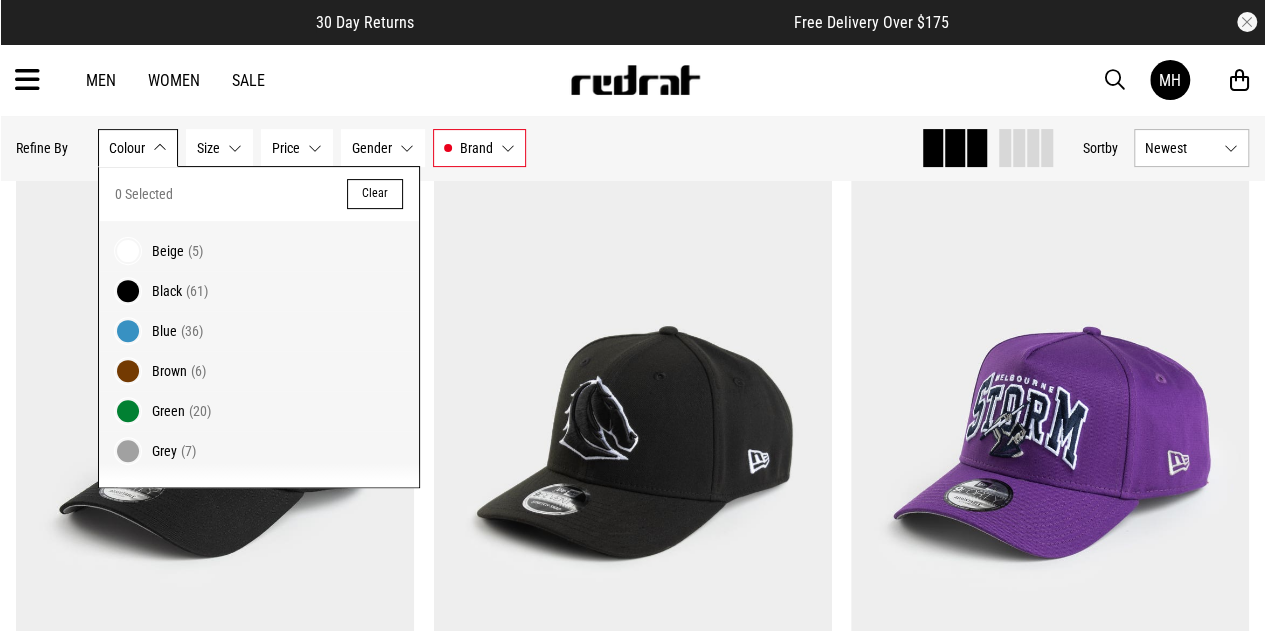 click at bounding box center (128, 291) 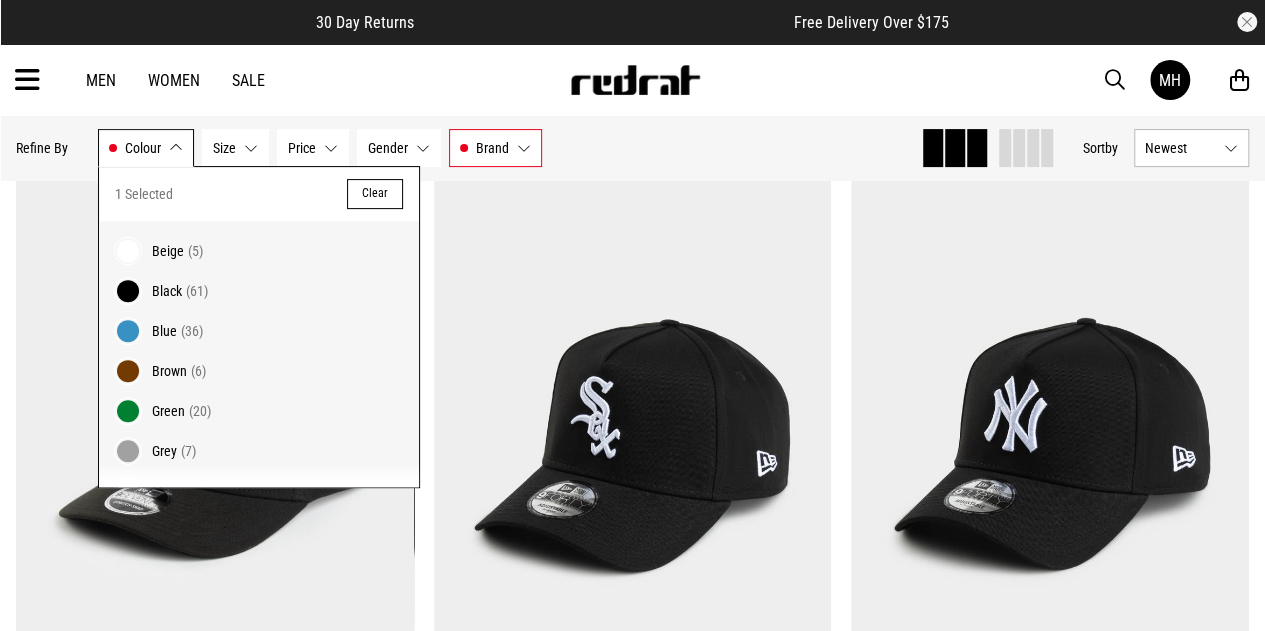 click at bounding box center [128, 371] 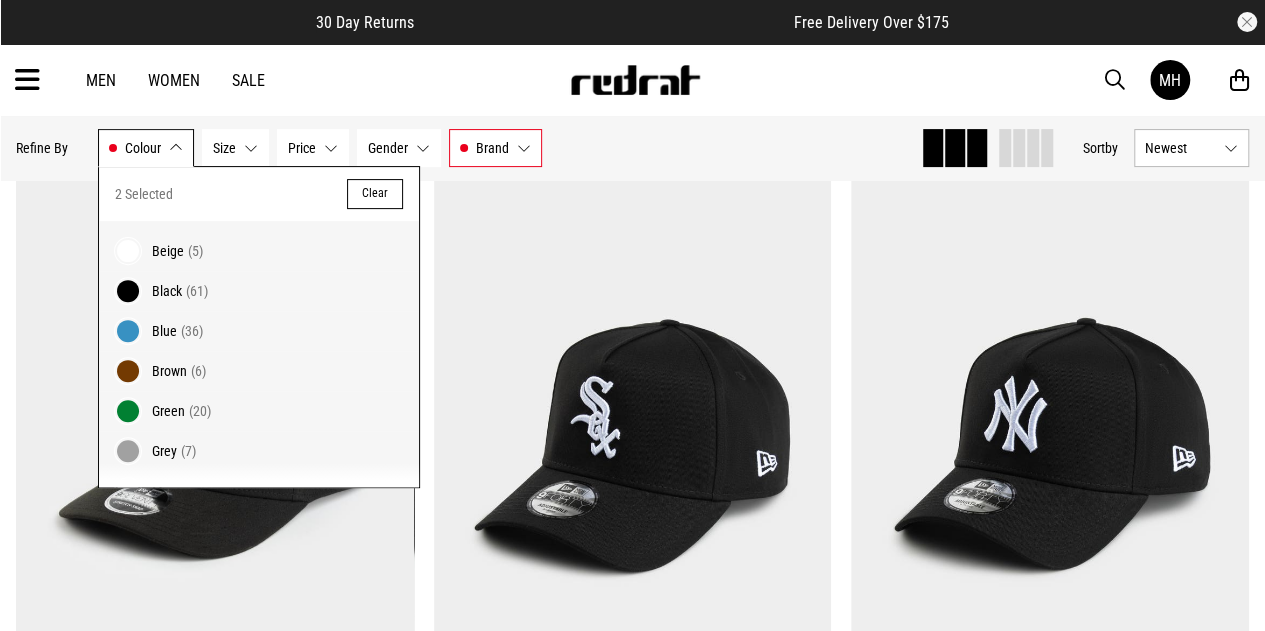 click at bounding box center [128, 411] 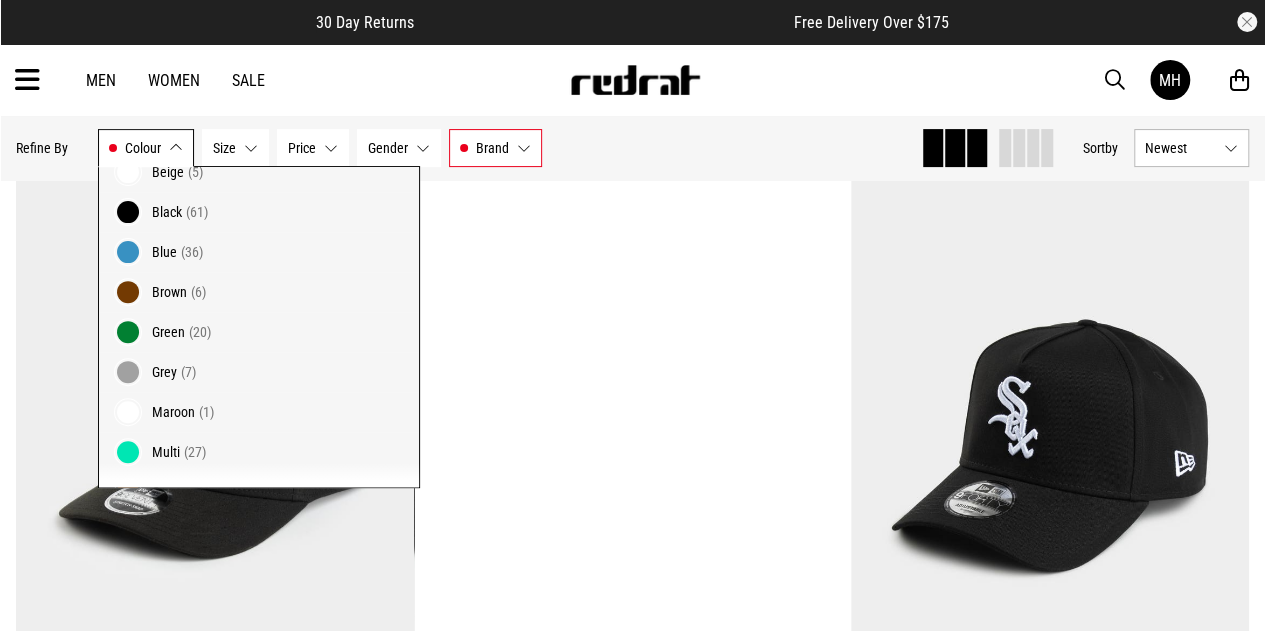 scroll, scrollTop: 108, scrollLeft: 0, axis: vertical 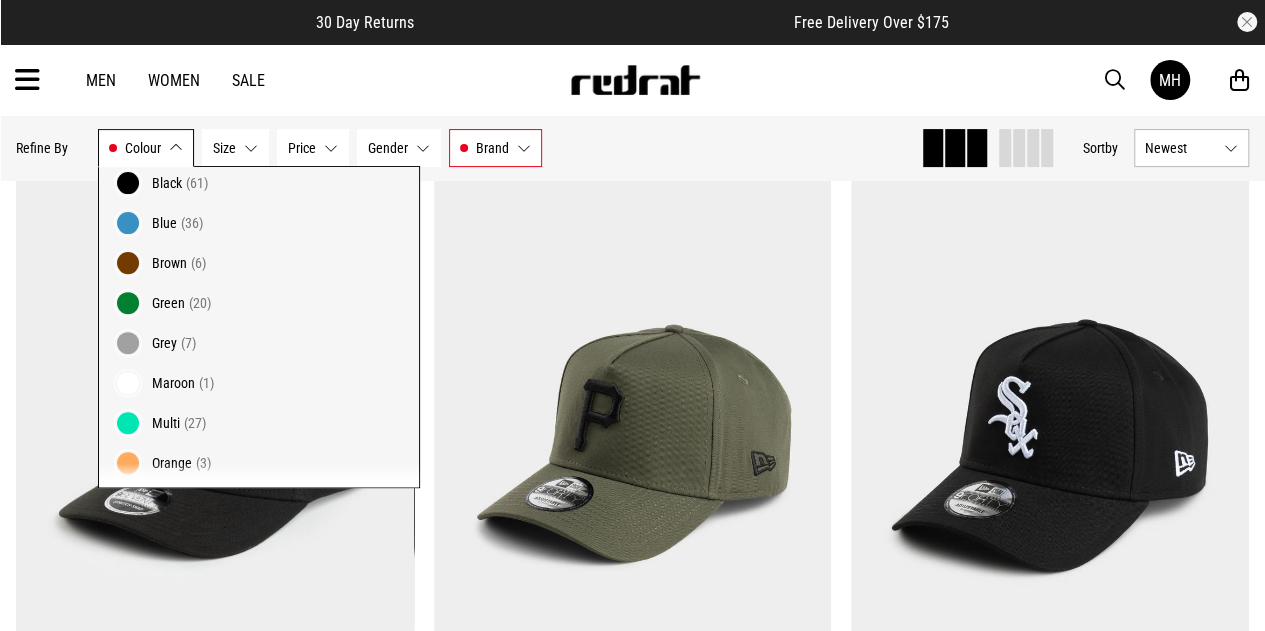 click at bounding box center [128, 383] 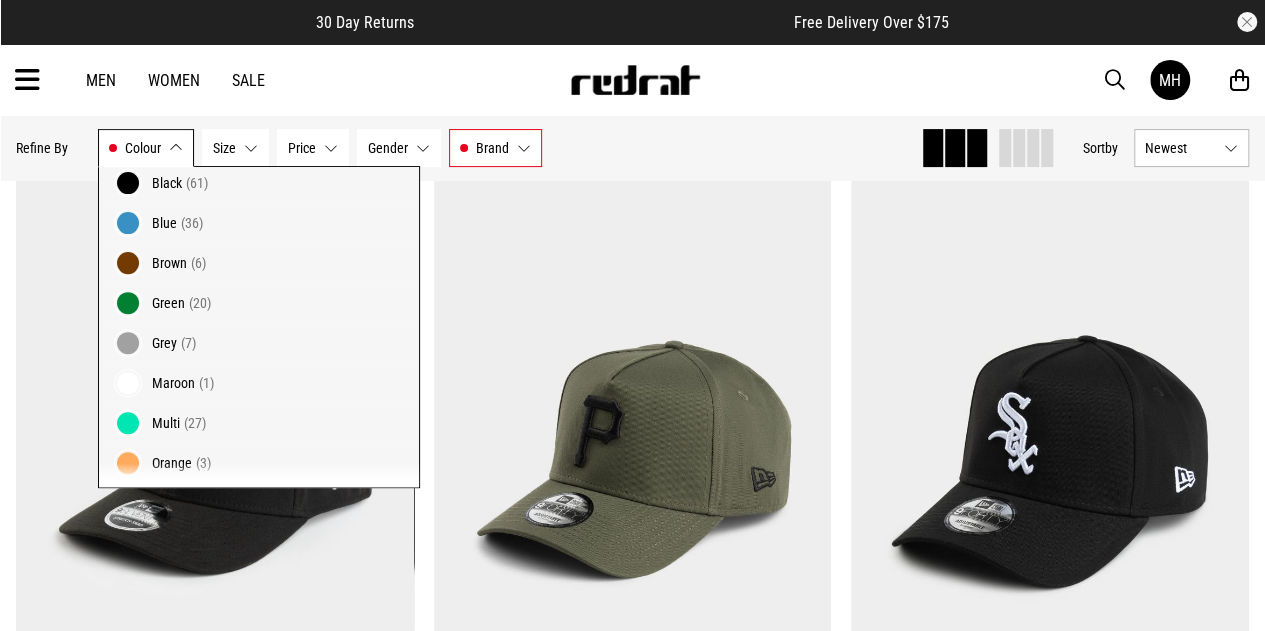 click at bounding box center [128, 423] 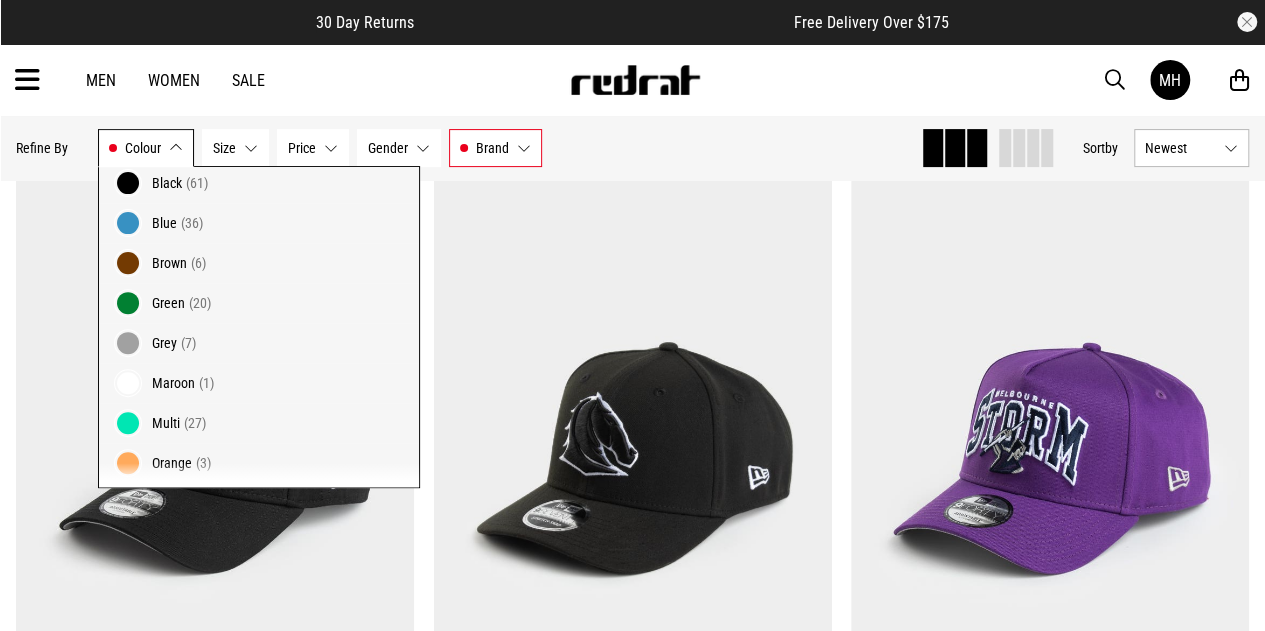 click at bounding box center (128, 463) 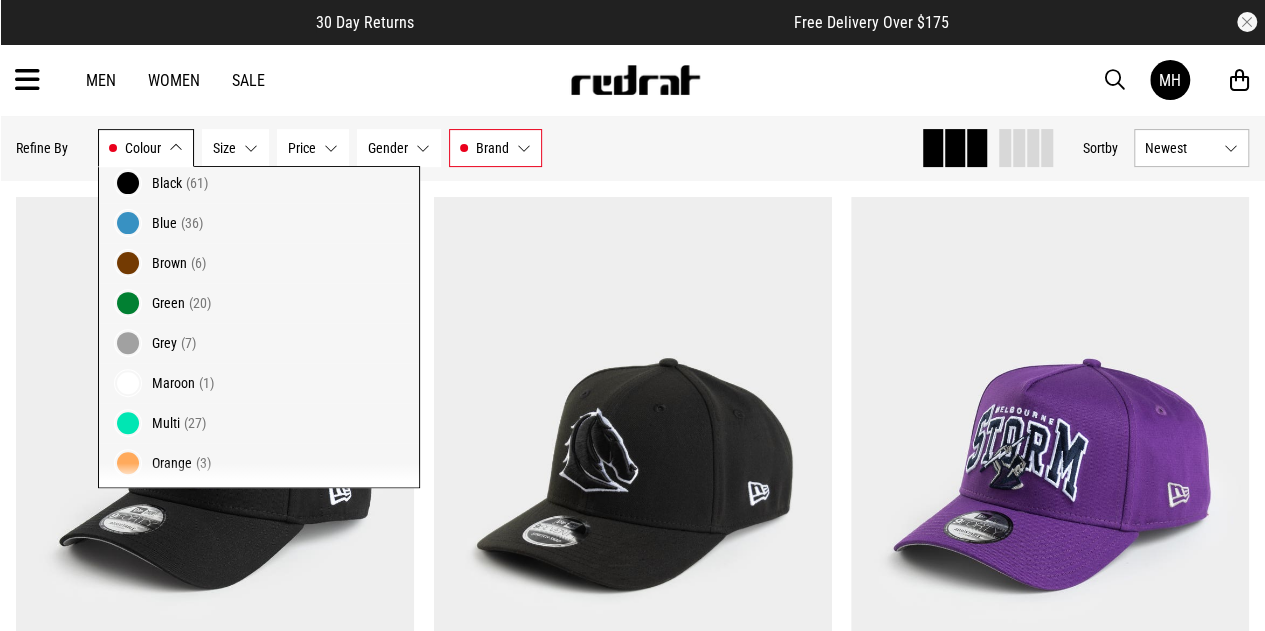click at bounding box center [128, 423] 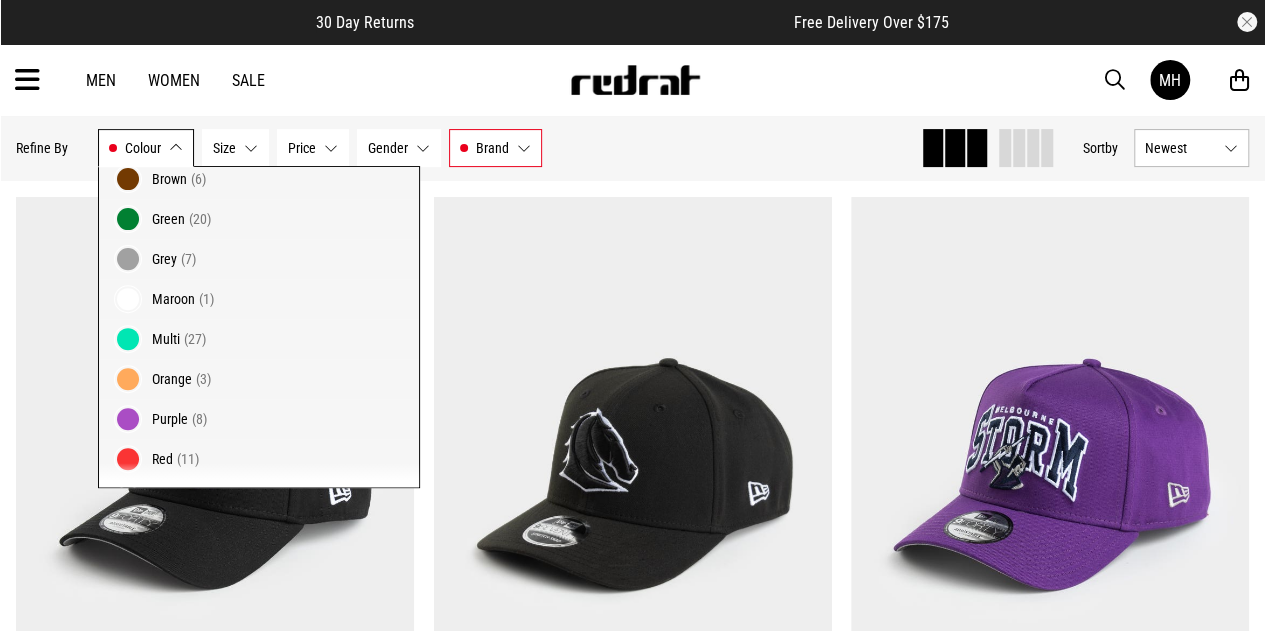 scroll, scrollTop: 256, scrollLeft: 0, axis: vertical 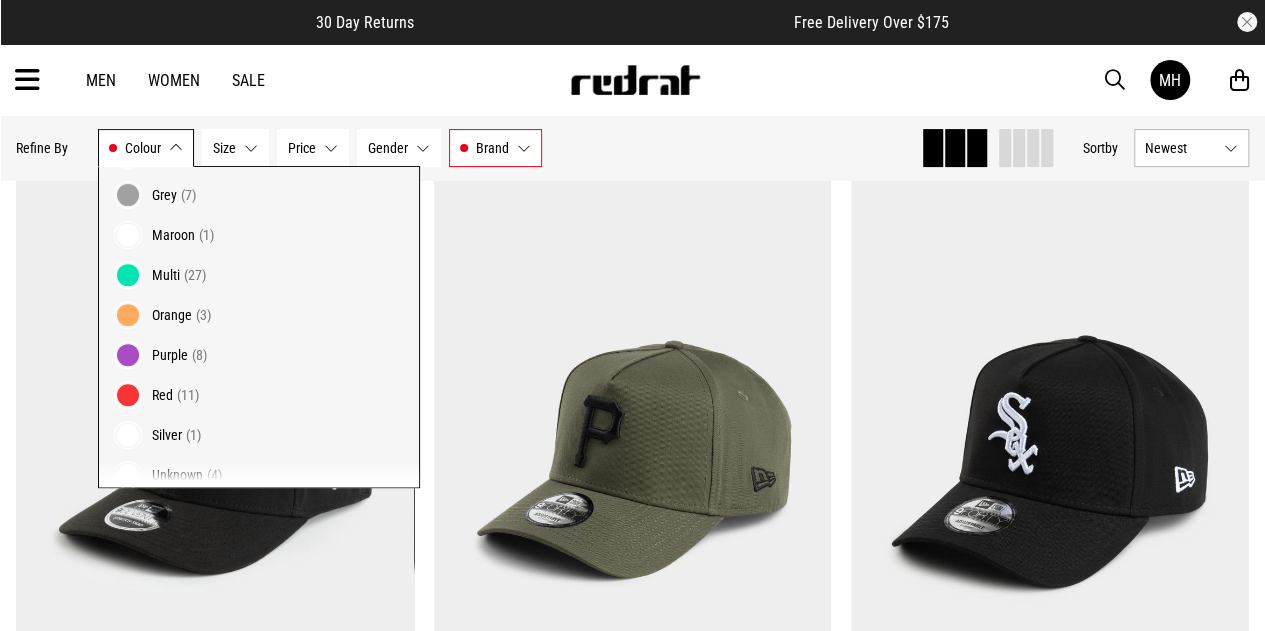 click at bounding box center (128, 395) 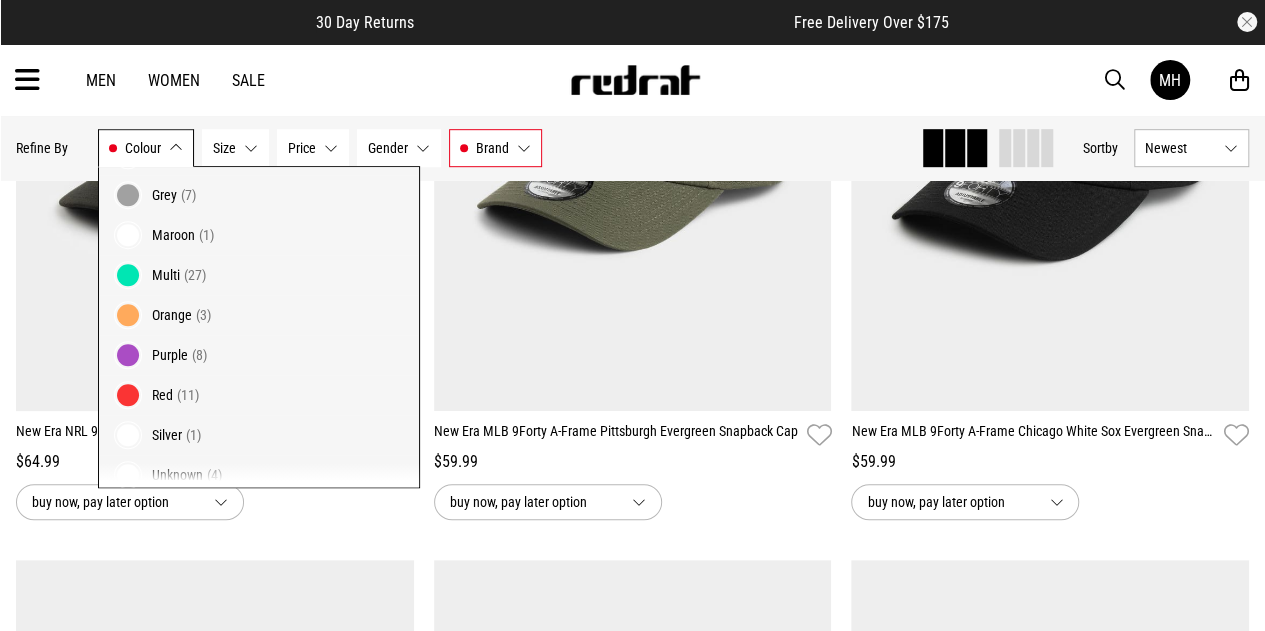 scroll, scrollTop: 554, scrollLeft: 0, axis: vertical 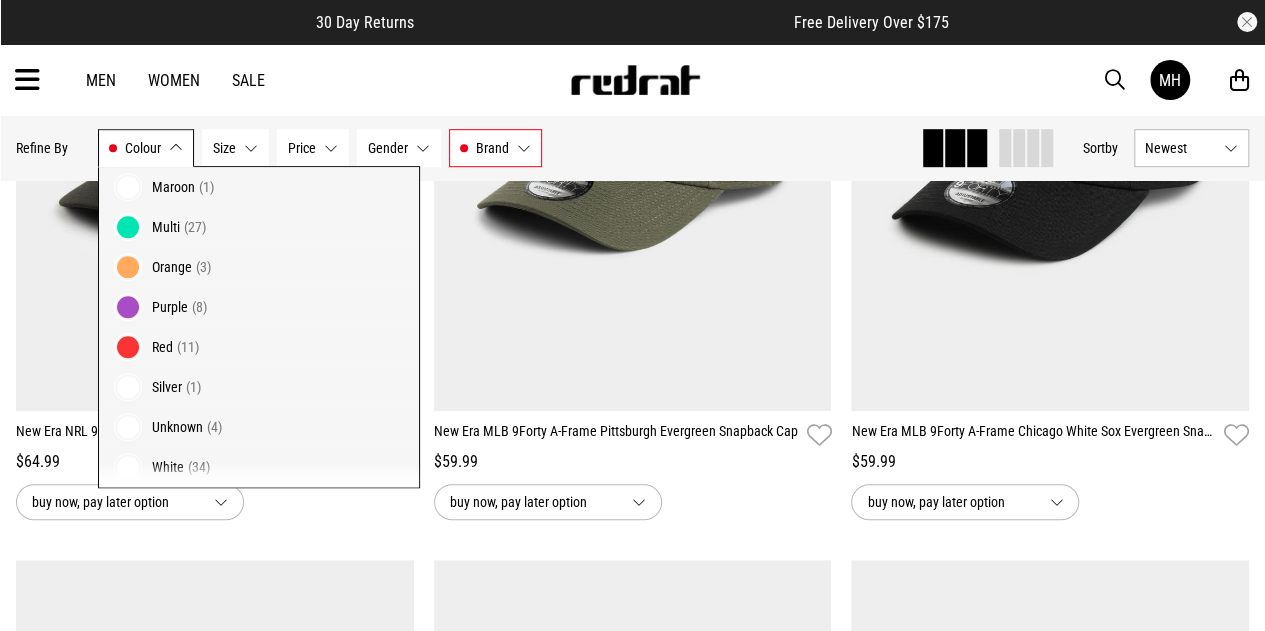 click at bounding box center [128, 387] 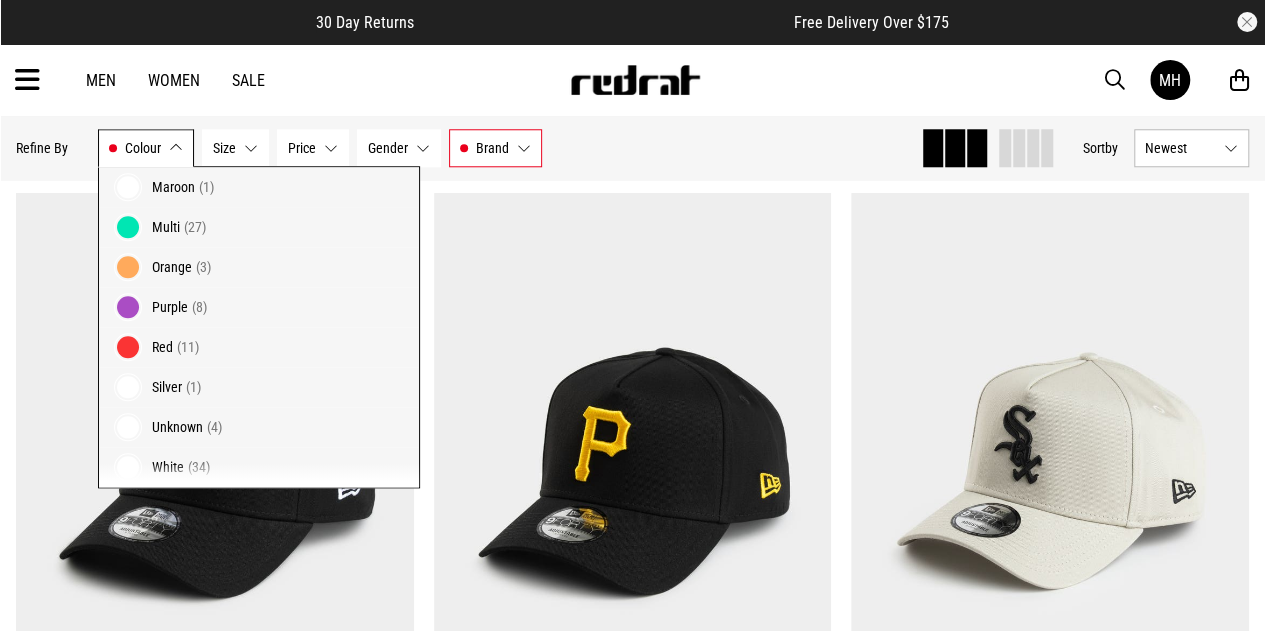 click at bounding box center [128, 467] 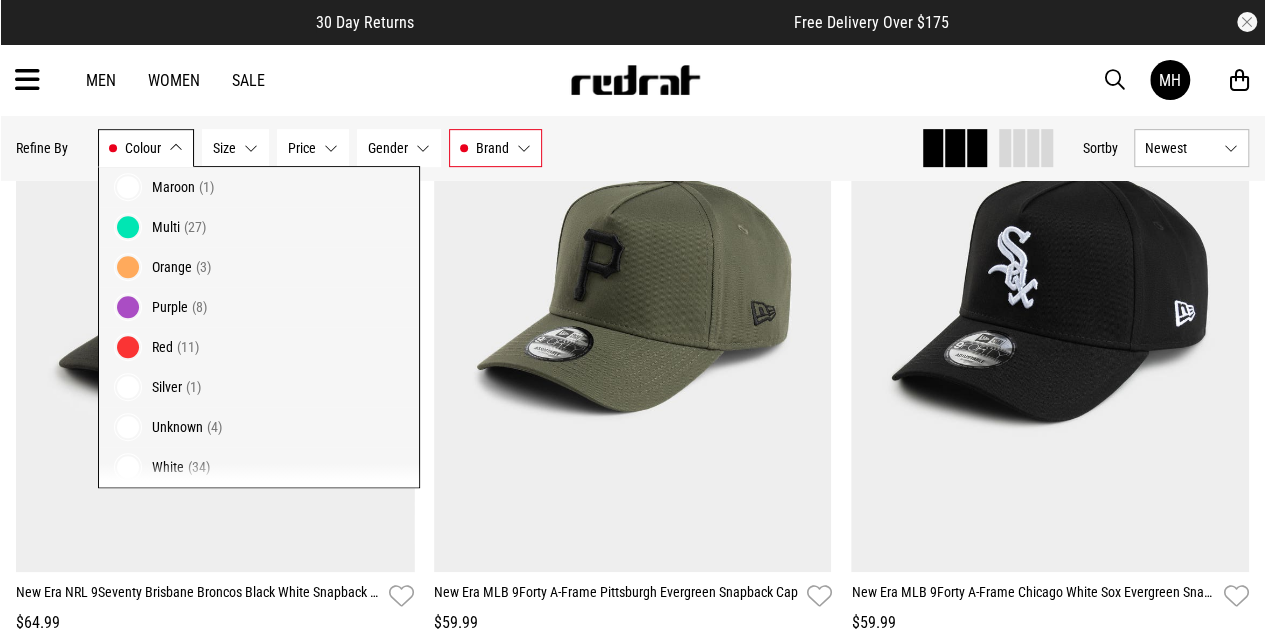 scroll, scrollTop: 0, scrollLeft: 0, axis: both 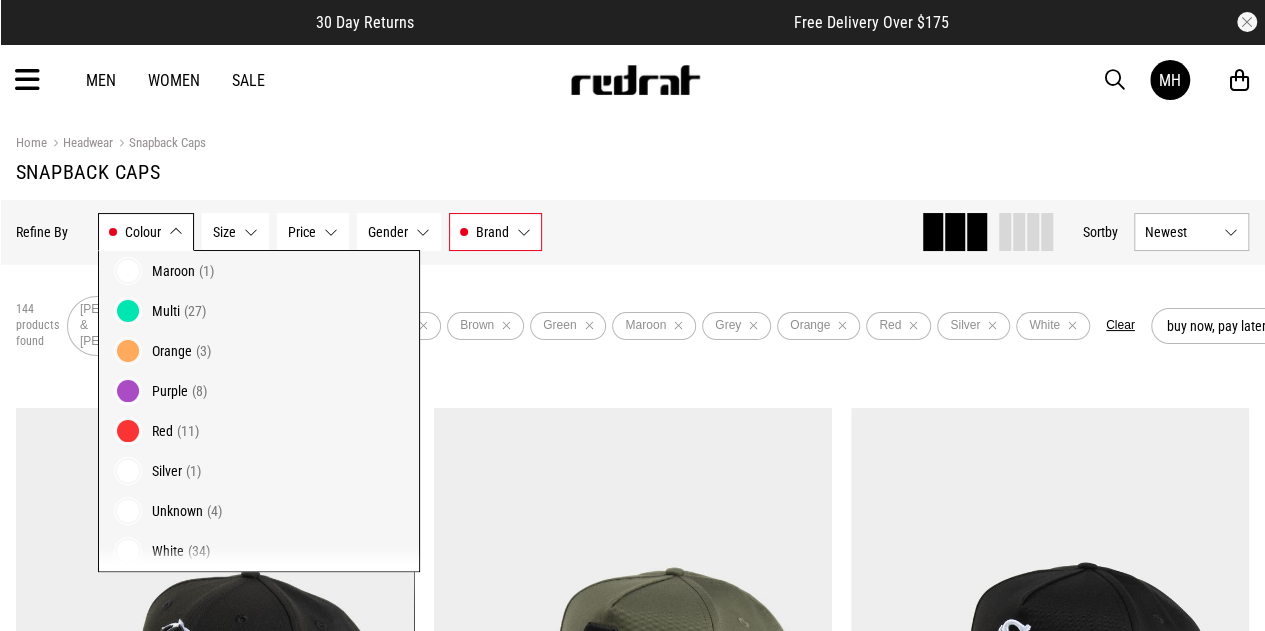 click on "144 products found   Active Filters Mitchell & Ness 47 Brand New Era Black Brown Green Maroon Grey Orange Red Silver White Clear    buy now, pay later option" at bounding box center (632, 326) 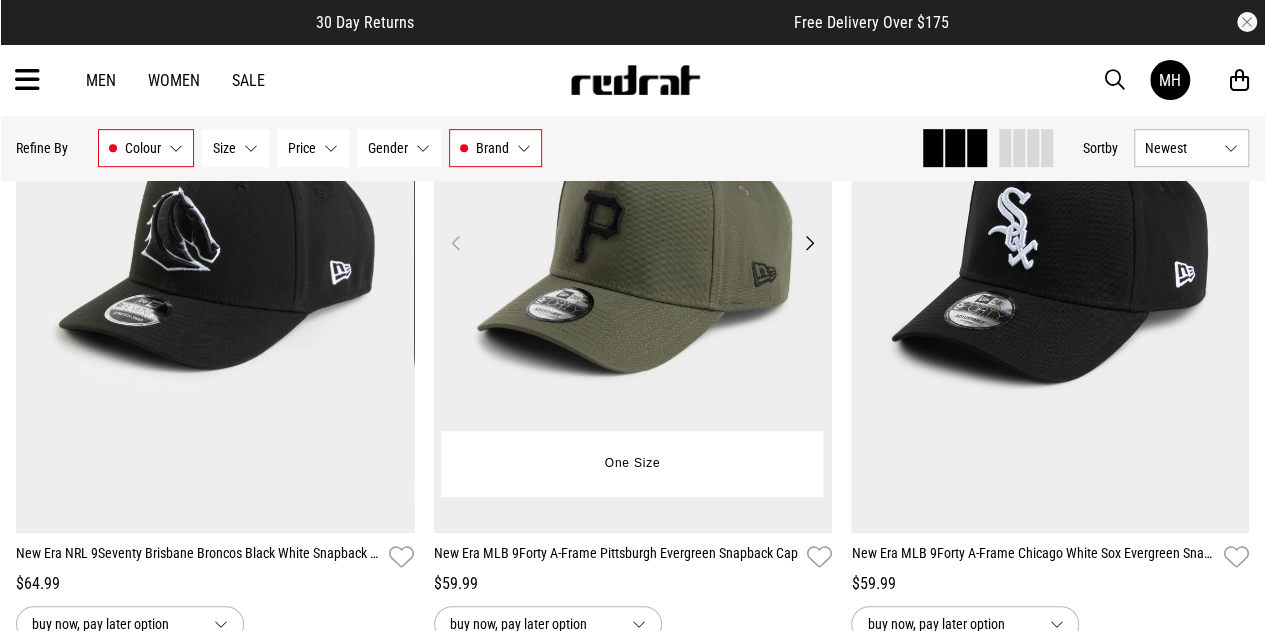 click at bounding box center [633, 254] 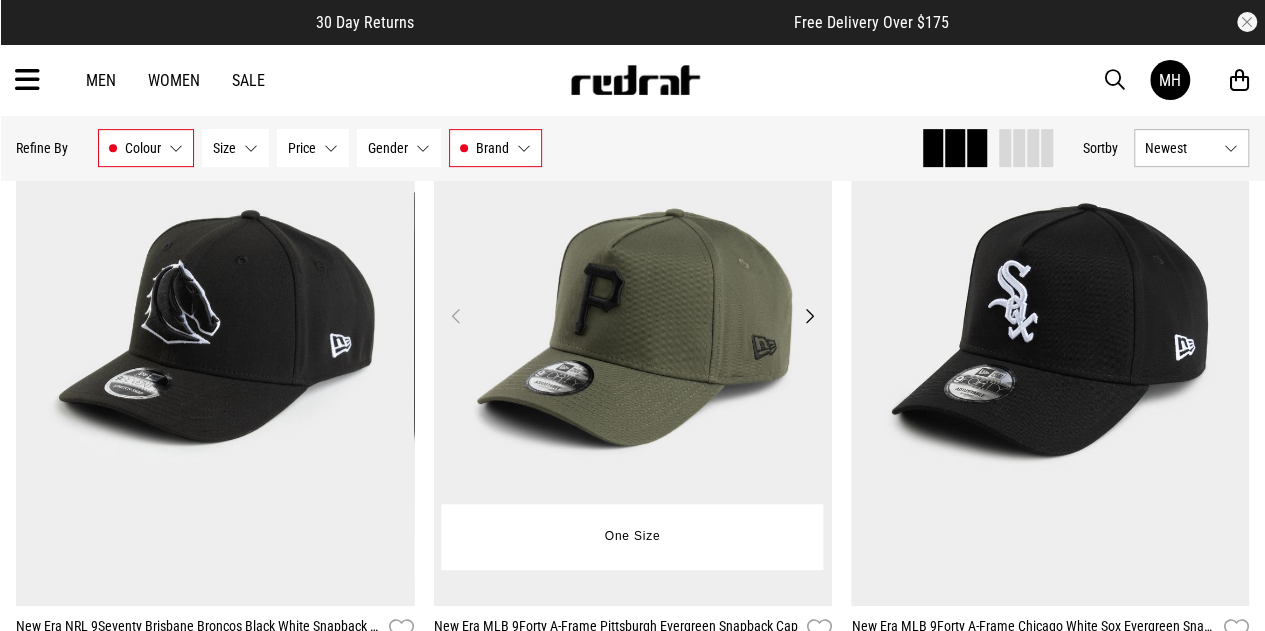 scroll, scrollTop: 358, scrollLeft: 0, axis: vertical 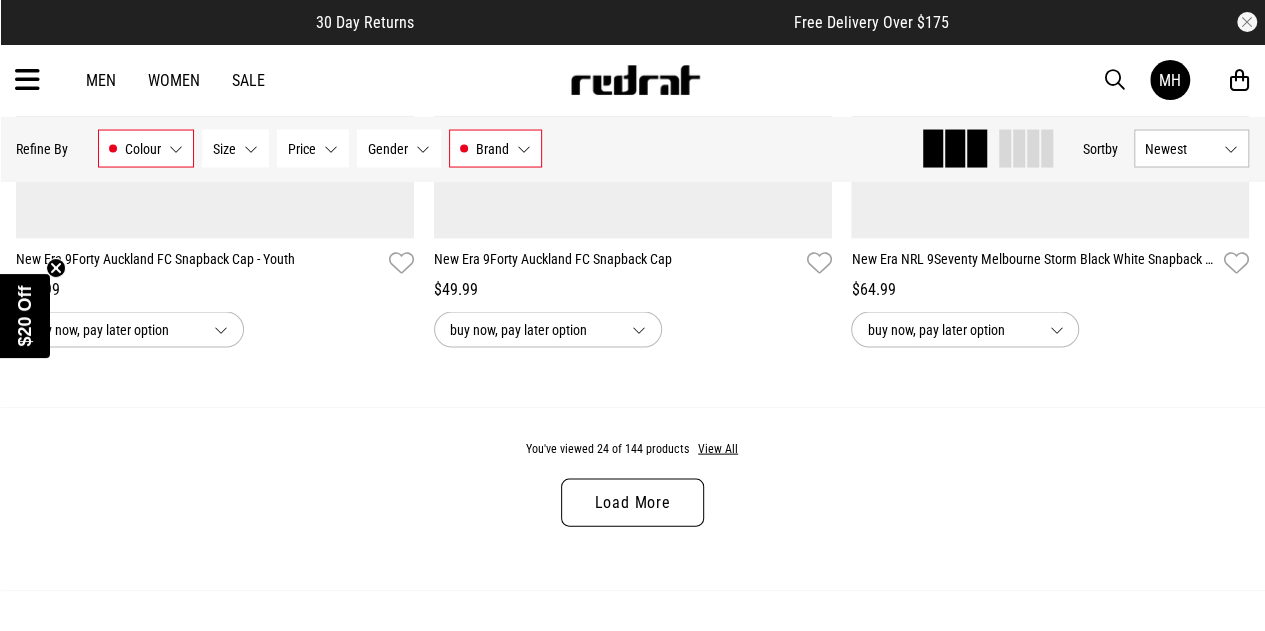 click on "Load More" at bounding box center (632, 502) 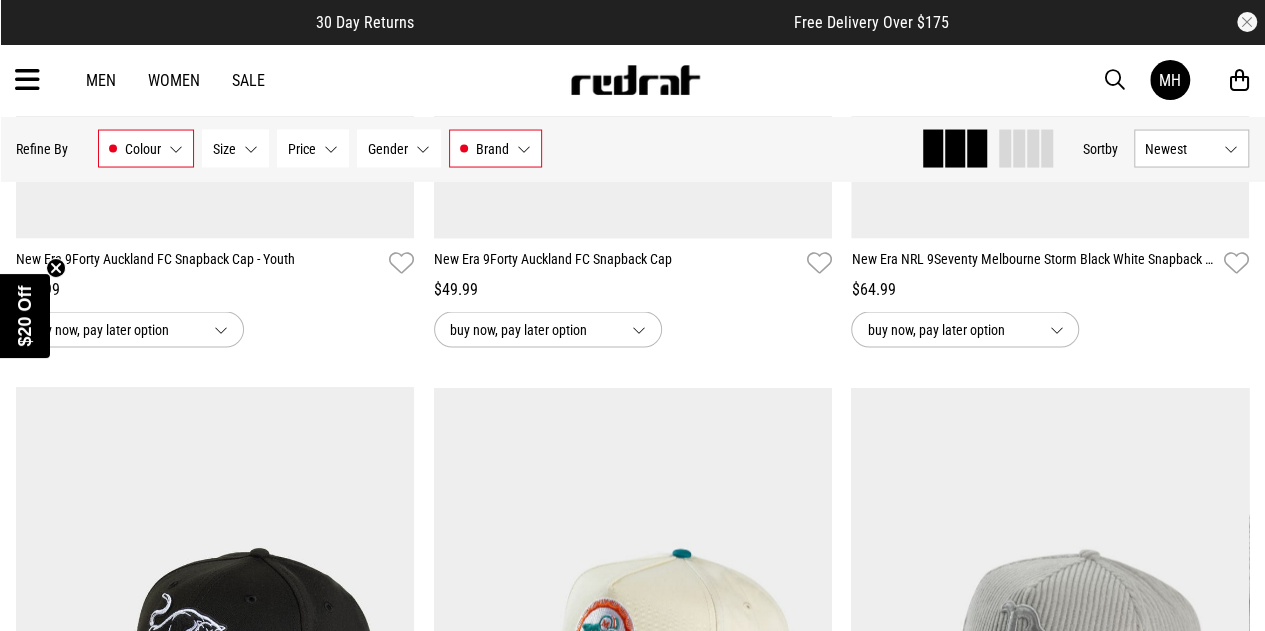 click on "**********" at bounding box center (632, 386) 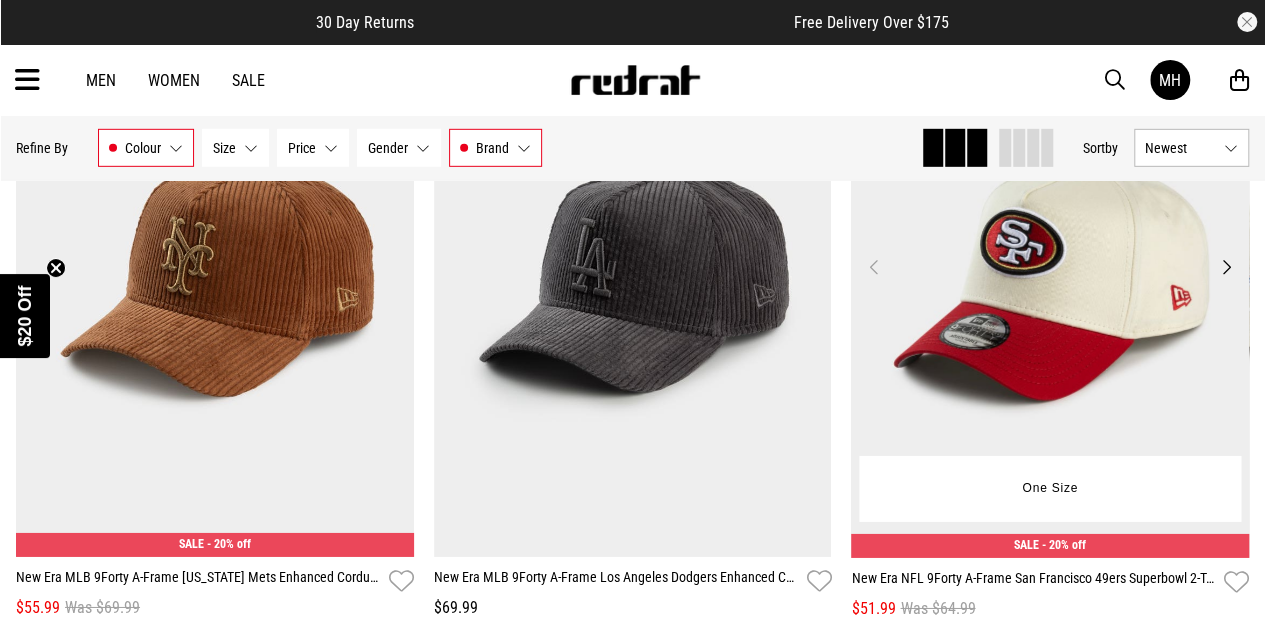 scroll, scrollTop: 6767, scrollLeft: 0, axis: vertical 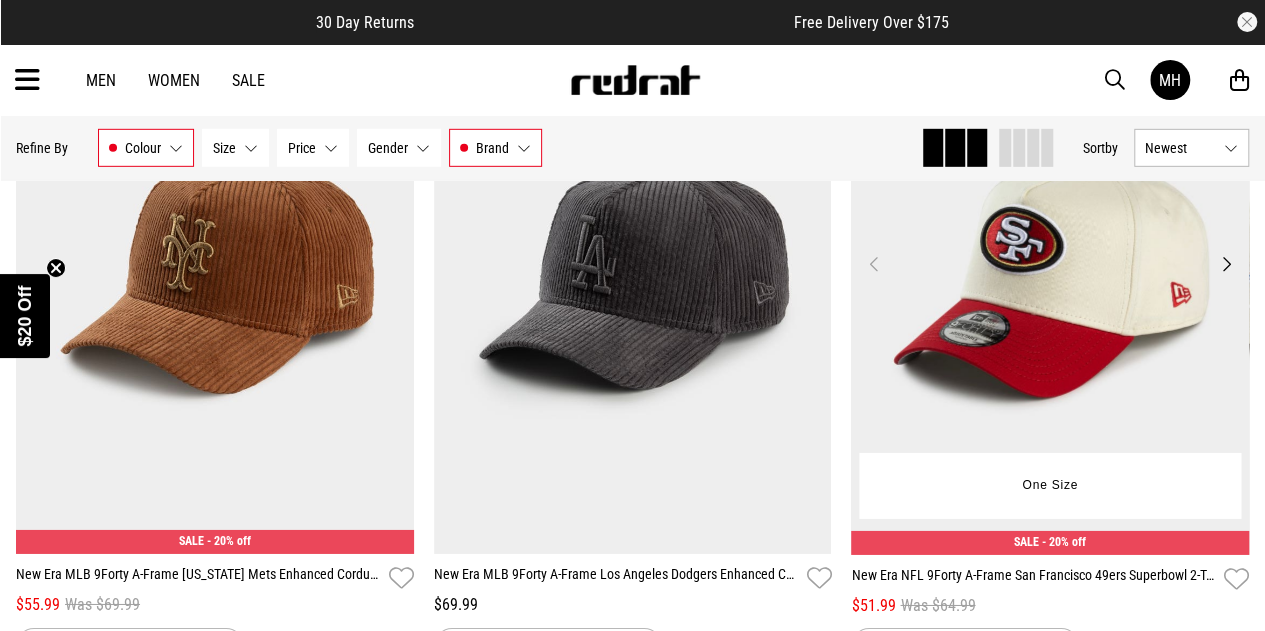 click at bounding box center (1050, 276) 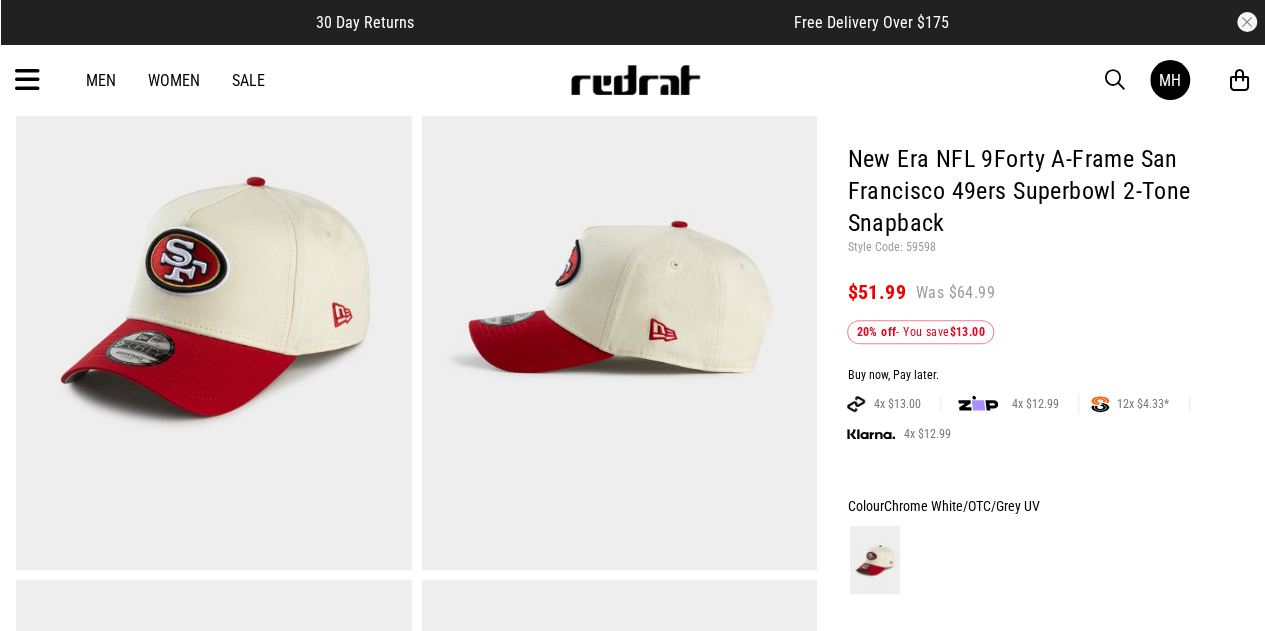 scroll, scrollTop: 176, scrollLeft: 0, axis: vertical 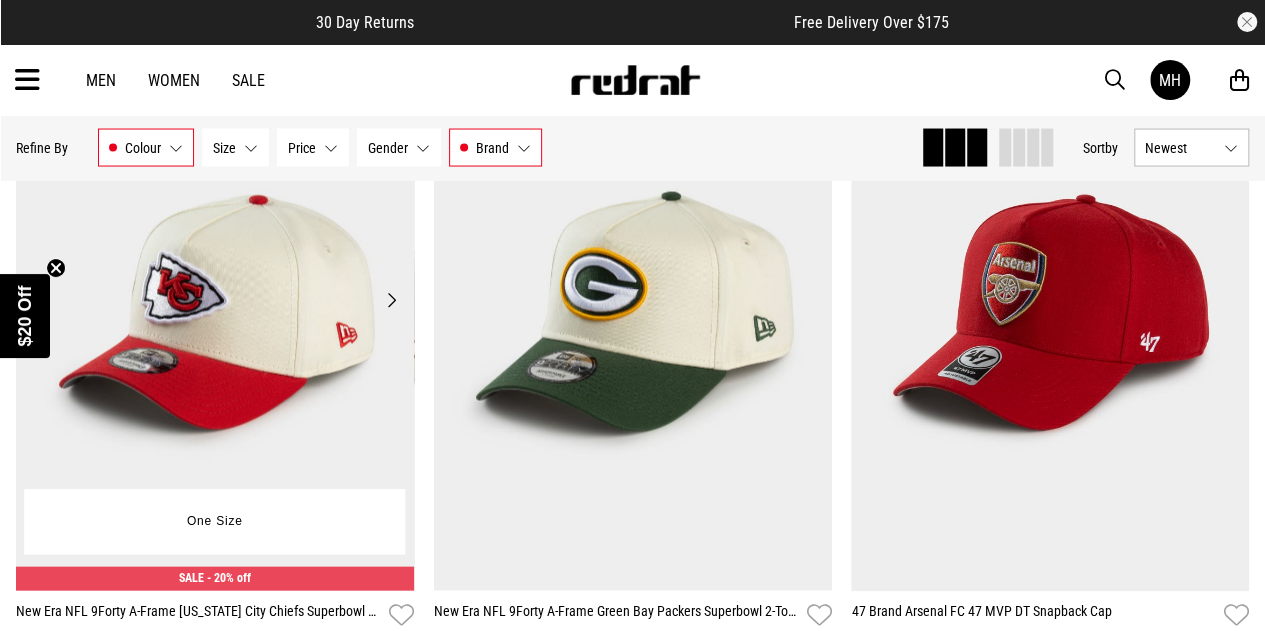 click on "Next" at bounding box center [391, 300] 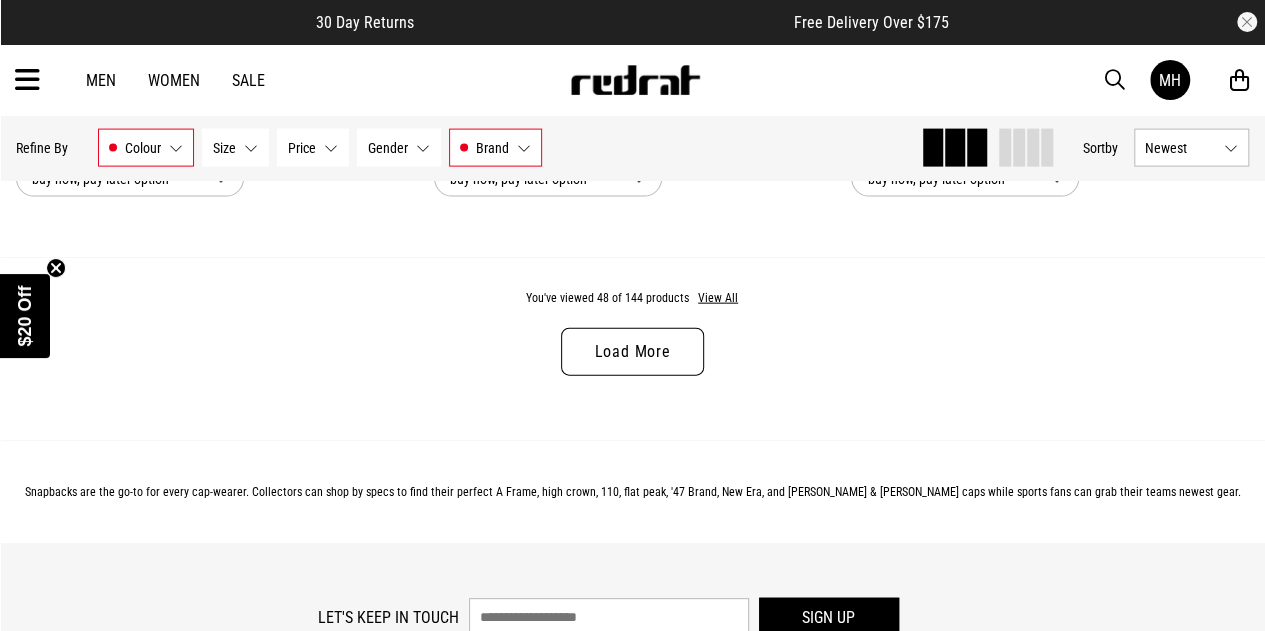 scroll, scrollTop: 5926, scrollLeft: 0, axis: vertical 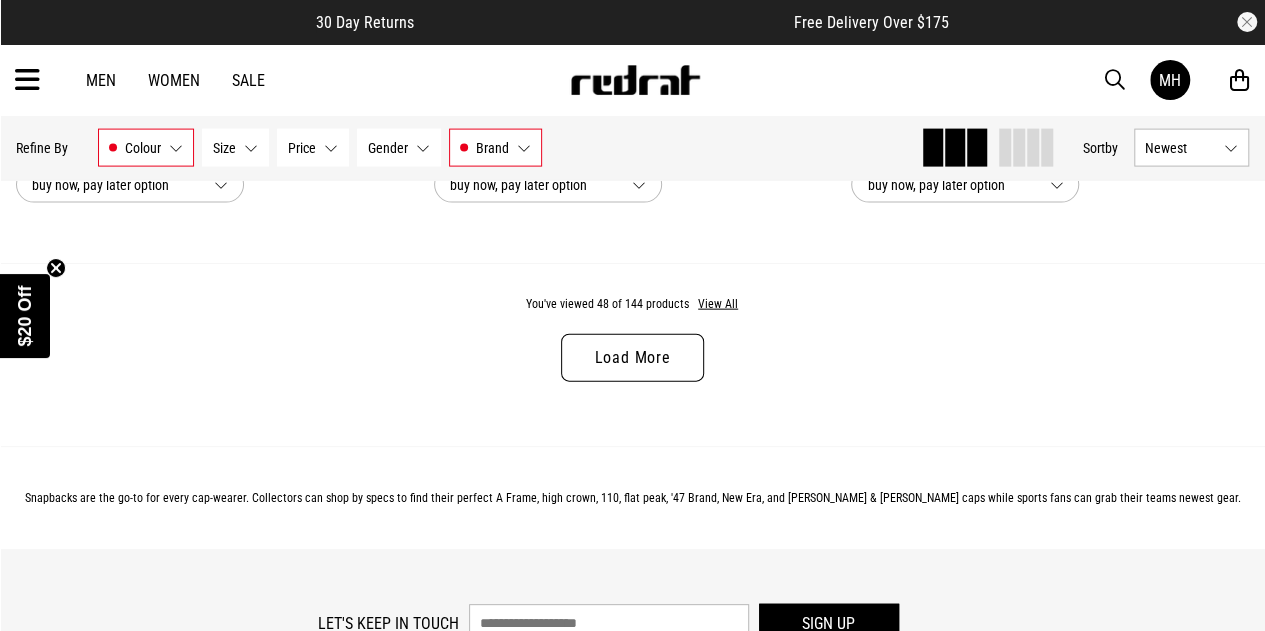 click on "Load More" at bounding box center [632, 358] 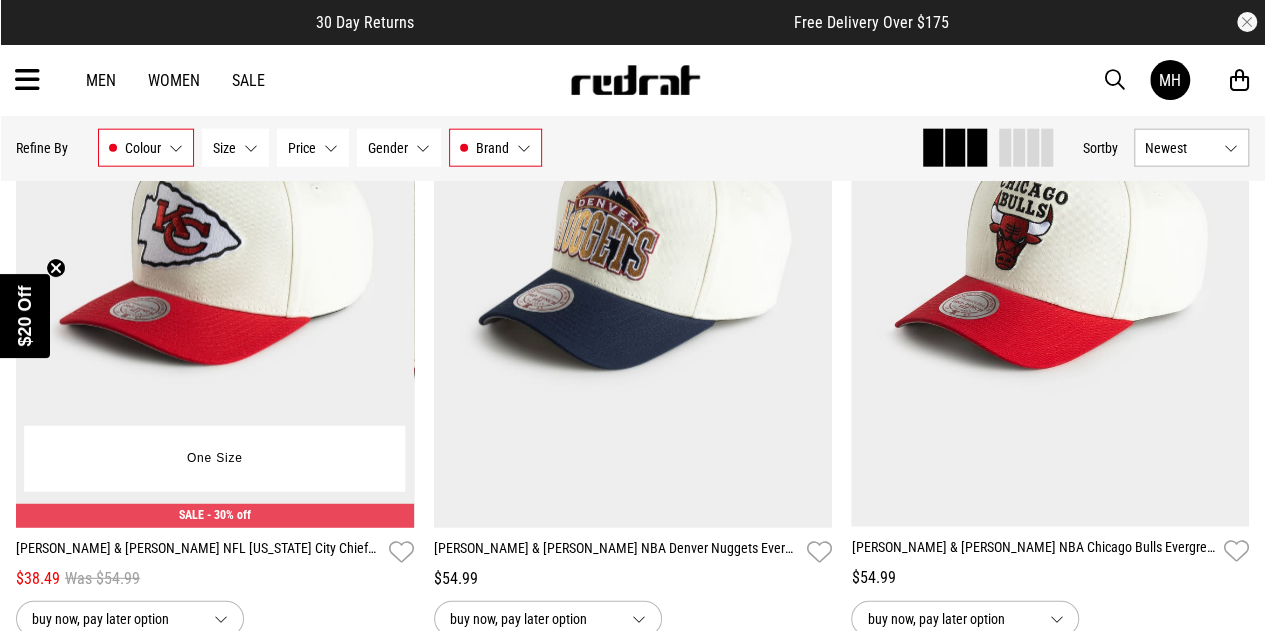 scroll, scrollTop: 6196, scrollLeft: 0, axis: vertical 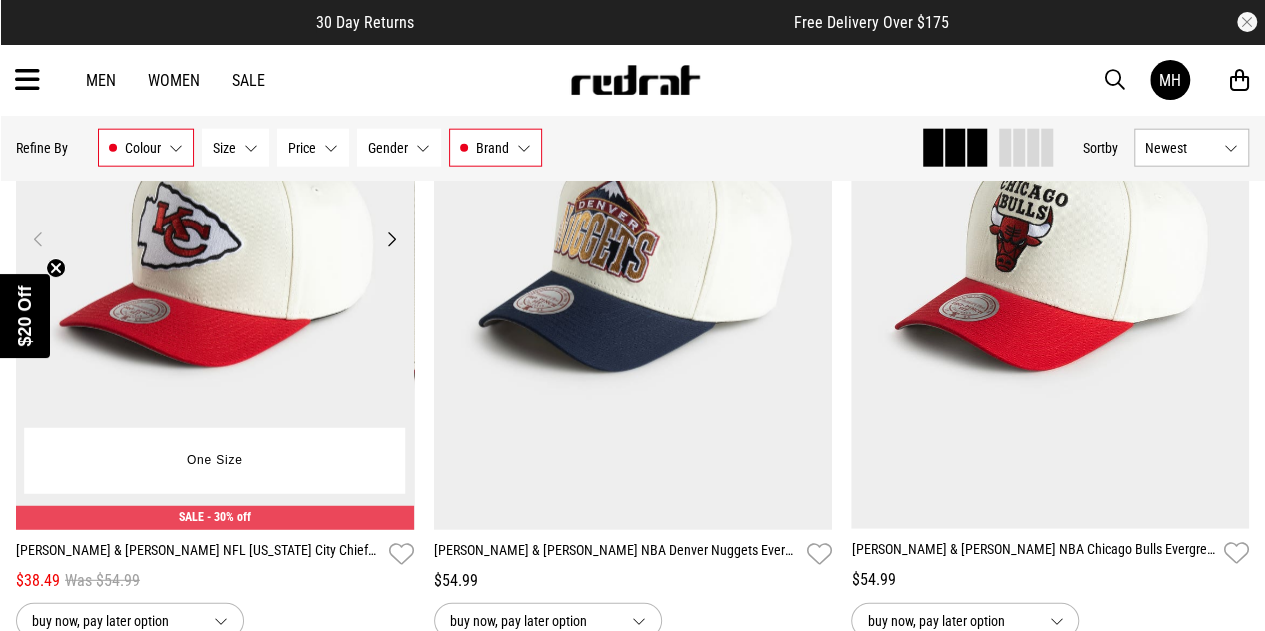 click on "Next" at bounding box center (391, 239) 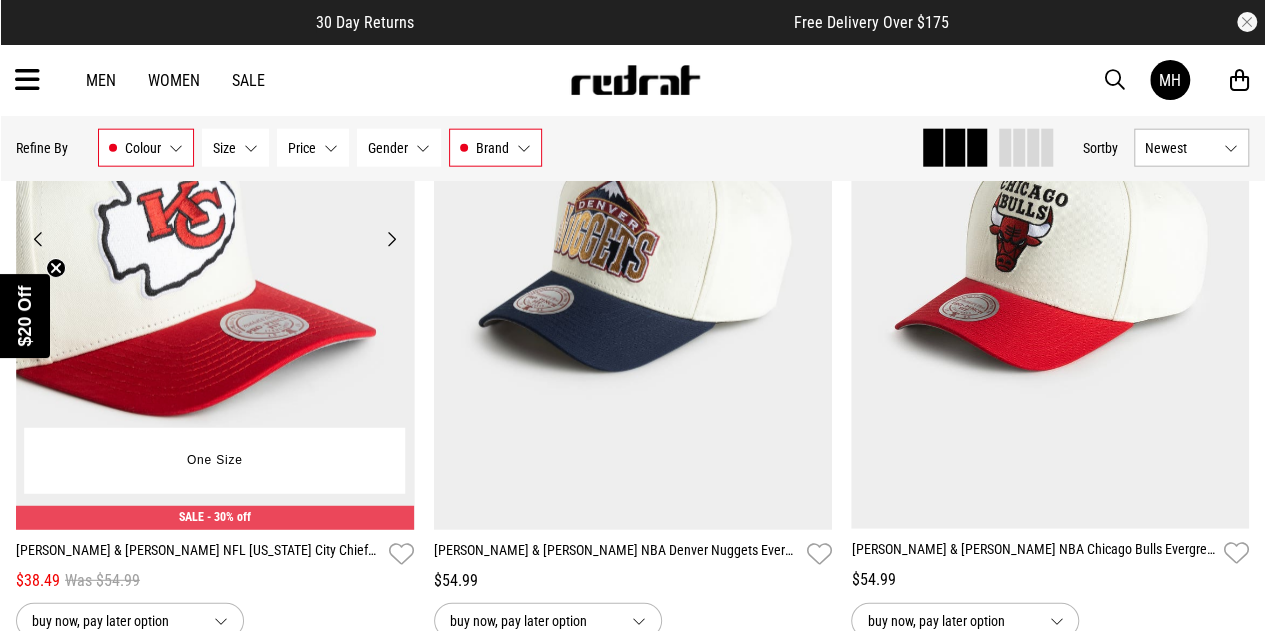 click on "Next" at bounding box center [391, 239] 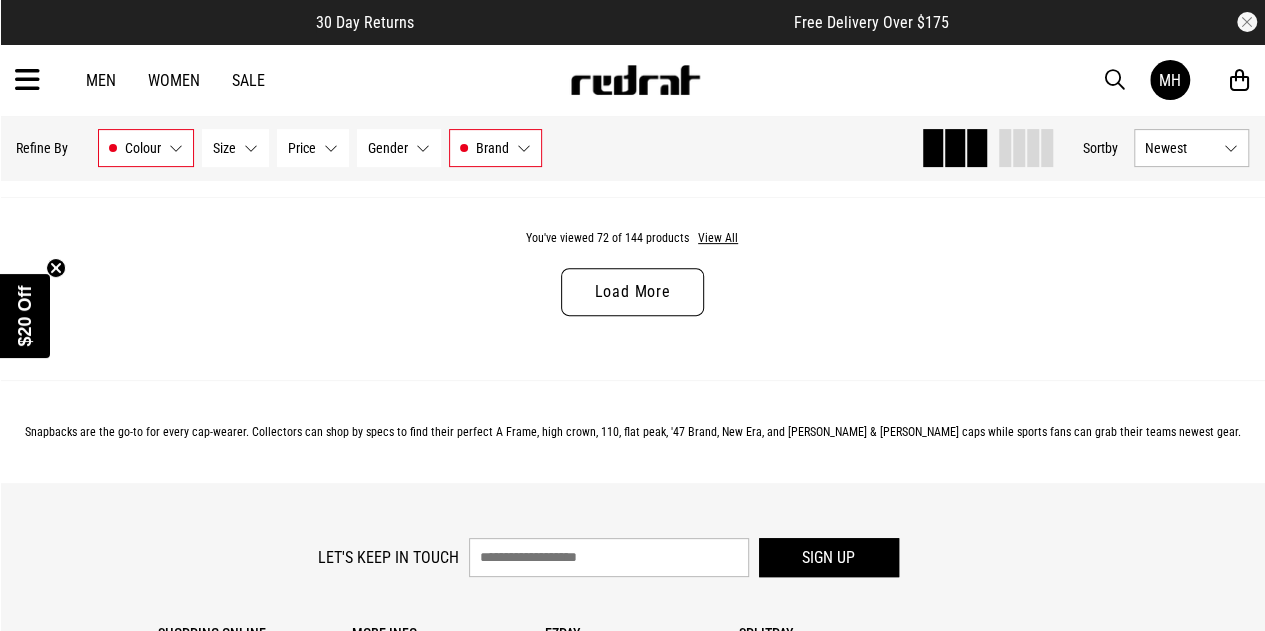 scroll, scrollTop: 11584, scrollLeft: 0, axis: vertical 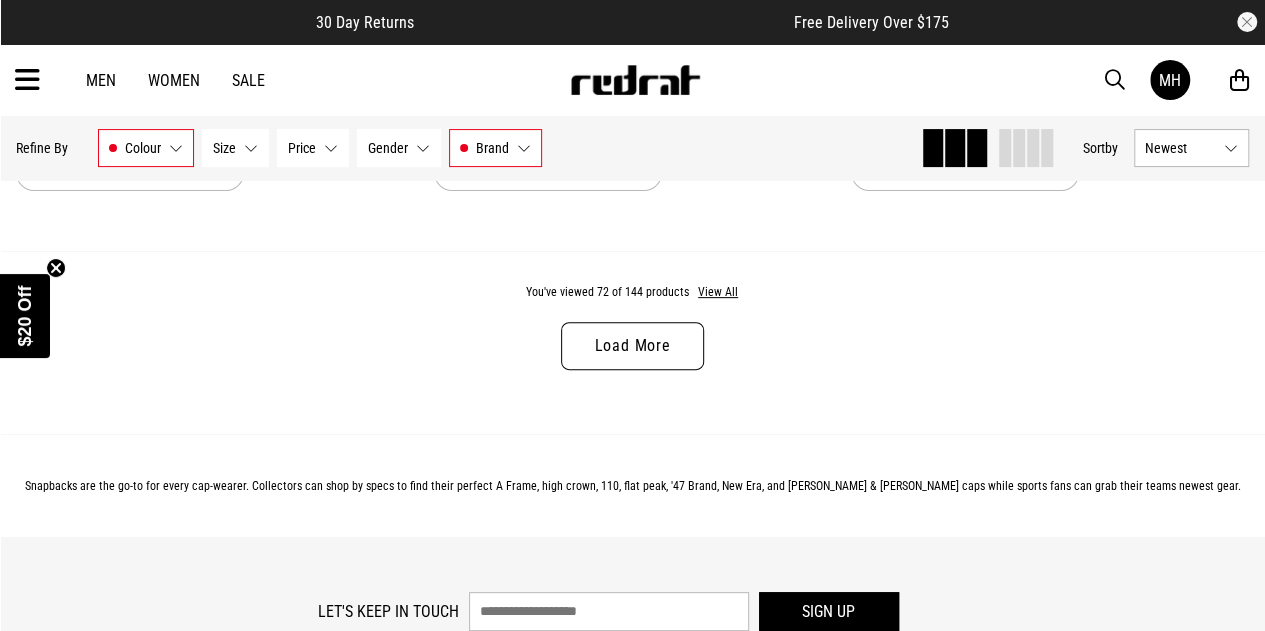 click on "Load More" at bounding box center [632, 346] 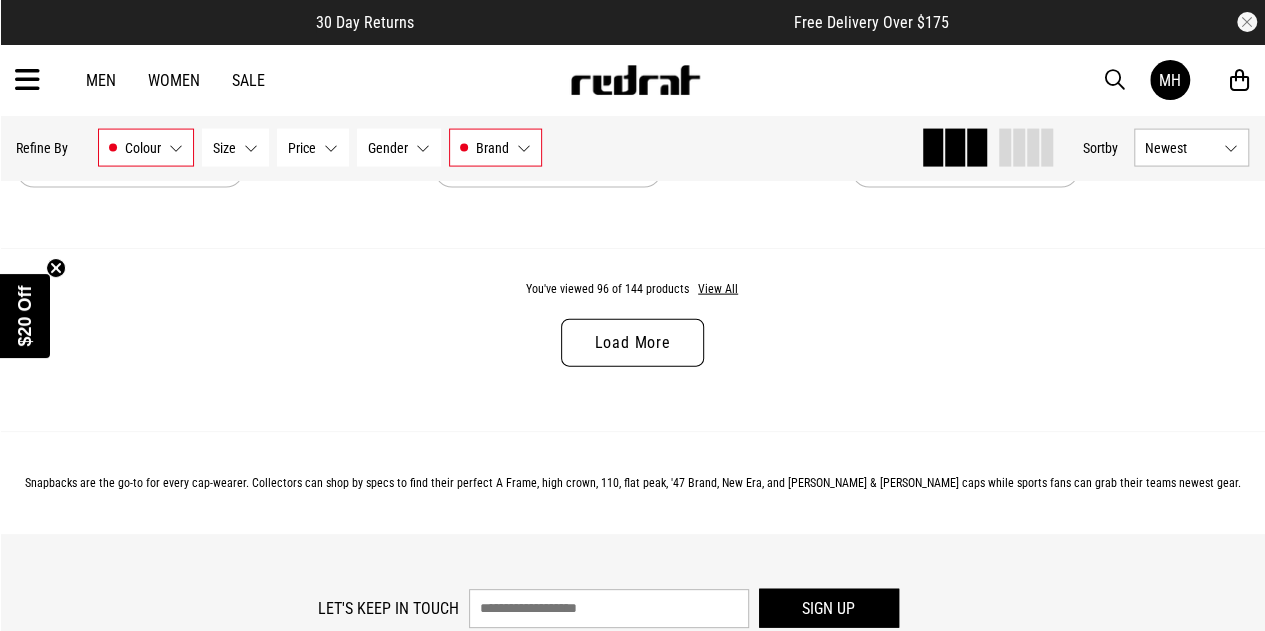 scroll, scrollTop: 17232, scrollLeft: 0, axis: vertical 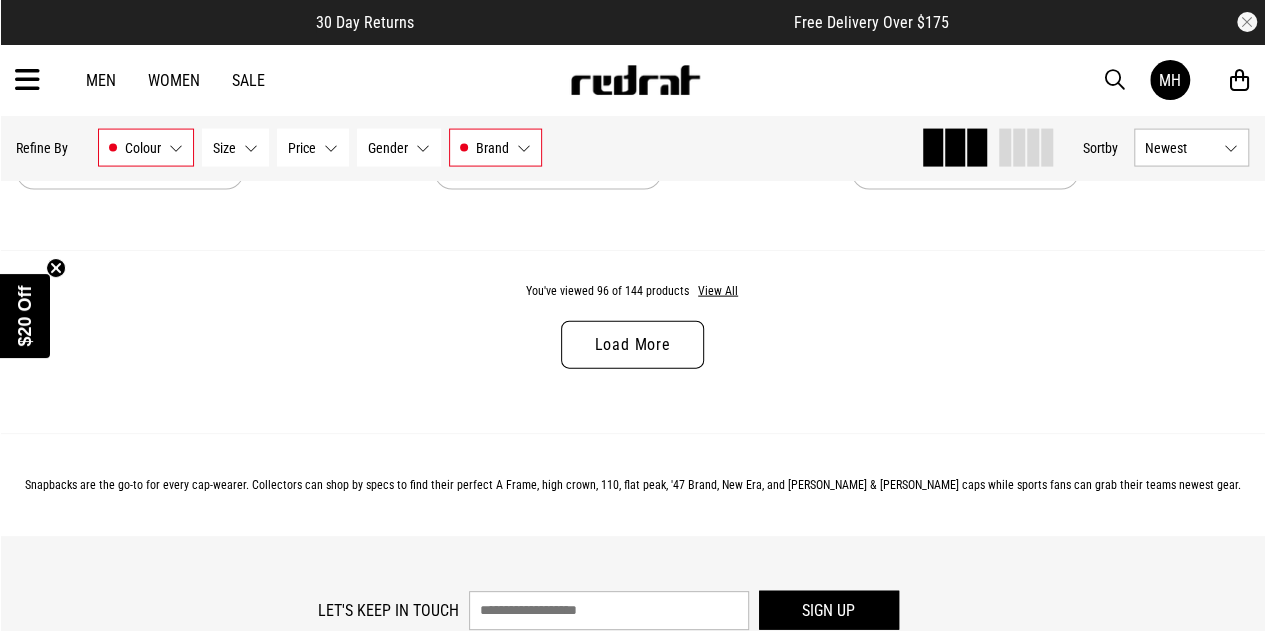 click on "Load More" at bounding box center [632, 345] 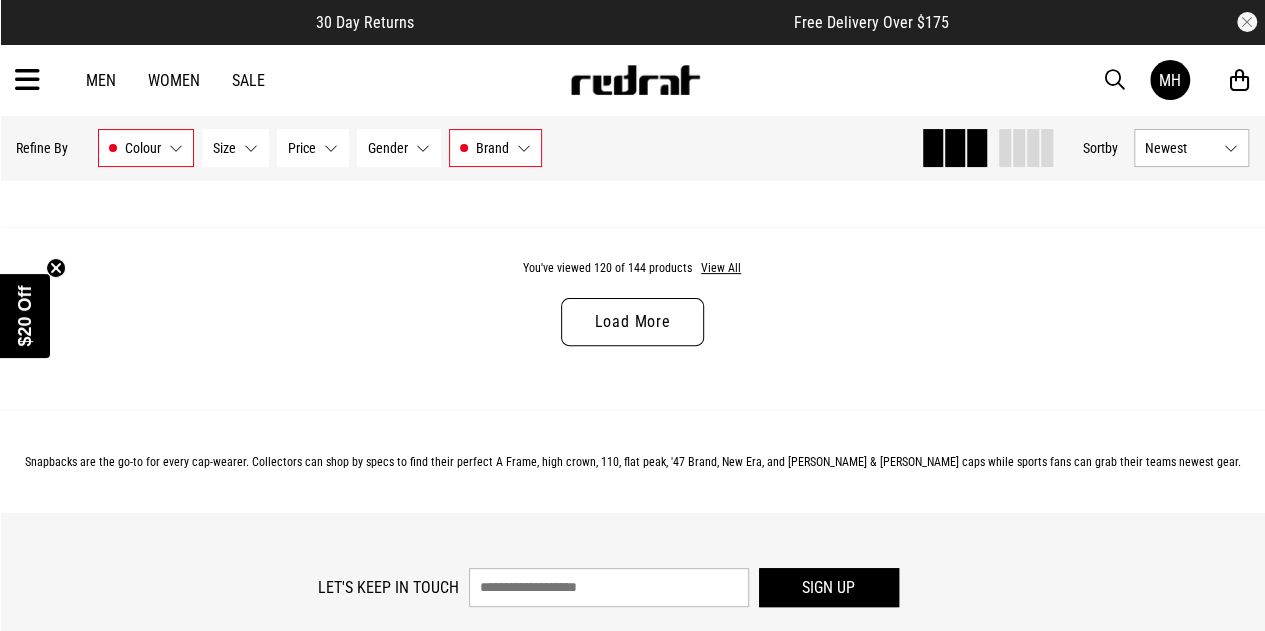 scroll, scrollTop: 22906, scrollLeft: 0, axis: vertical 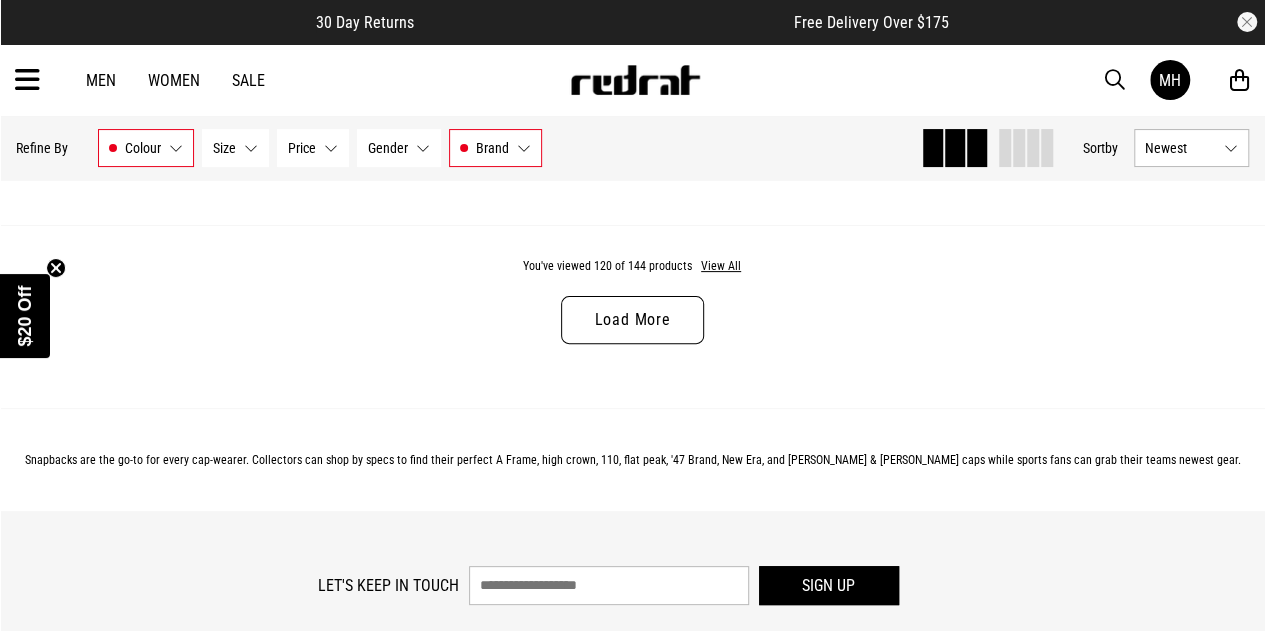 click on "Load More" at bounding box center [632, 320] 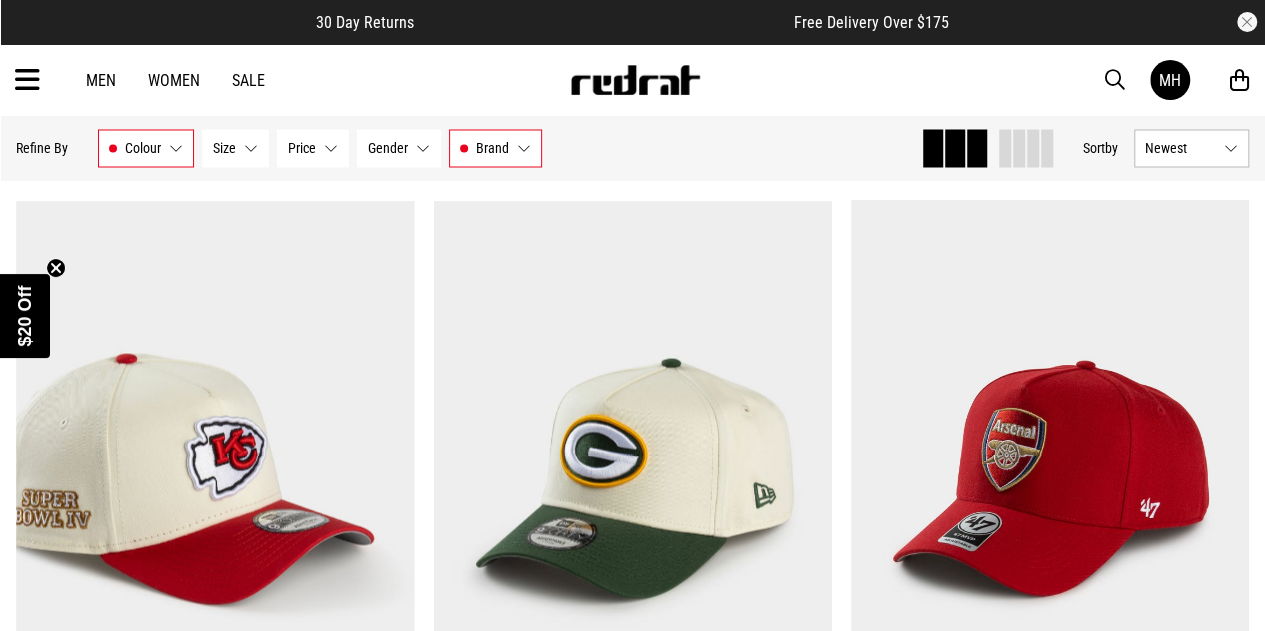scroll, scrollTop: 1732, scrollLeft: 0, axis: vertical 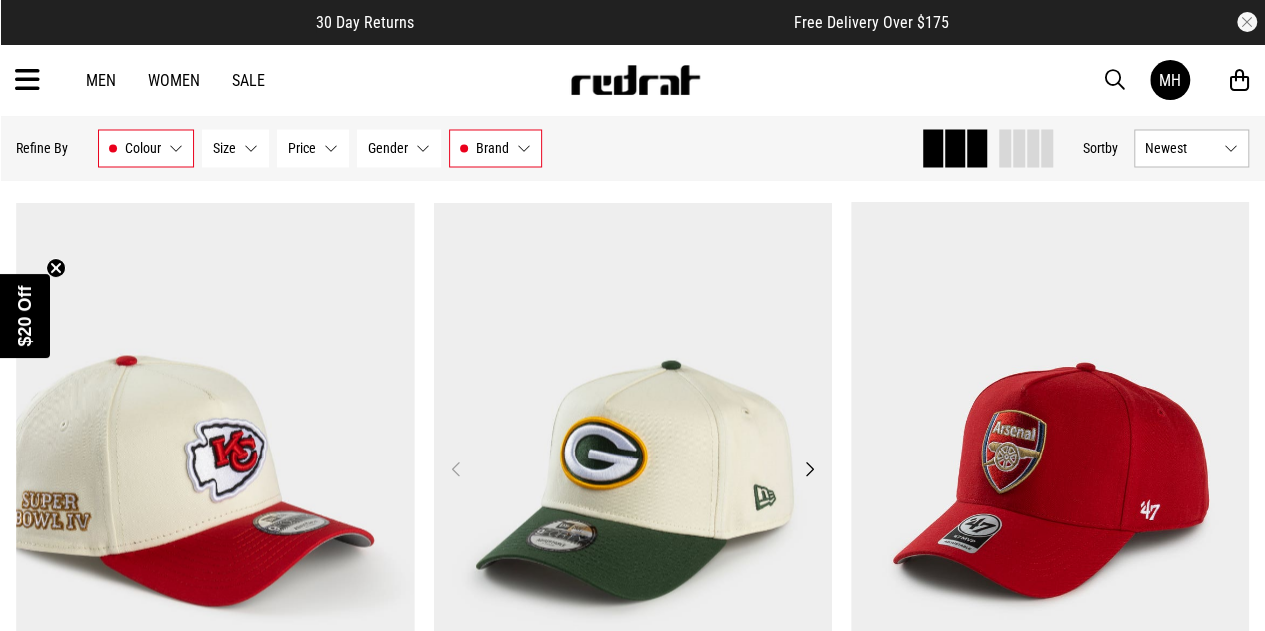 click on "Next" at bounding box center (808, 468) 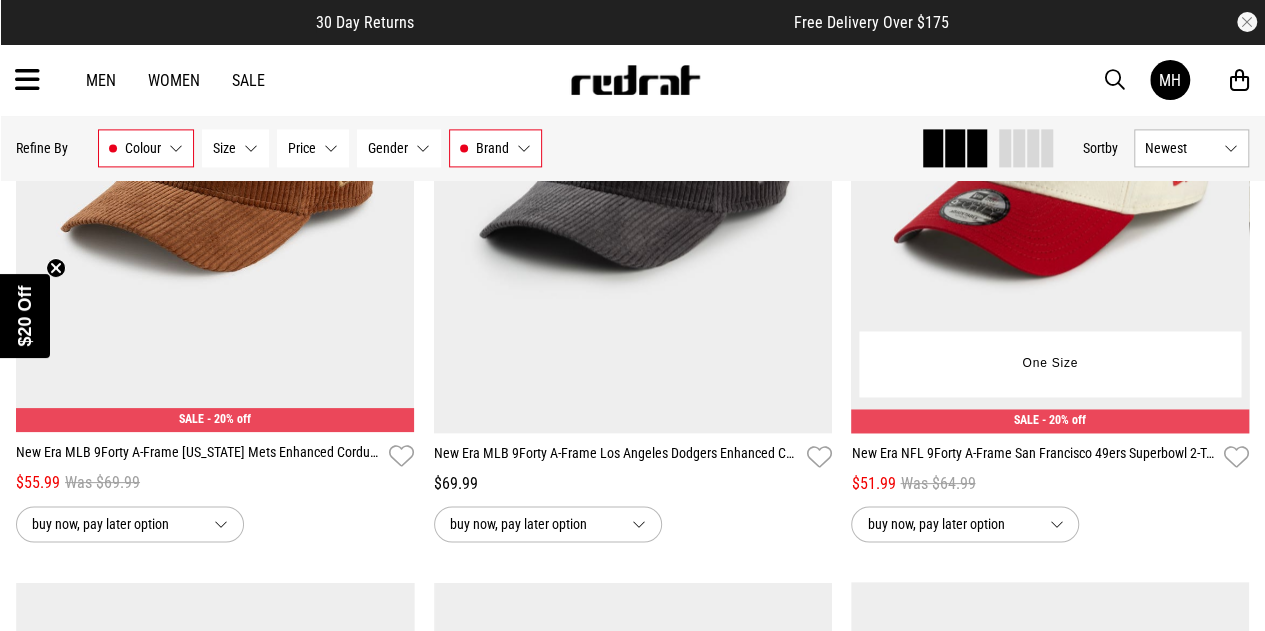 scroll, scrollTop: 1260, scrollLeft: 0, axis: vertical 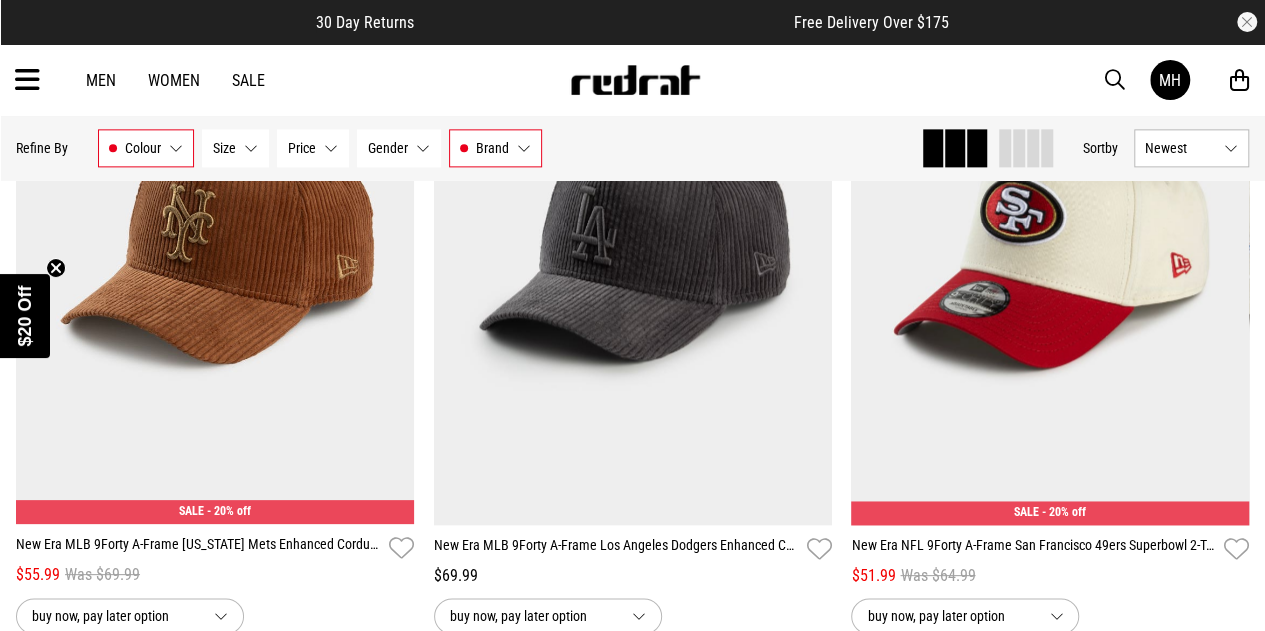 click on "Sale" at bounding box center [248, 80] 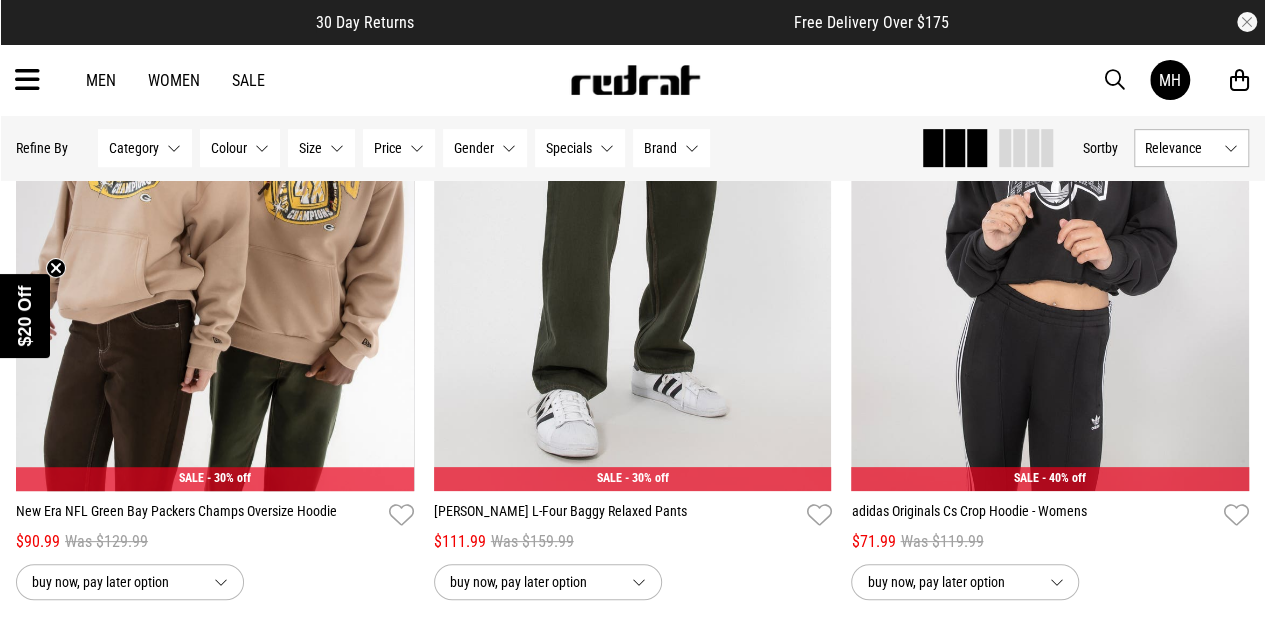 scroll, scrollTop: 418, scrollLeft: 0, axis: vertical 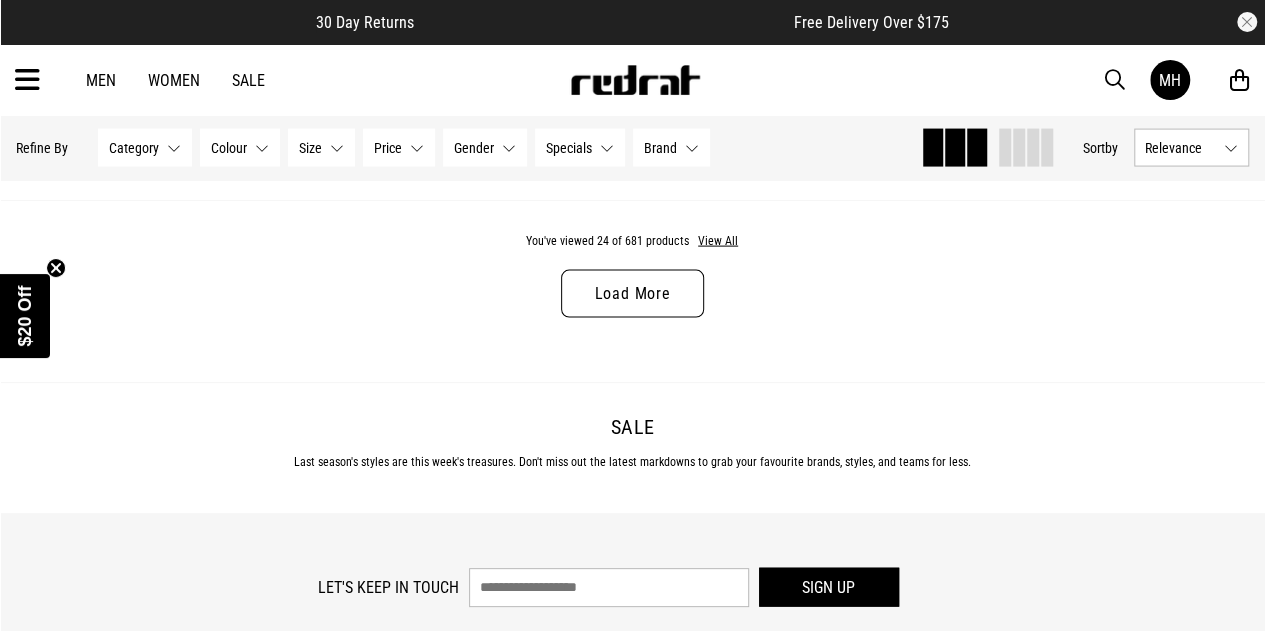 click on "Load More" at bounding box center [632, 294] 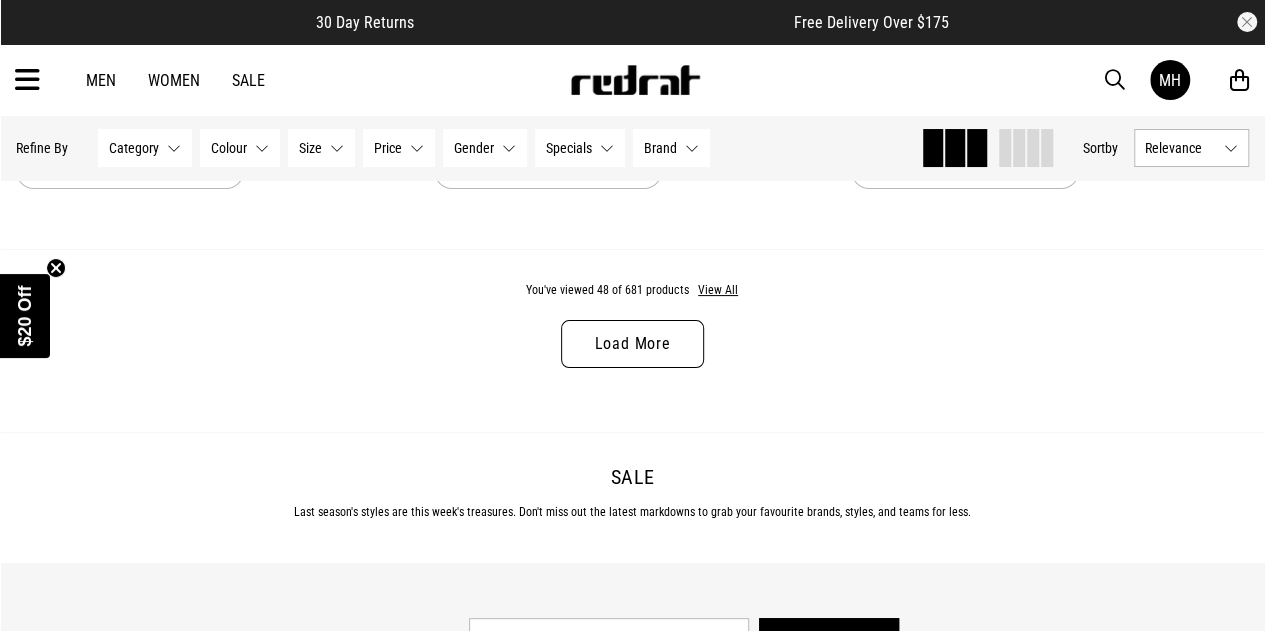 scroll, scrollTop: 11419, scrollLeft: 0, axis: vertical 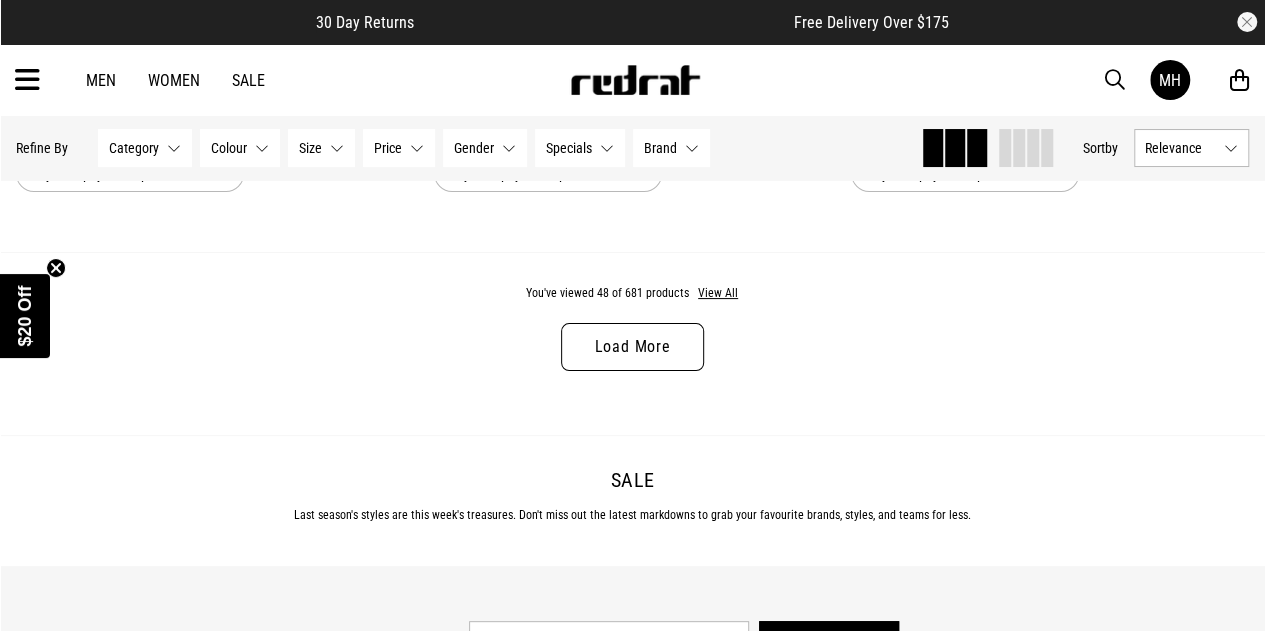 click on "Load More" at bounding box center (632, 347) 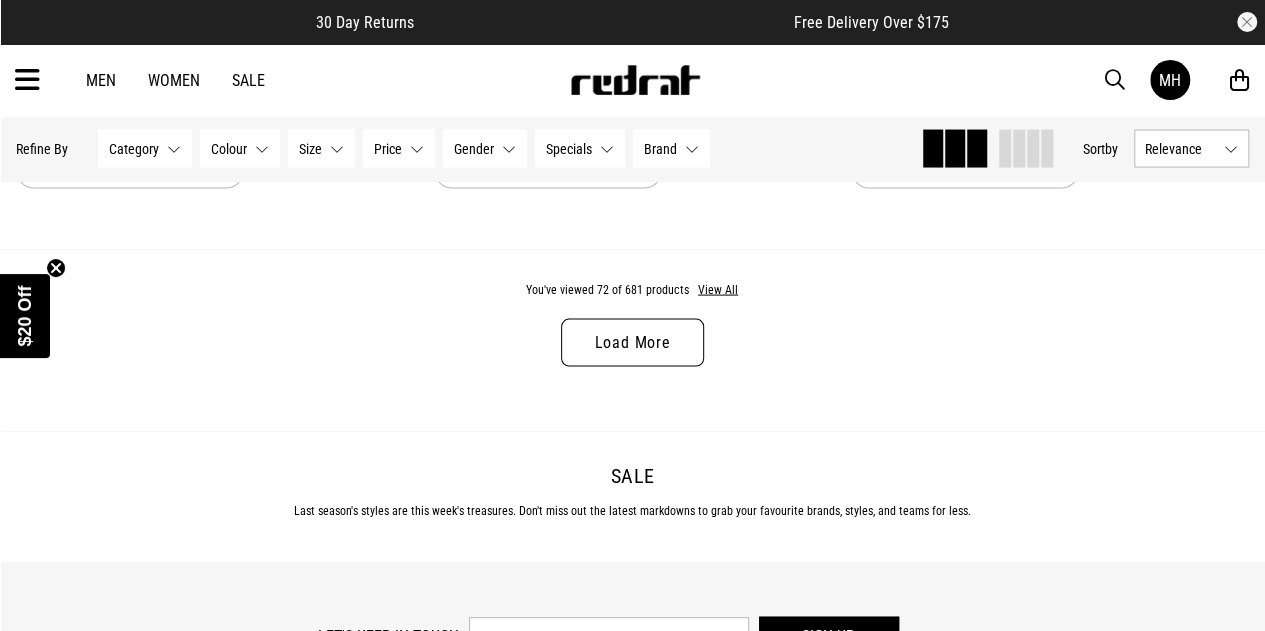 scroll, scrollTop: 17075, scrollLeft: 0, axis: vertical 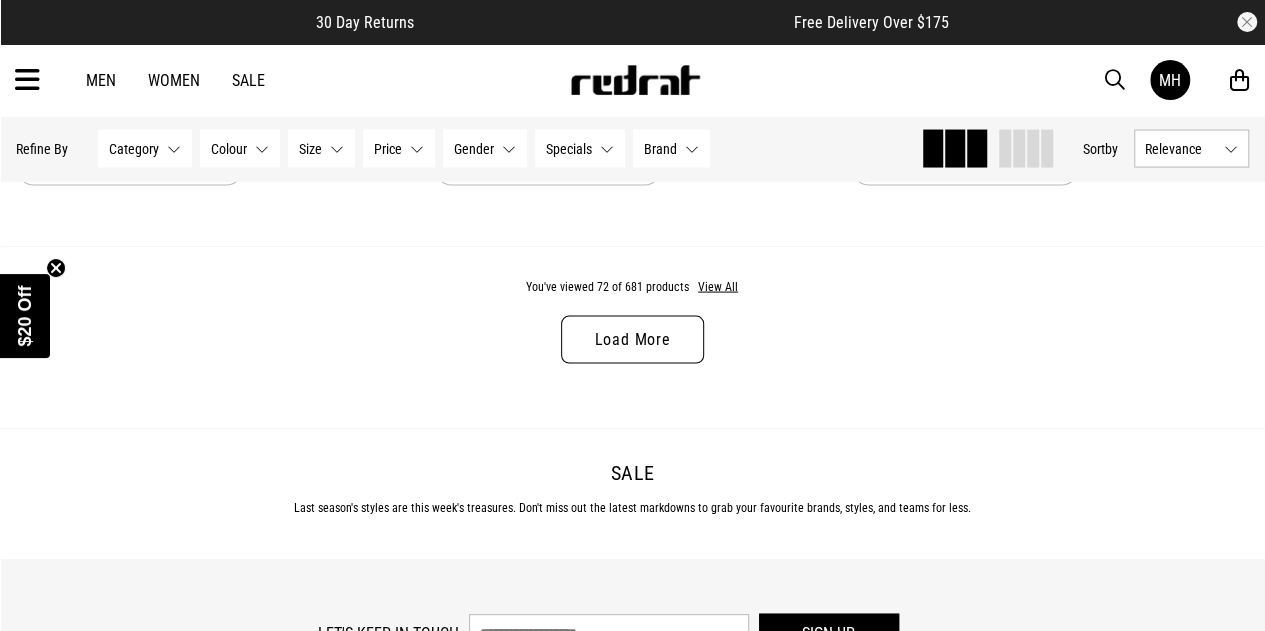 click on "Men" at bounding box center (101, 80) 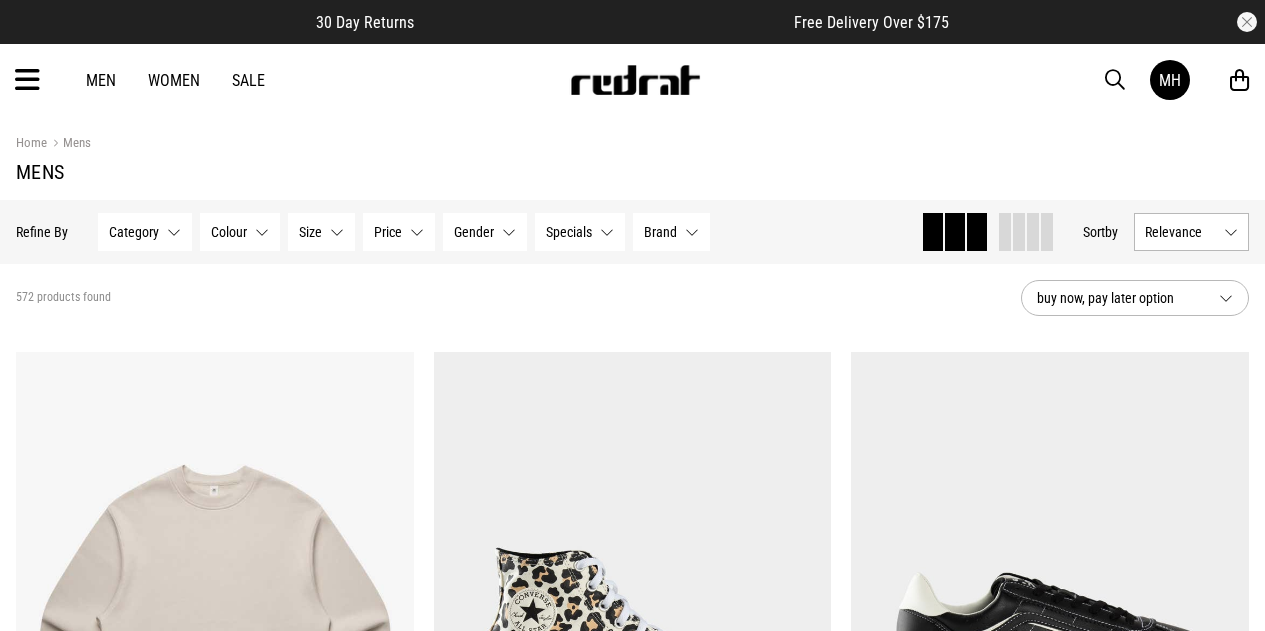 scroll, scrollTop: 0, scrollLeft: 0, axis: both 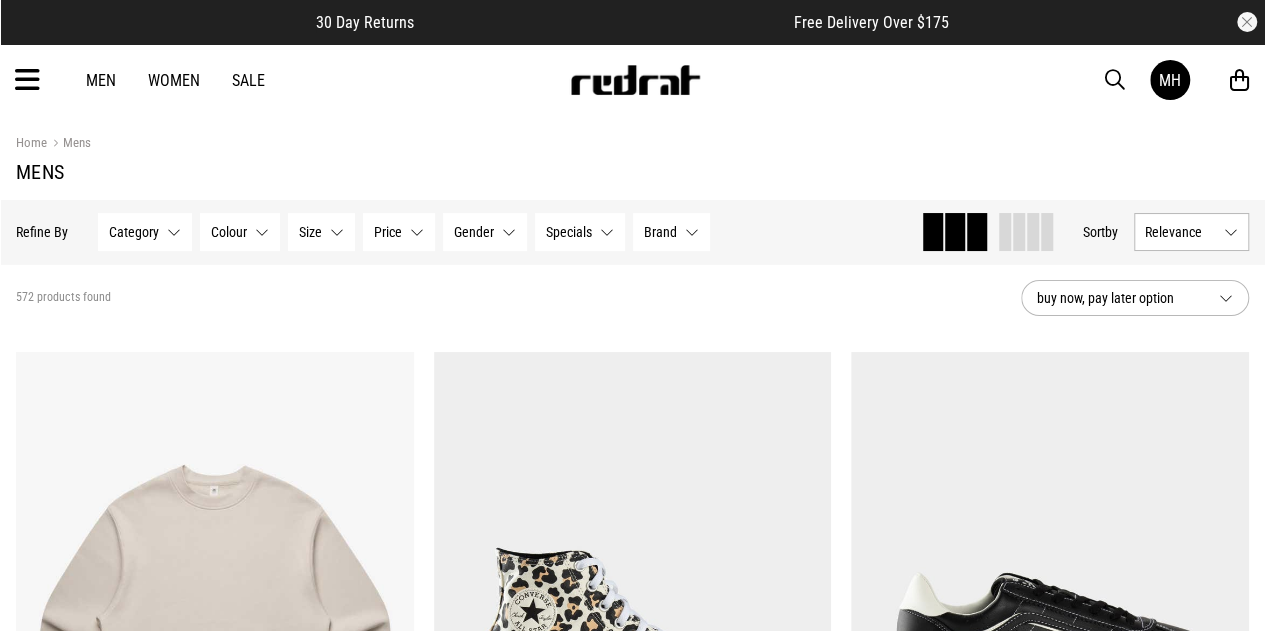 click on "Category" at bounding box center (134, 232) 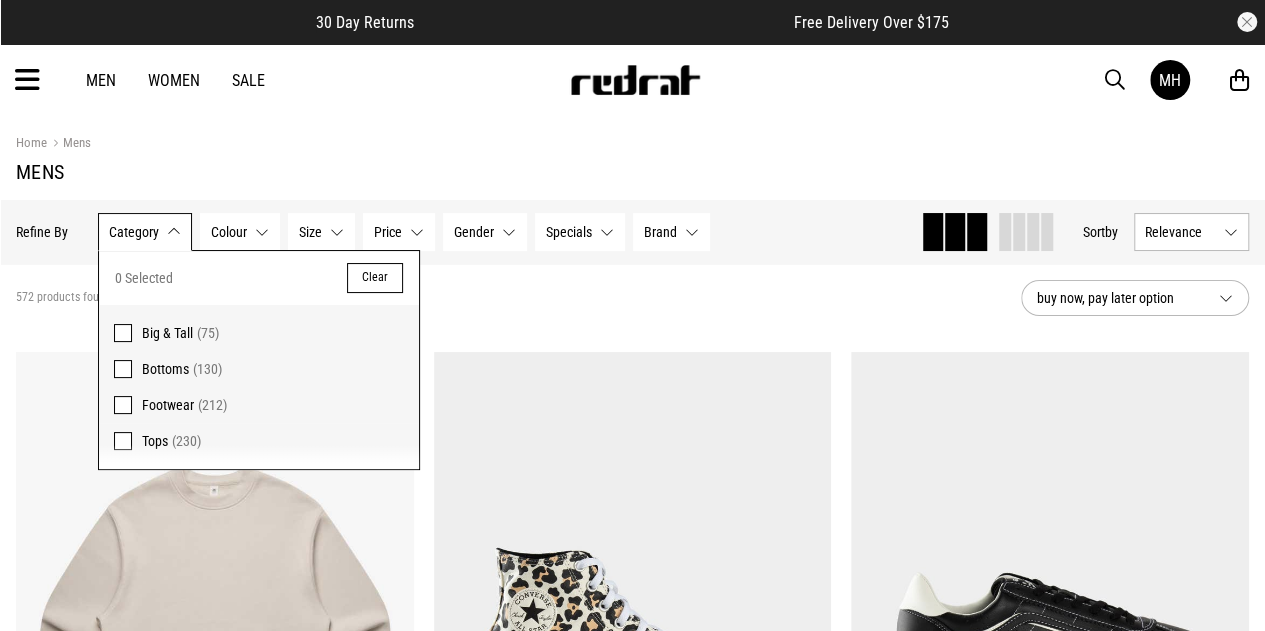 click on "Footwear" at bounding box center (168, 405) 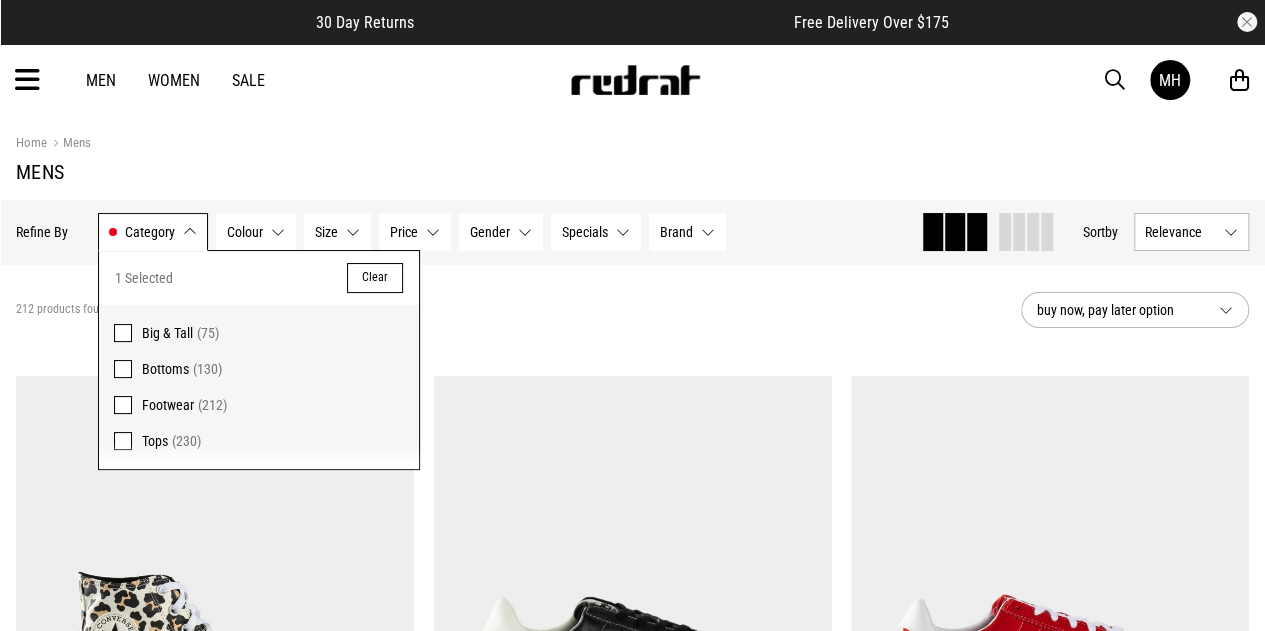 click on "212 products found   Active Filters Footwear Clear" at bounding box center (510, 310) 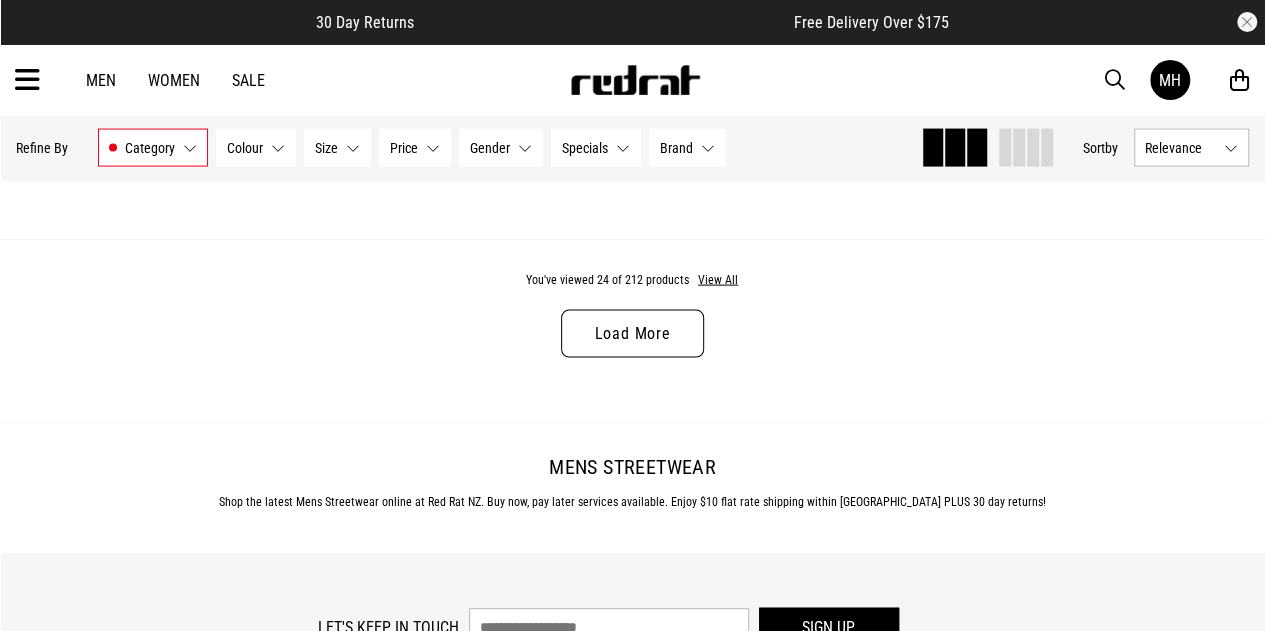 scroll, scrollTop: 5805, scrollLeft: 0, axis: vertical 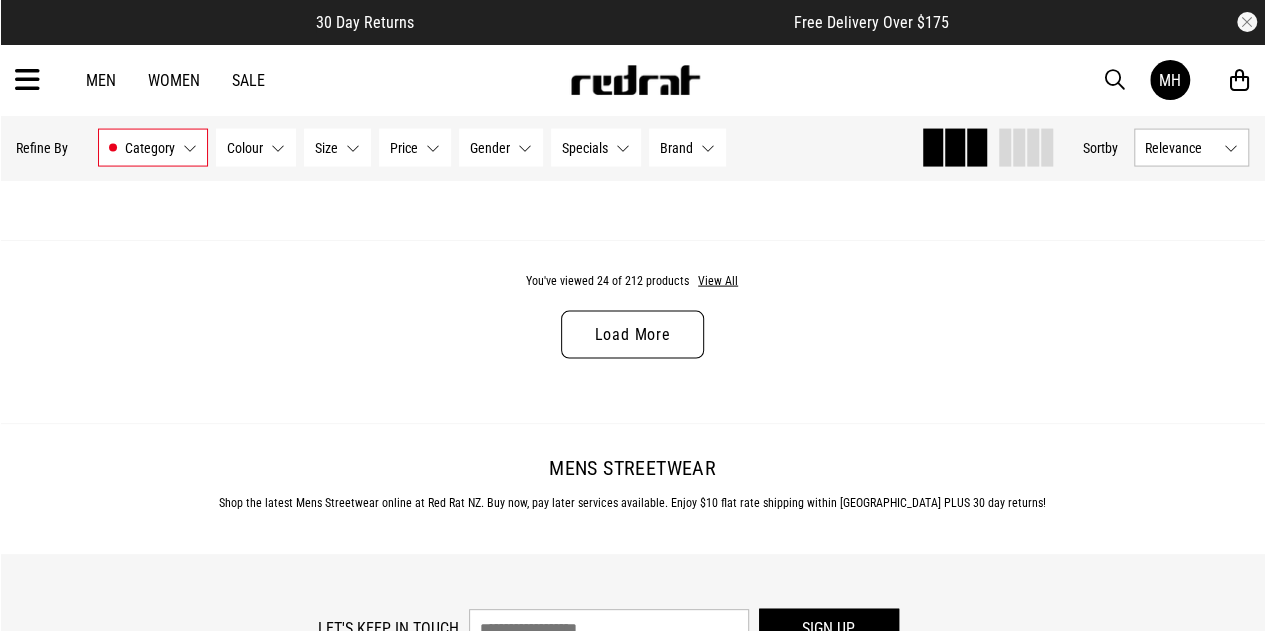 click on "Load More" at bounding box center [632, 335] 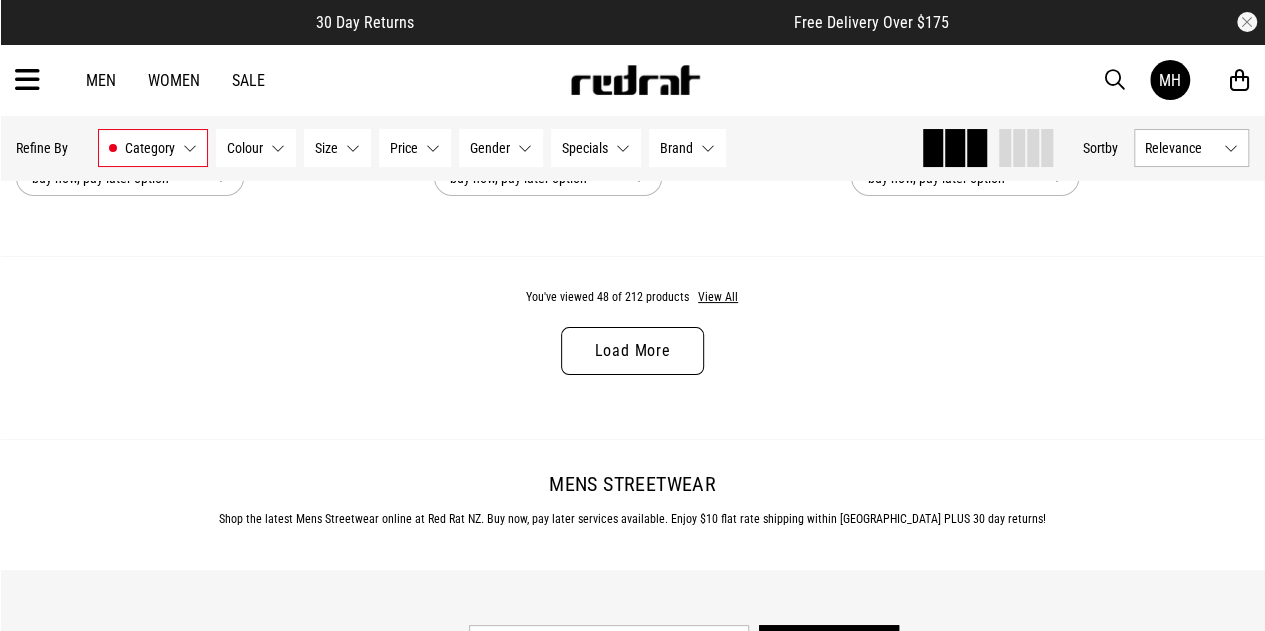 scroll, scrollTop: 11438, scrollLeft: 0, axis: vertical 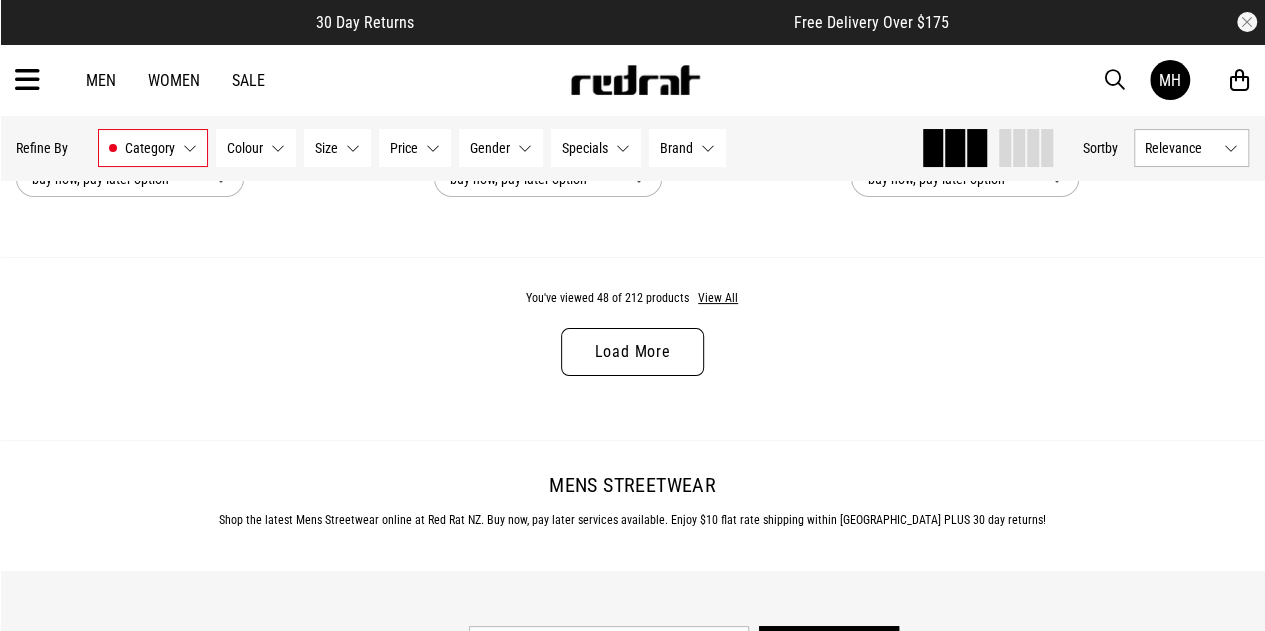 click on "Load More" at bounding box center [632, 352] 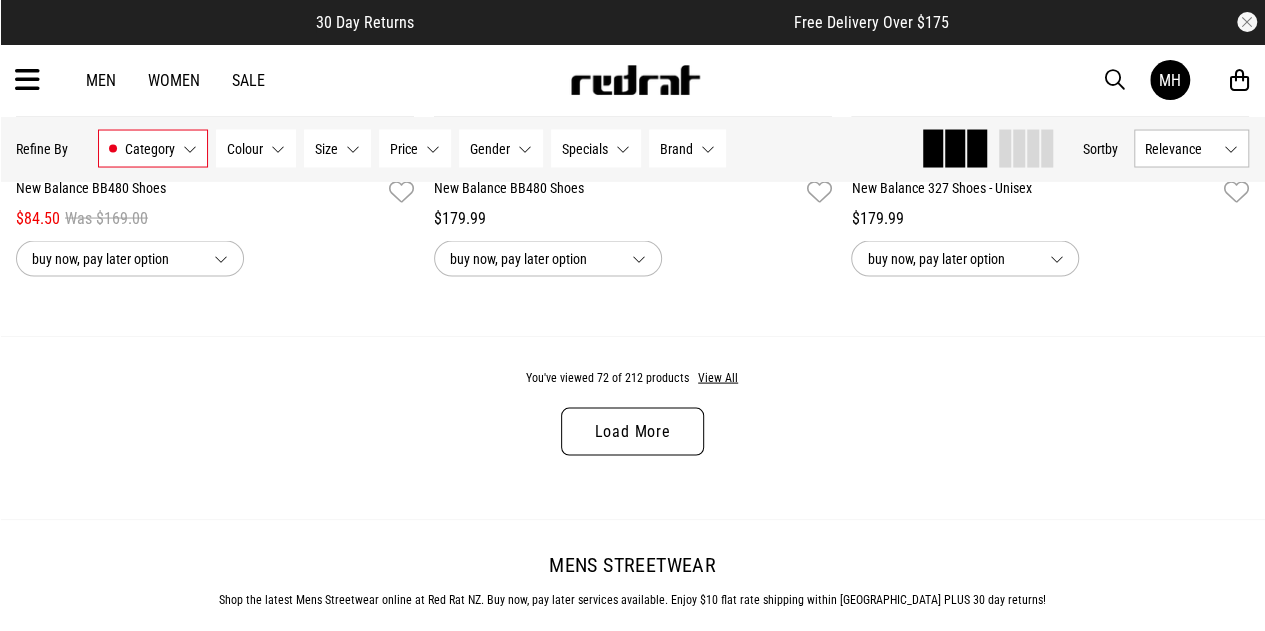 scroll, scrollTop: 17011, scrollLeft: 0, axis: vertical 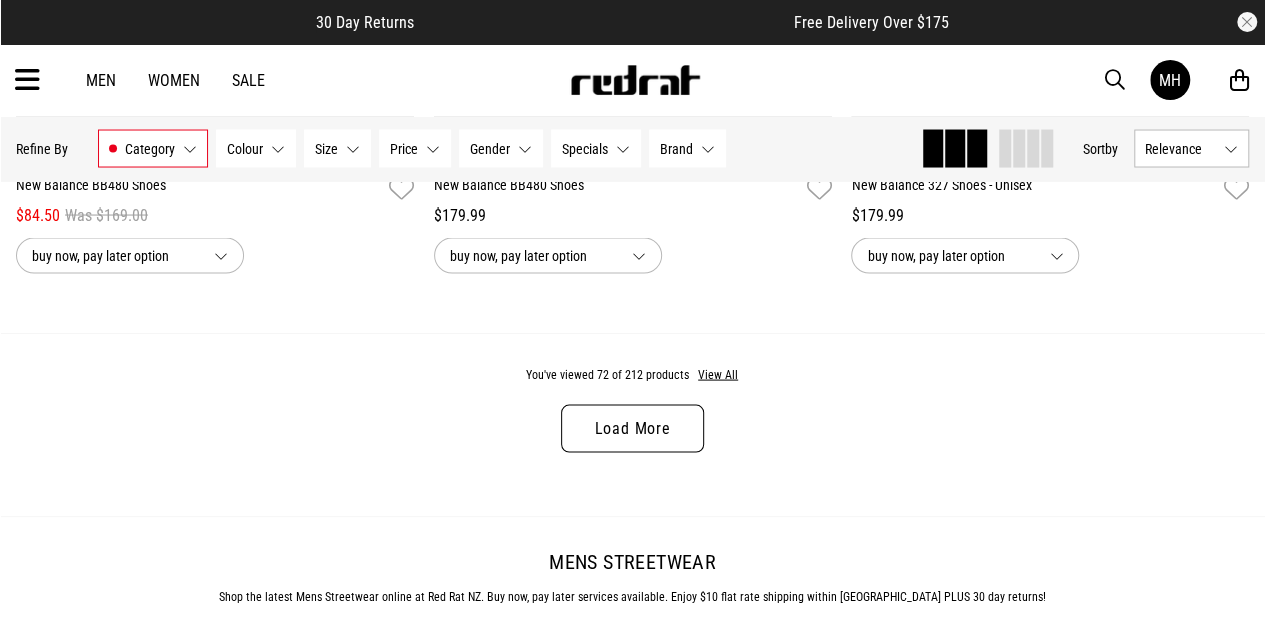 click on "Load More" at bounding box center (632, 428) 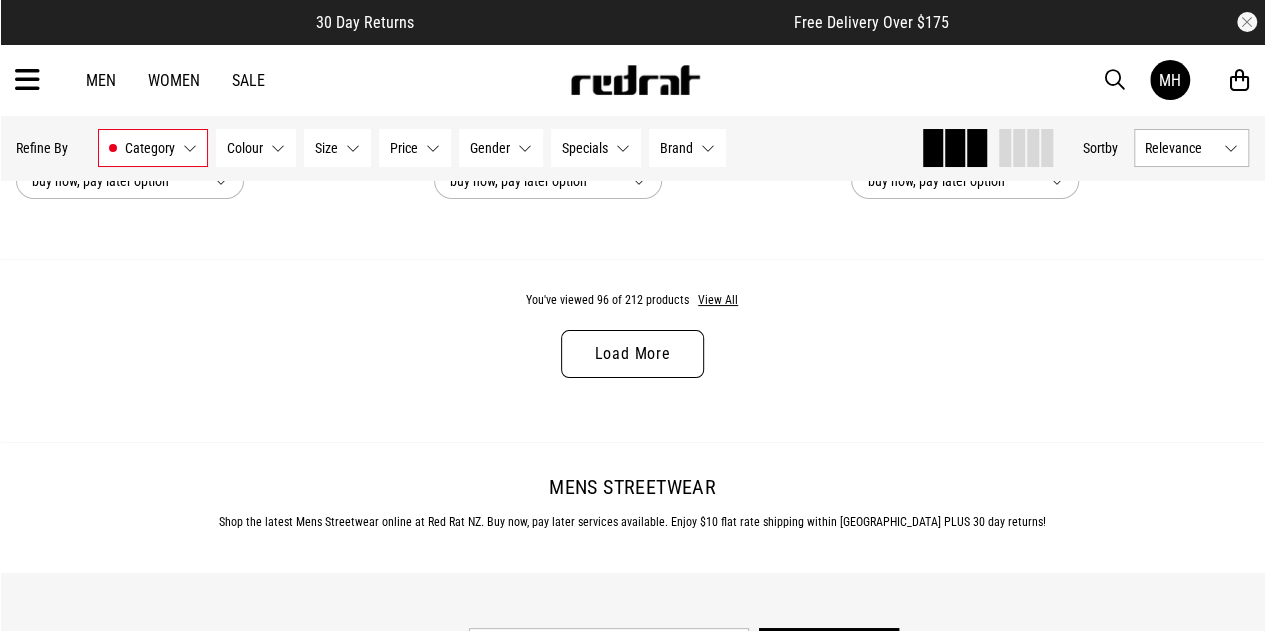 scroll, scrollTop: 22740, scrollLeft: 0, axis: vertical 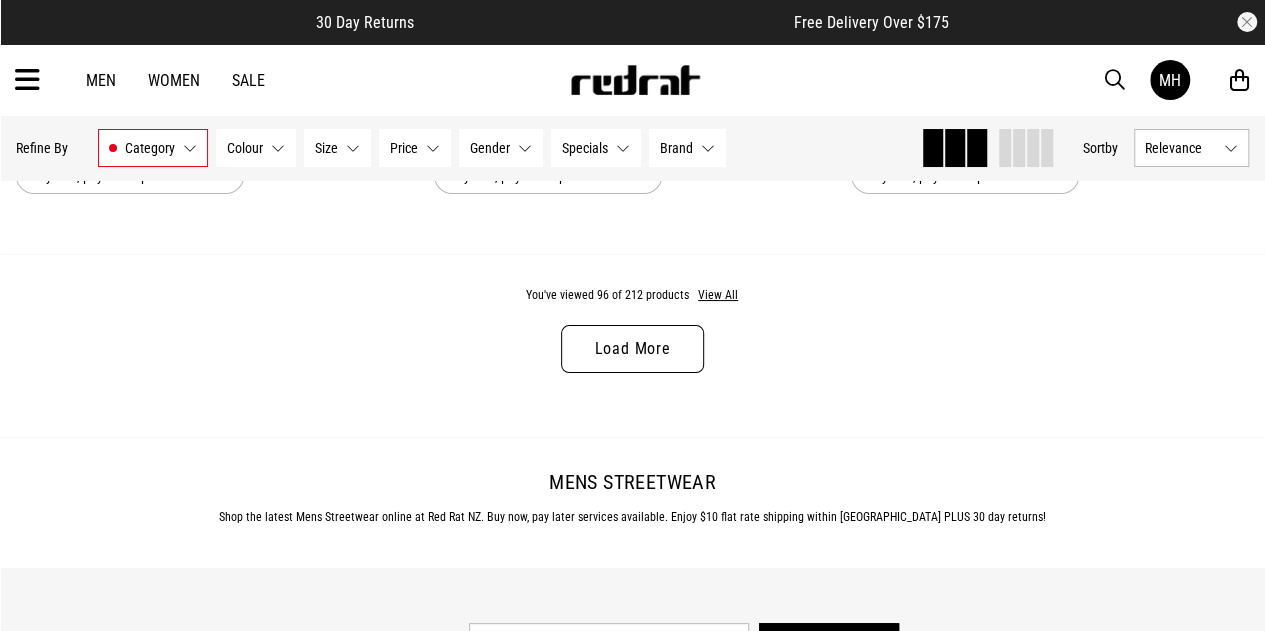click on "Load More" at bounding box center [632, 349] 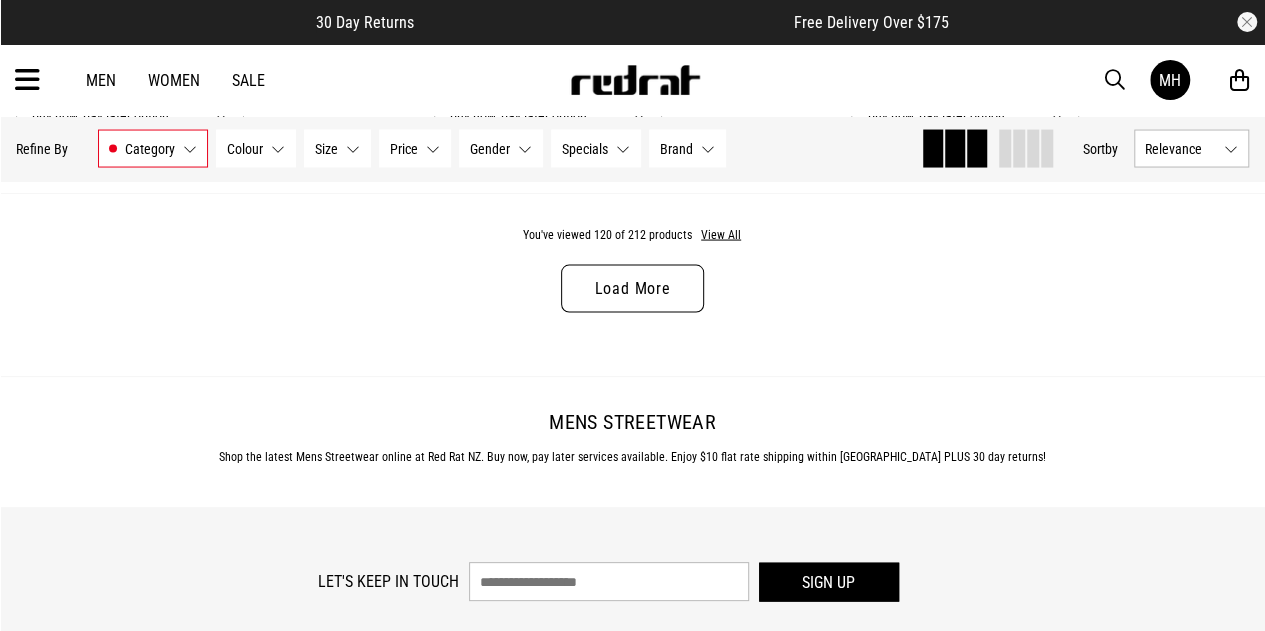 scroll, scrollTop: 28445, scrollLeft: 0, axis: vertical 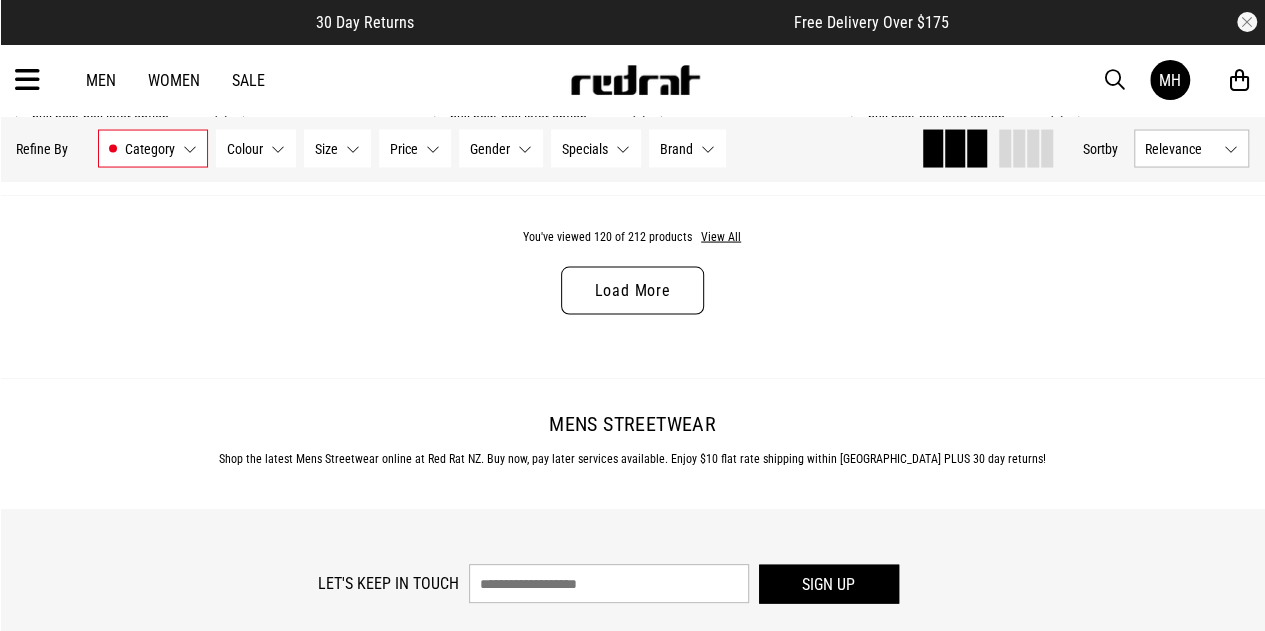 click on "Load More" at bounding box center (632, 290) 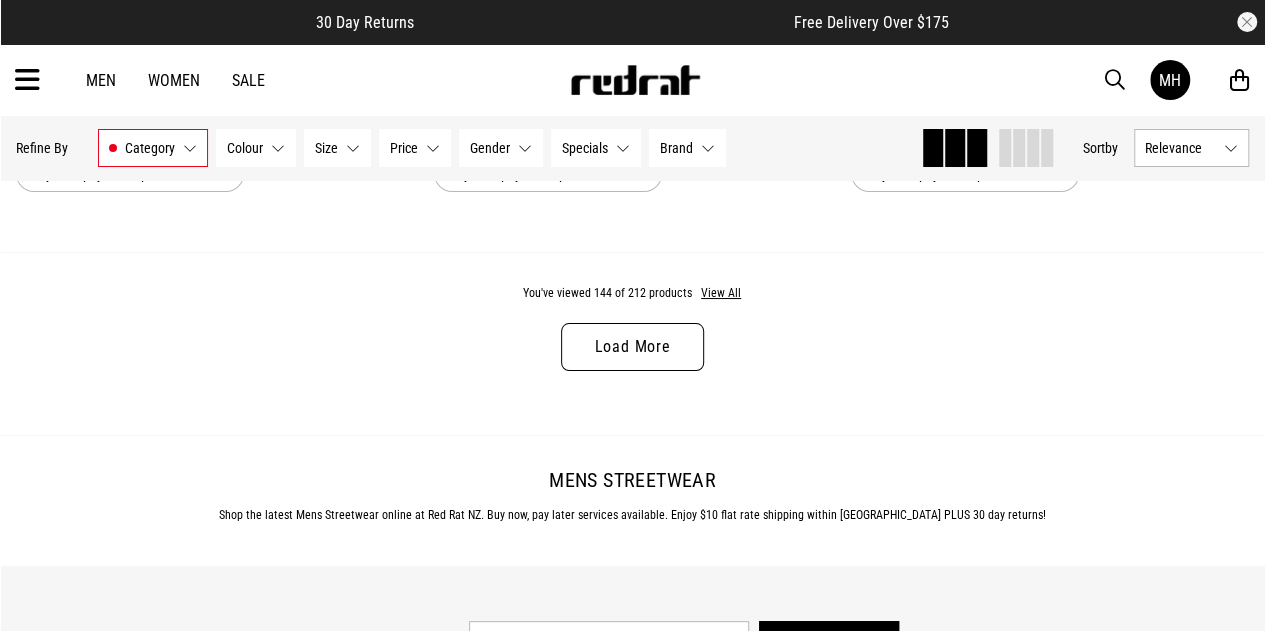 scroll, scrollTop: 34152, scrollLeft: 0, axis: vertical 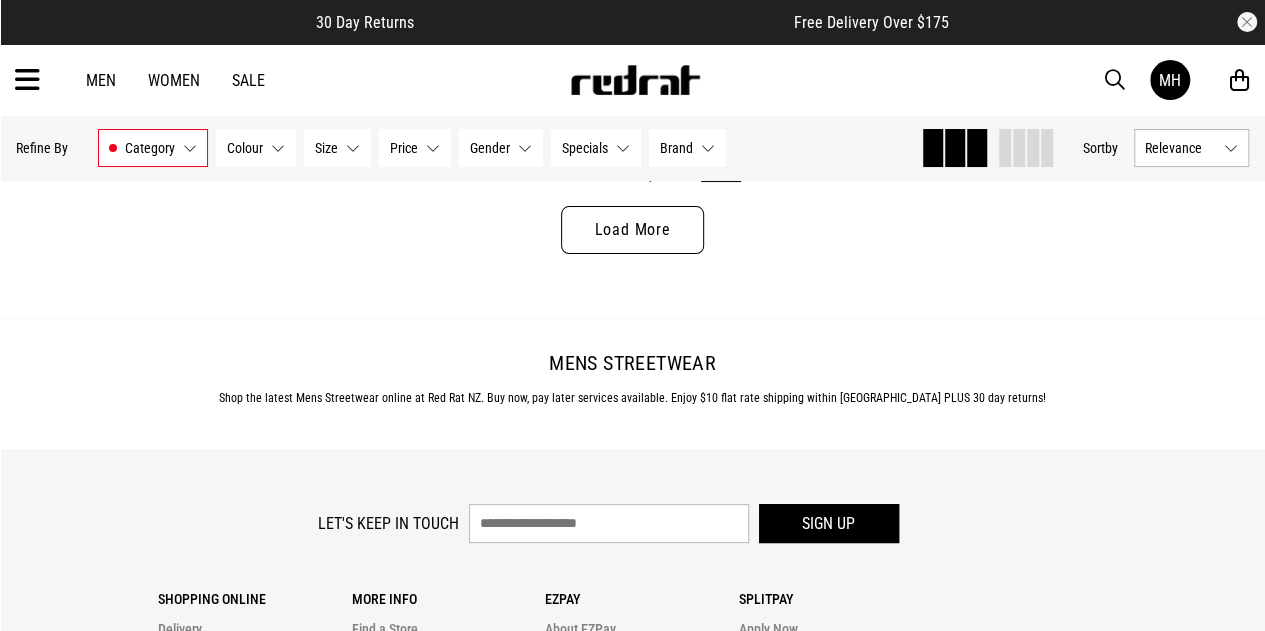 click on "Load More" at bounding box center [632, 230] 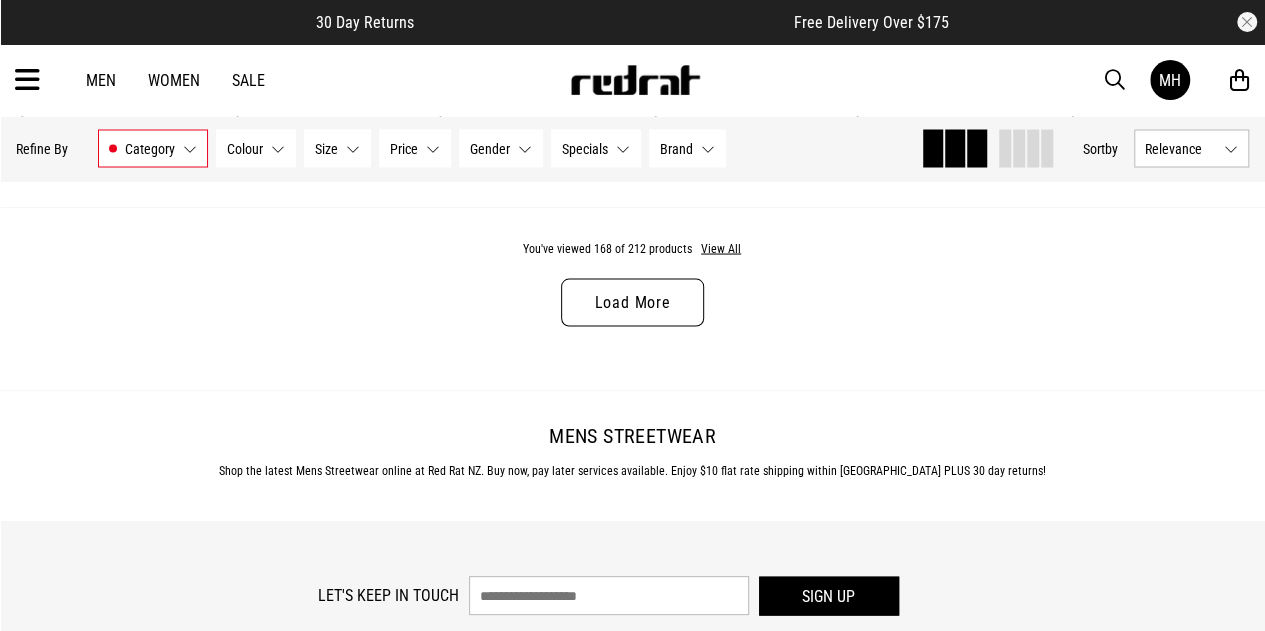 scroll, scrollTop: 39725, scrollLeft: 0, axis: vertical 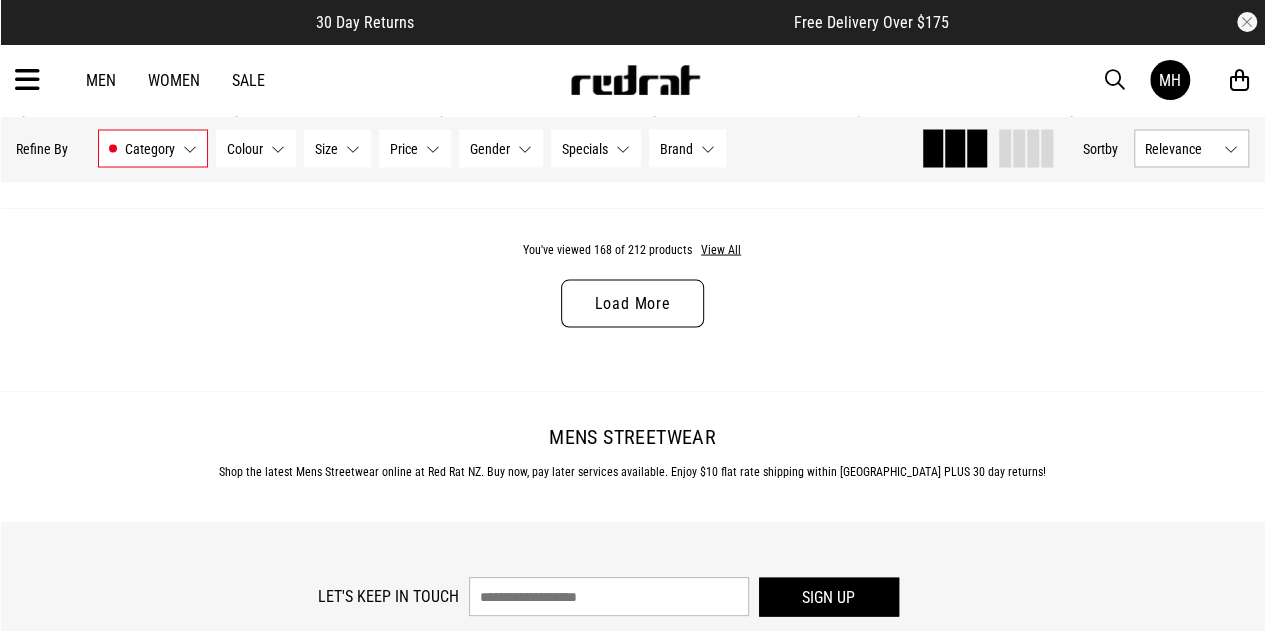click on "Load More" at bounding box center (632, 303) 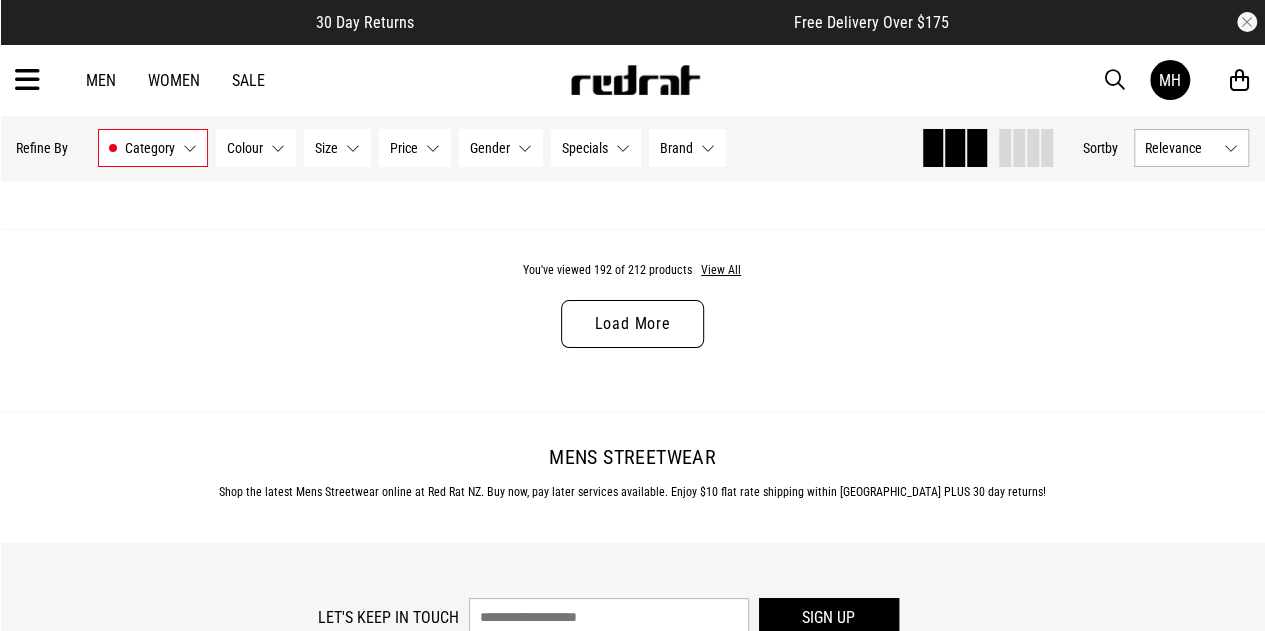 scroll, scrollTop: 45391, scrollLeft: 0, axis: vertical 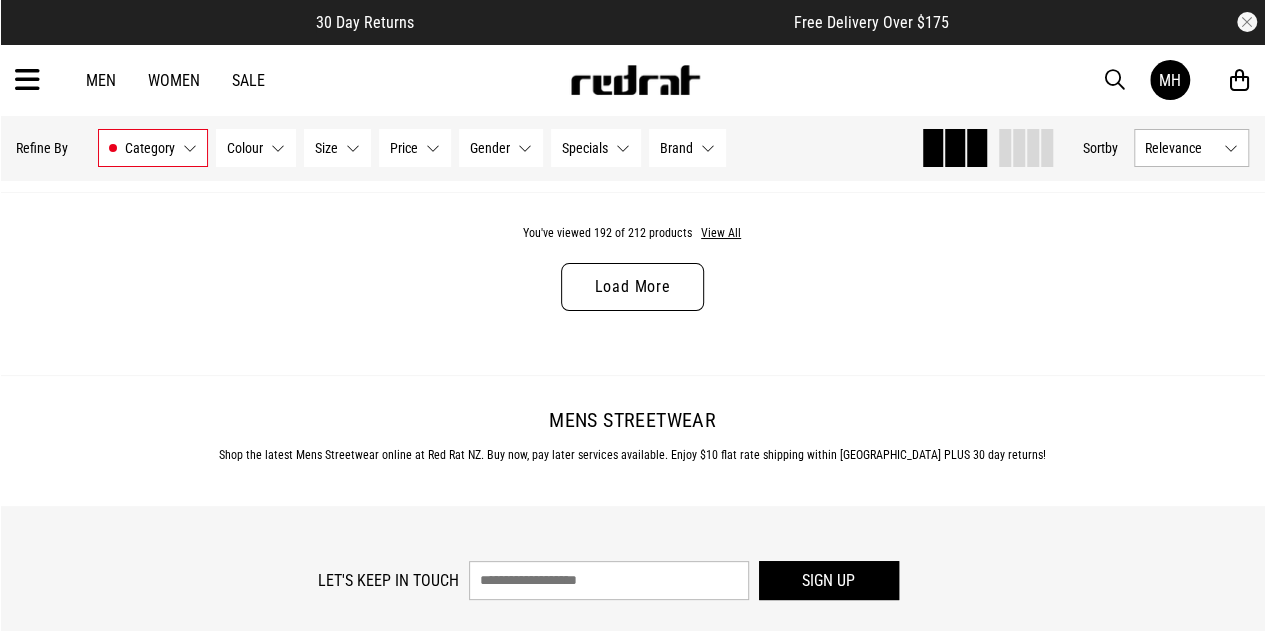 click on "Load More" at bounding box center [632, 287] 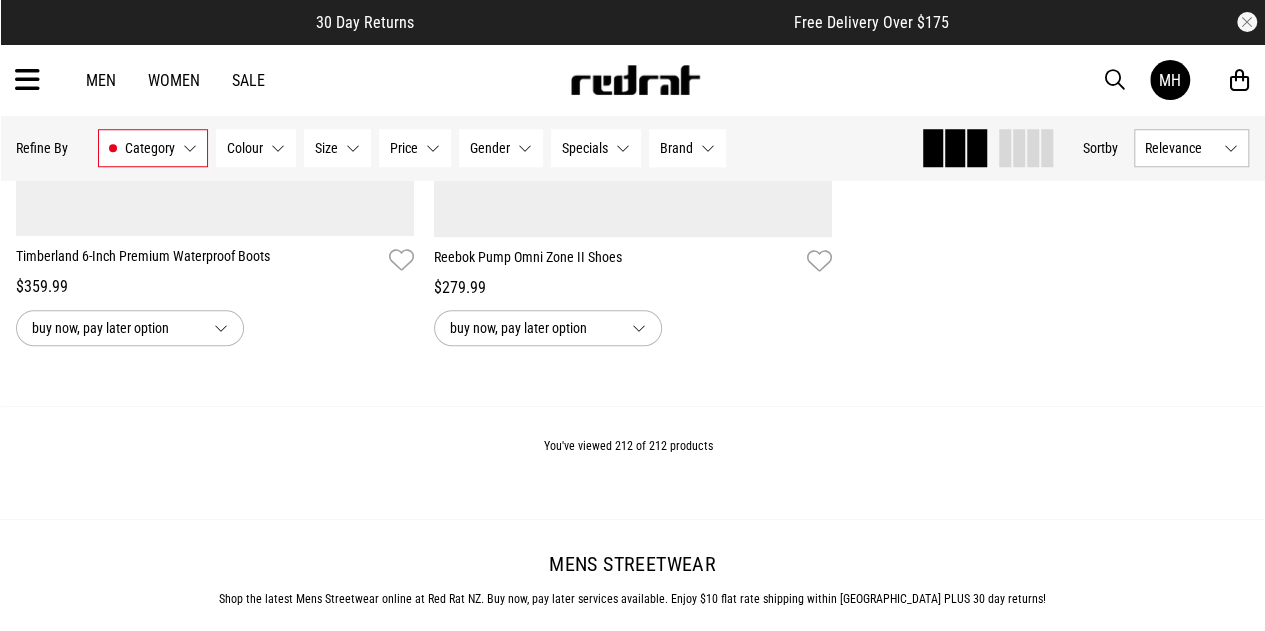 scroll, scrollTop: 50118, scrollLeft: 0, axis: vertical 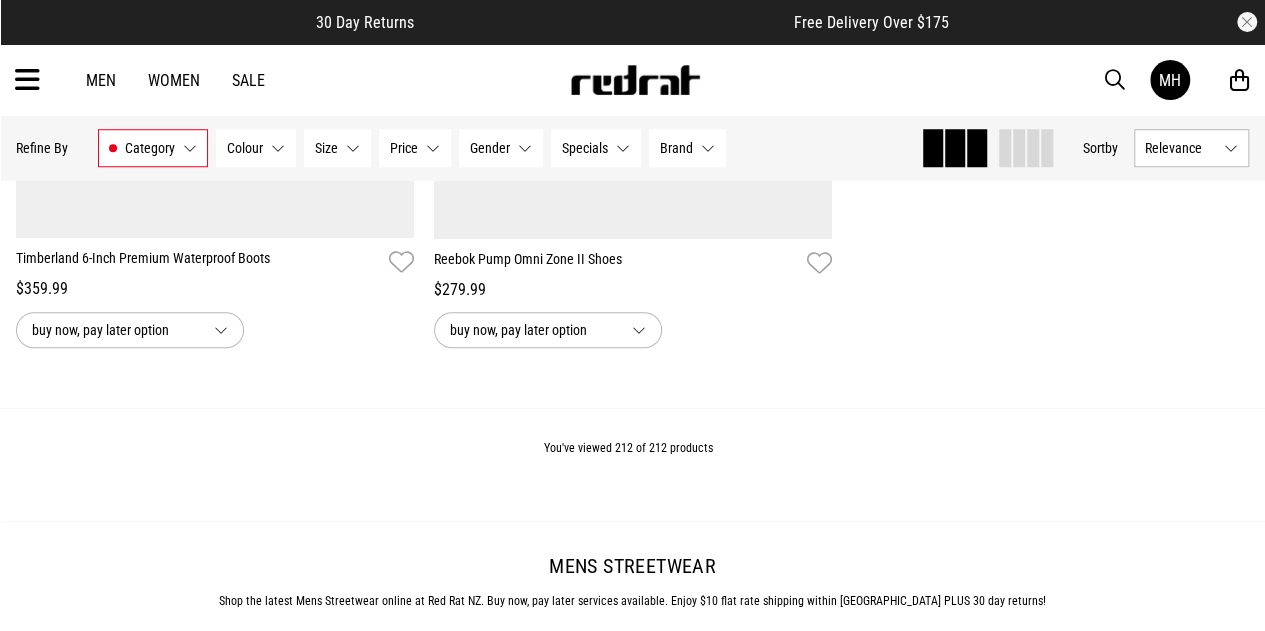 click on "Brand" at bounding box center (676, 148) 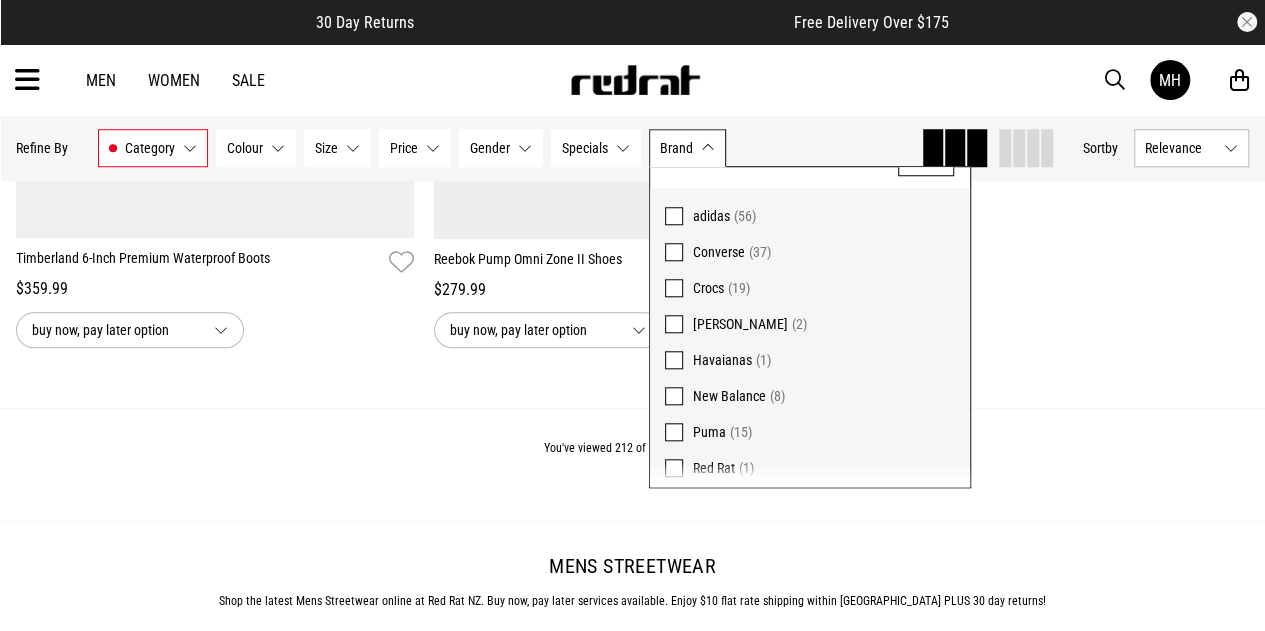 scroll, scrollTop: 0, scrollLeft: 0, axis: both 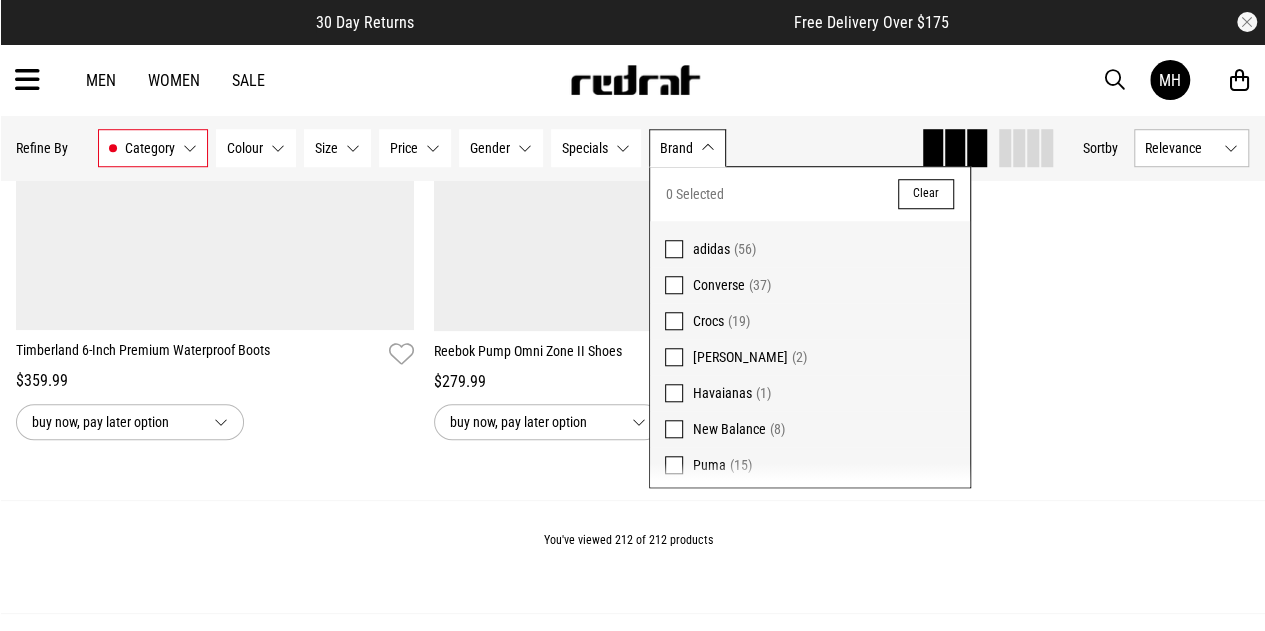 click at bounding box center [674, 249] 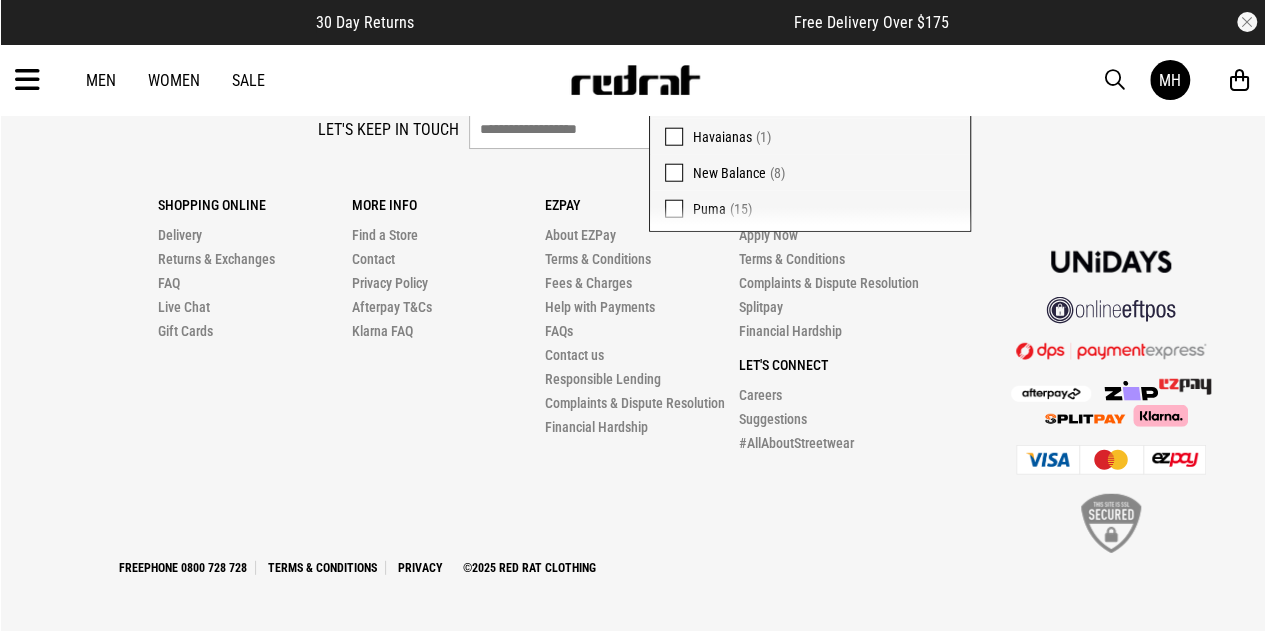 click on "Shopping Online
Delivery
Returns & Exchanges
FAQ
Live Chat
Gift Cards
More Info
Find a Store
Contact
Privacy Policy
Afterpay T&Cs
Klarna FAQ
Ezpay
About EZPay
Terms & Conditions
Fees & Charges" at bounding box center (632, 358) 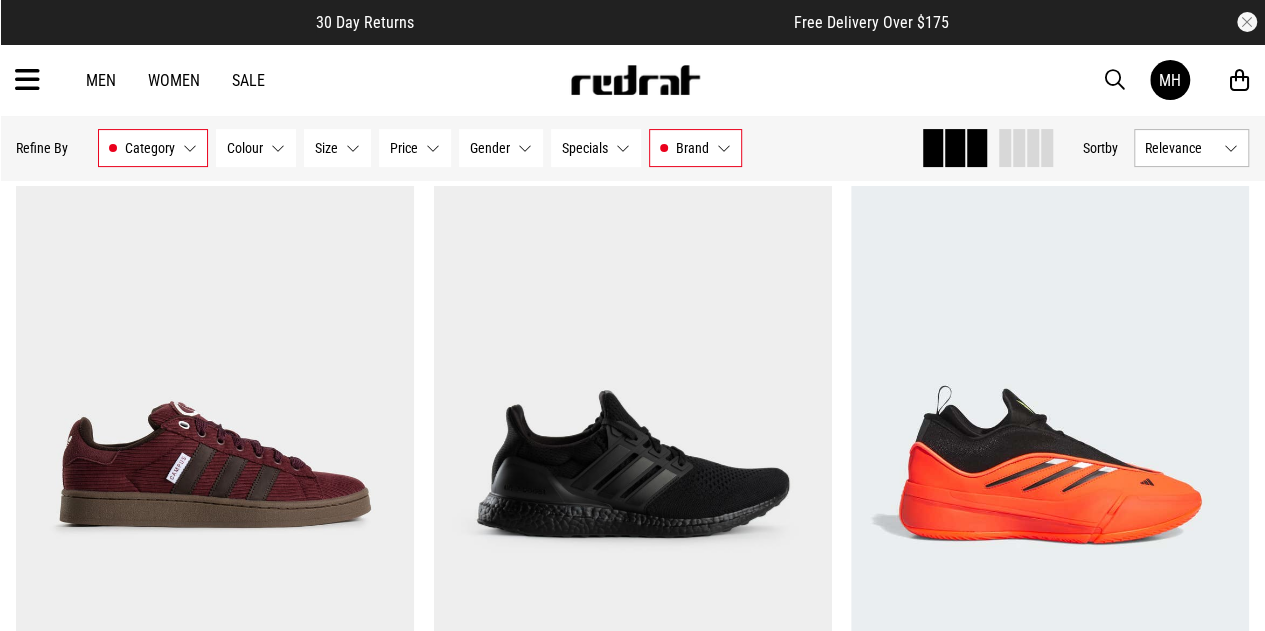 scroll, scrollTop: 158, scrollLeft: 0, axis: vertical 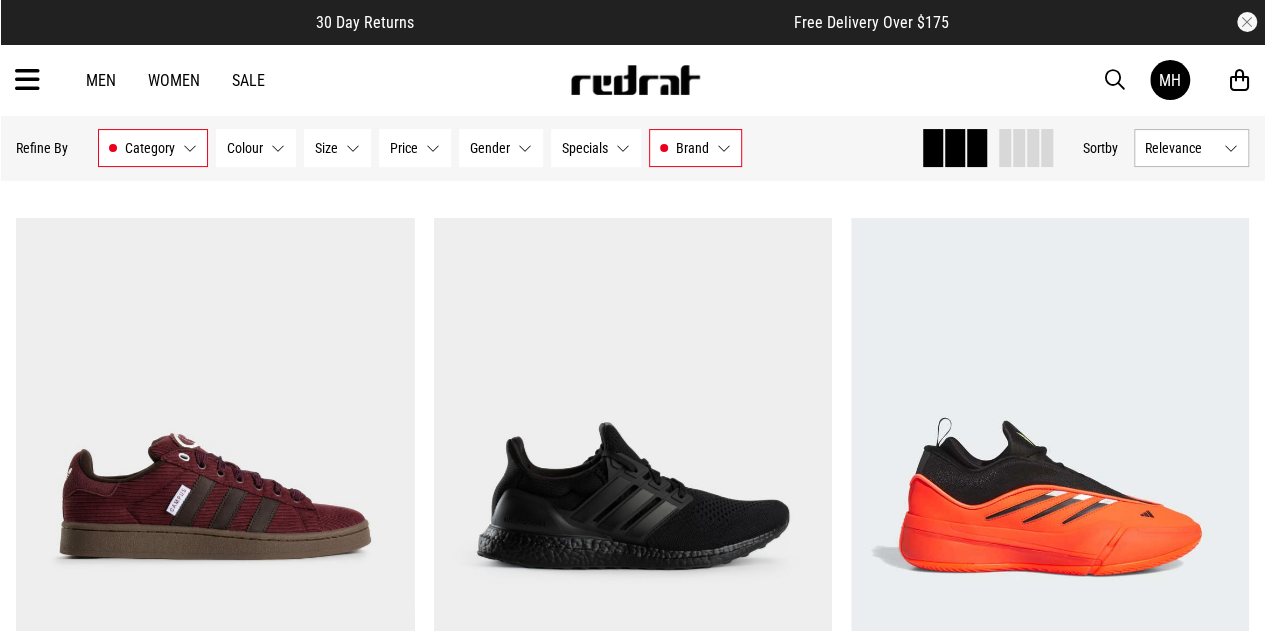 click on "Men" at bounding box center (101, 80) 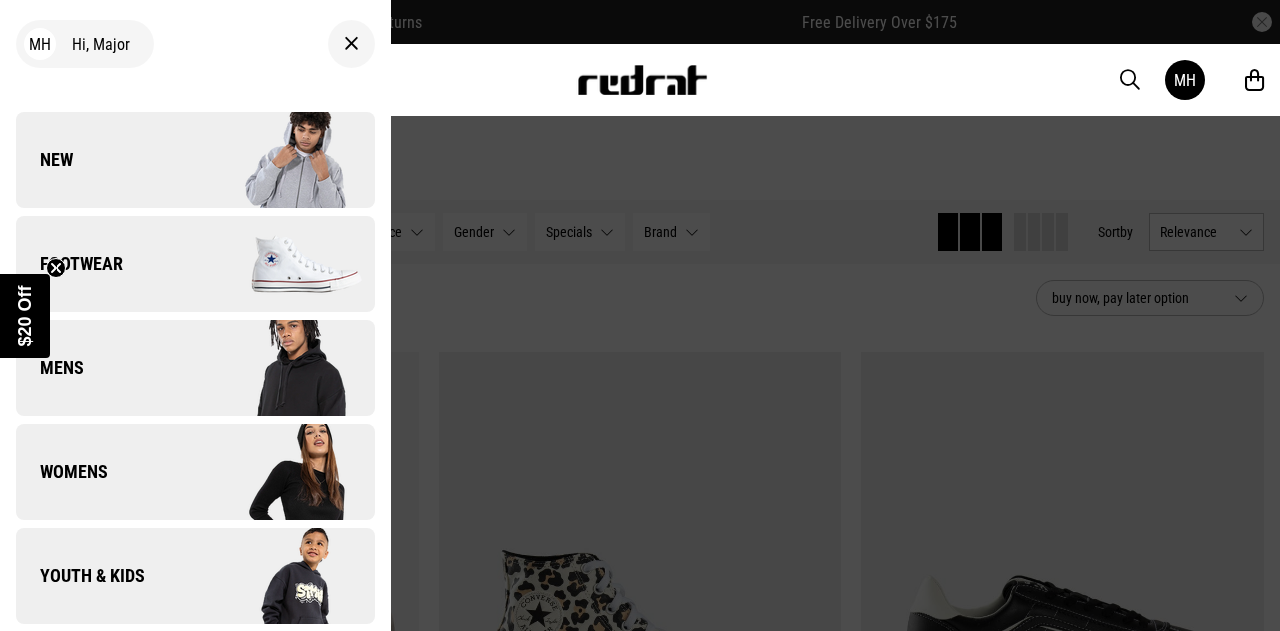 scroll, scrollTop: 0, scrollLeft: 0, axis: both 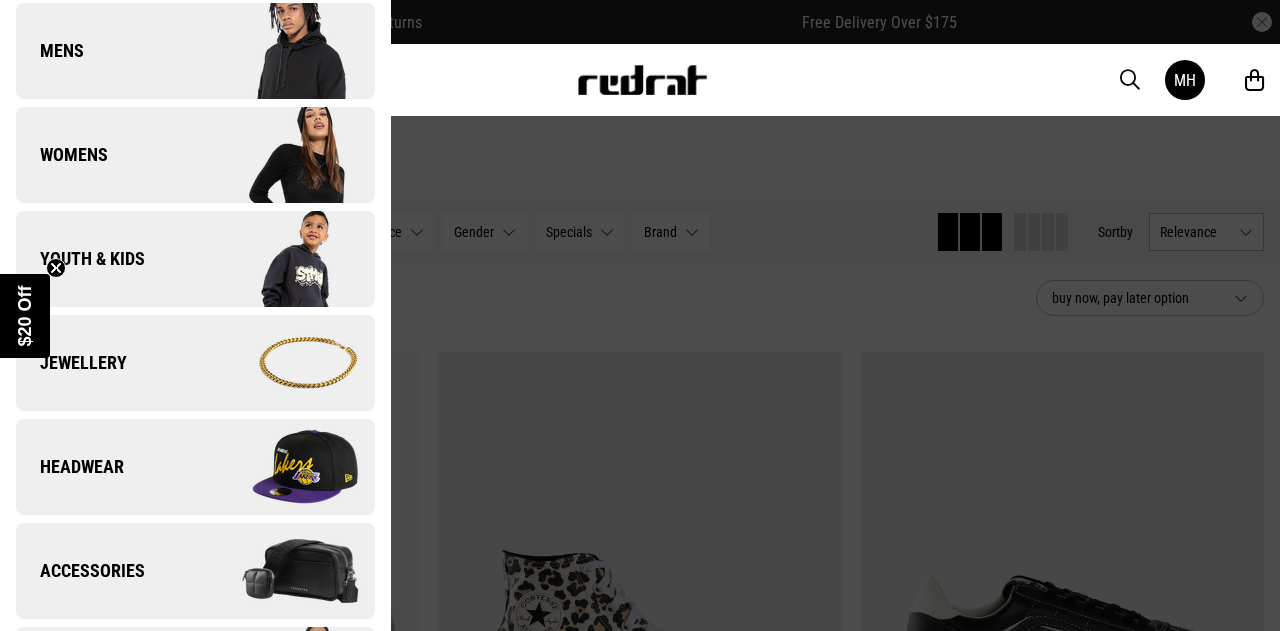 click at bounding box center [284, 363] 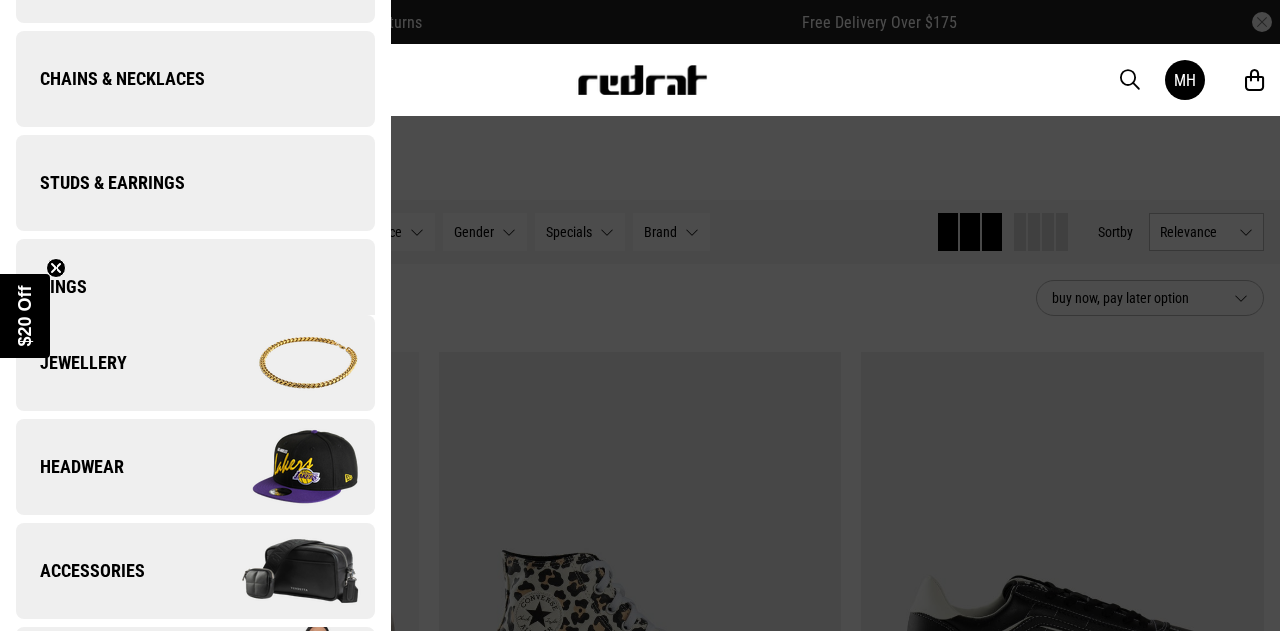 scroll, scrollTop: 0, scrollLeft: 0, axis: both 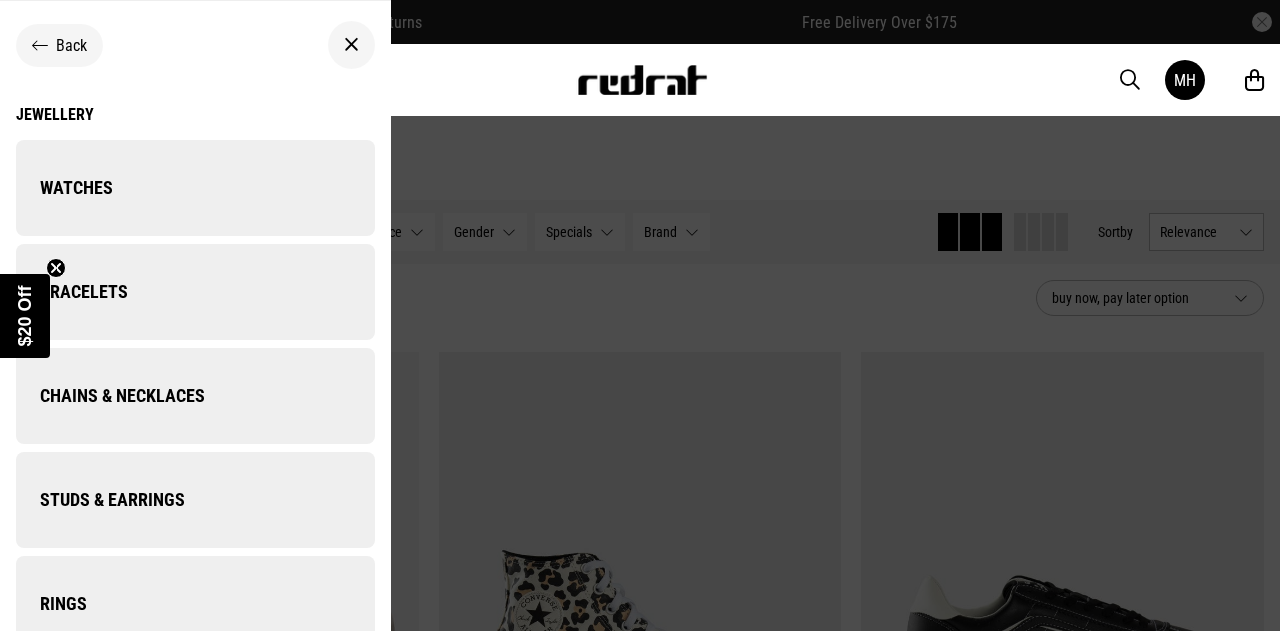 click on "Watches" at bounding box center (195, 188) 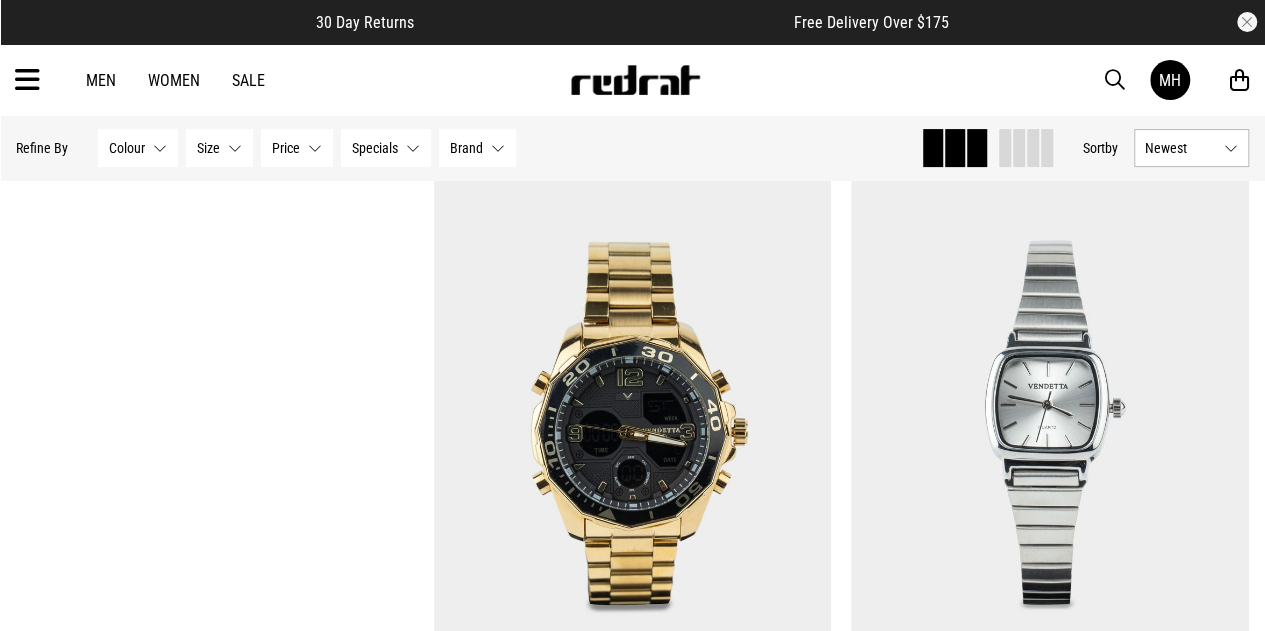 scroll, scrollTop: 206, scrollLeft: 0, axis: vertical 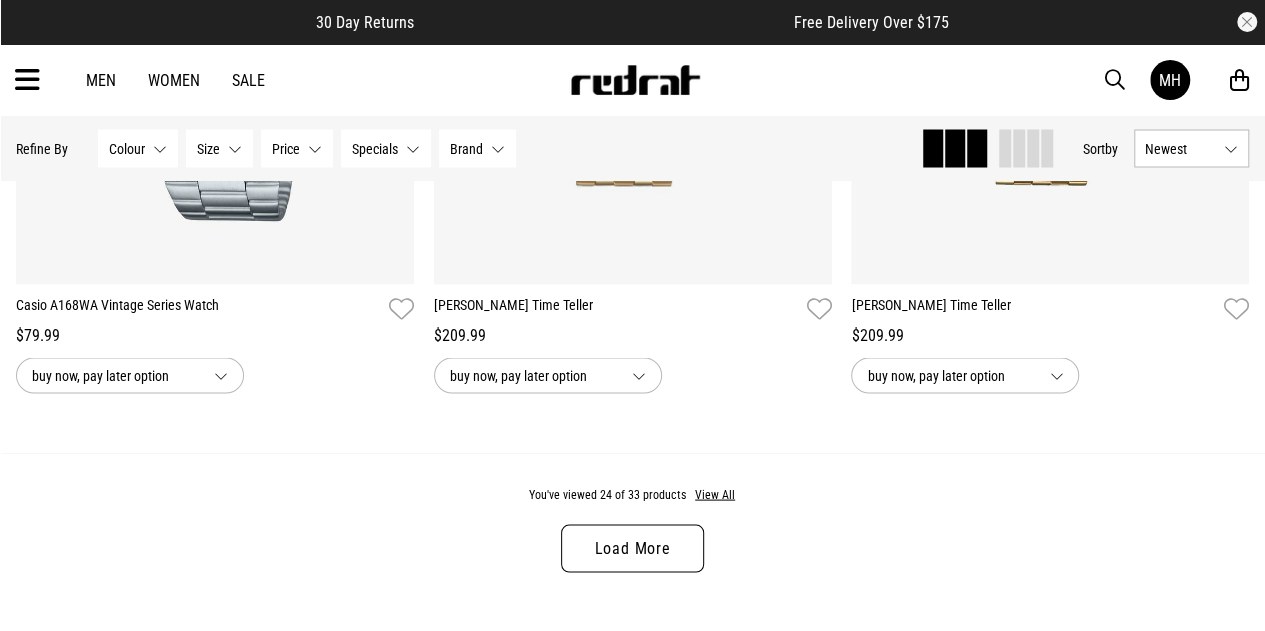 click on "Load More" at bounding box center [632, 548] 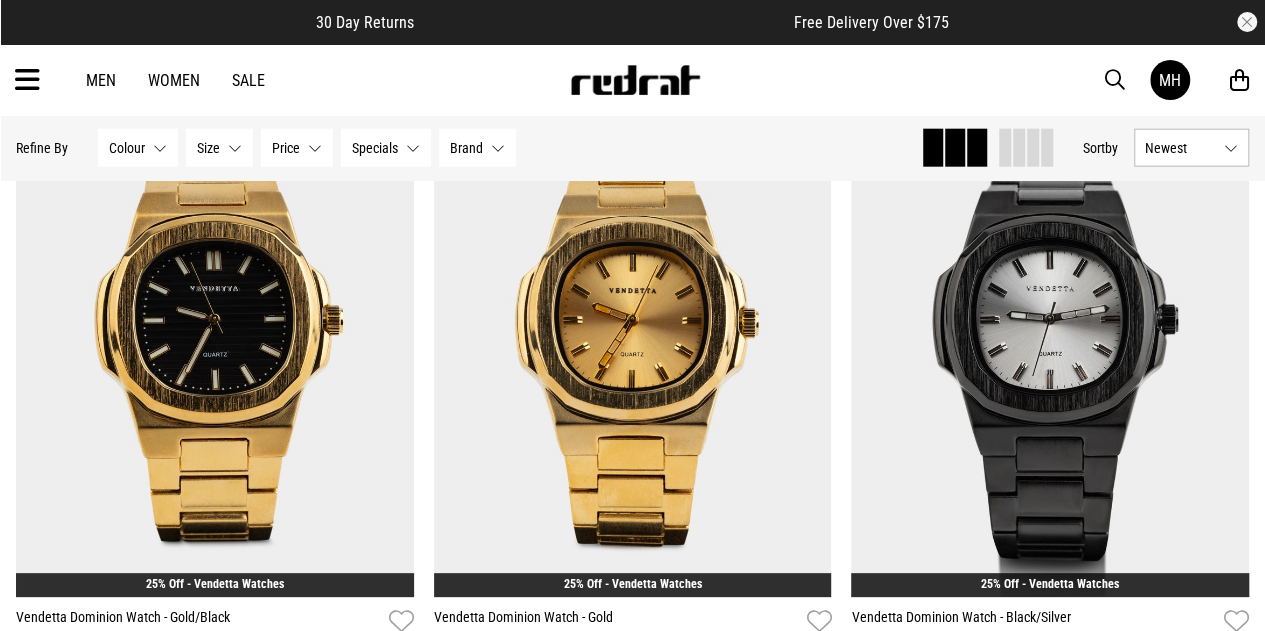 scroll, scrollTop: 2424, scrollLeft: 0, axis: vertical 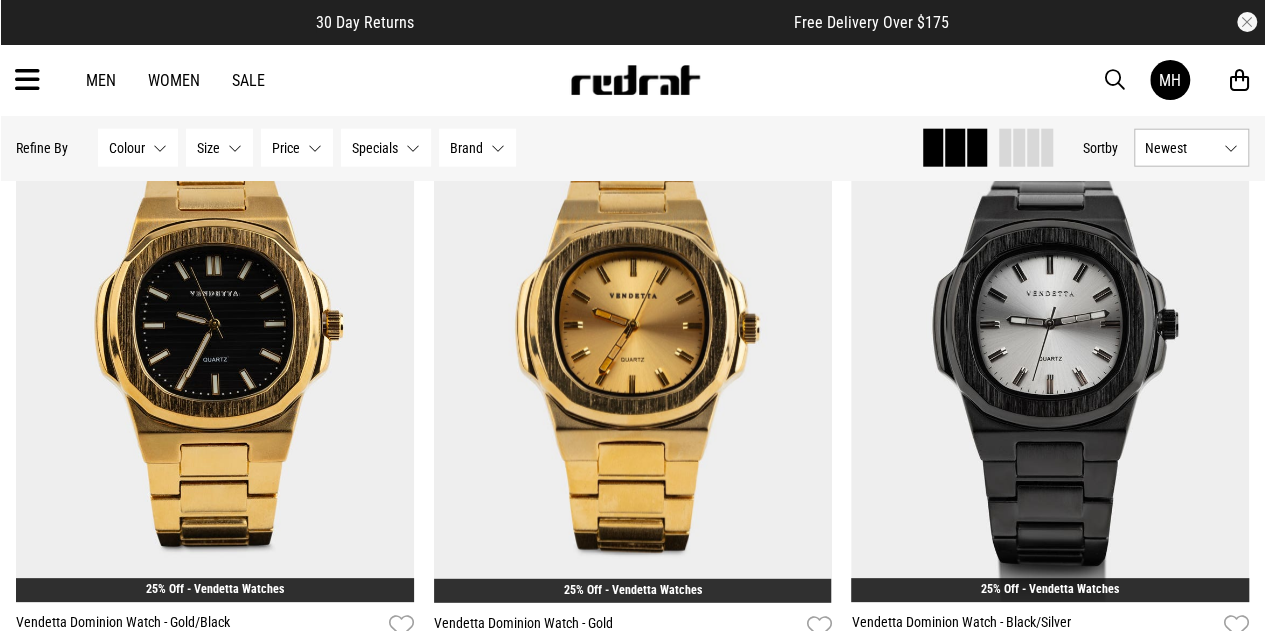 click on "Sale" at bounding box center (248, 80) 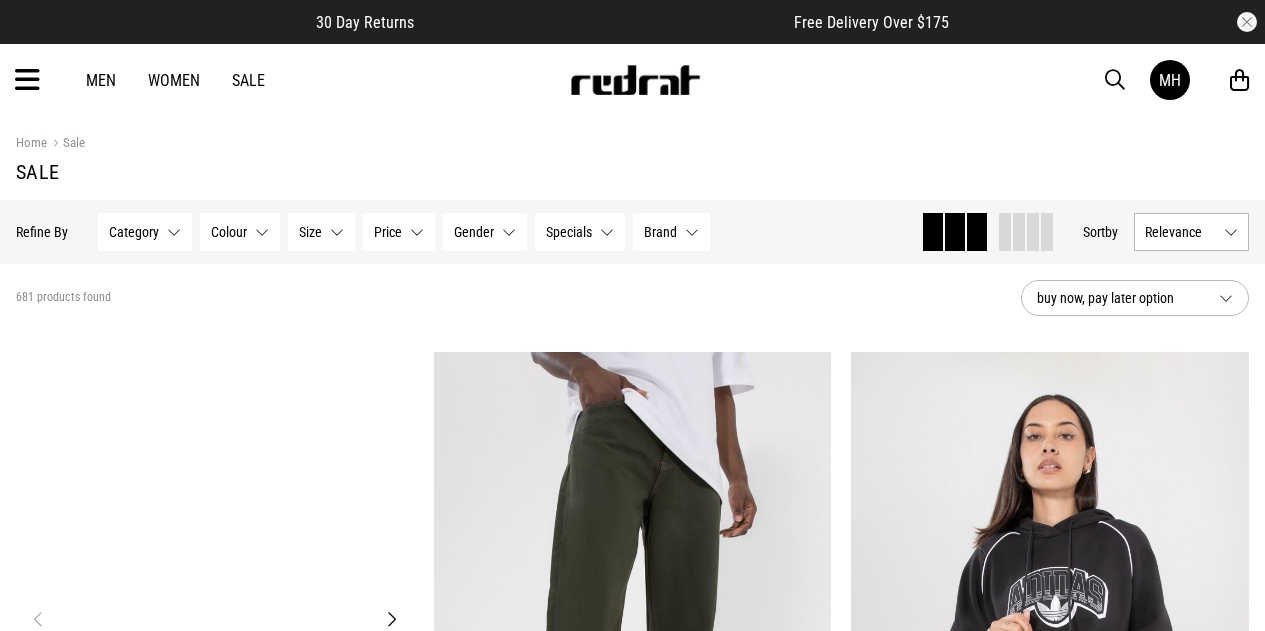 scroll, scrollTop: 0, scrollLeft: 0, axis: both 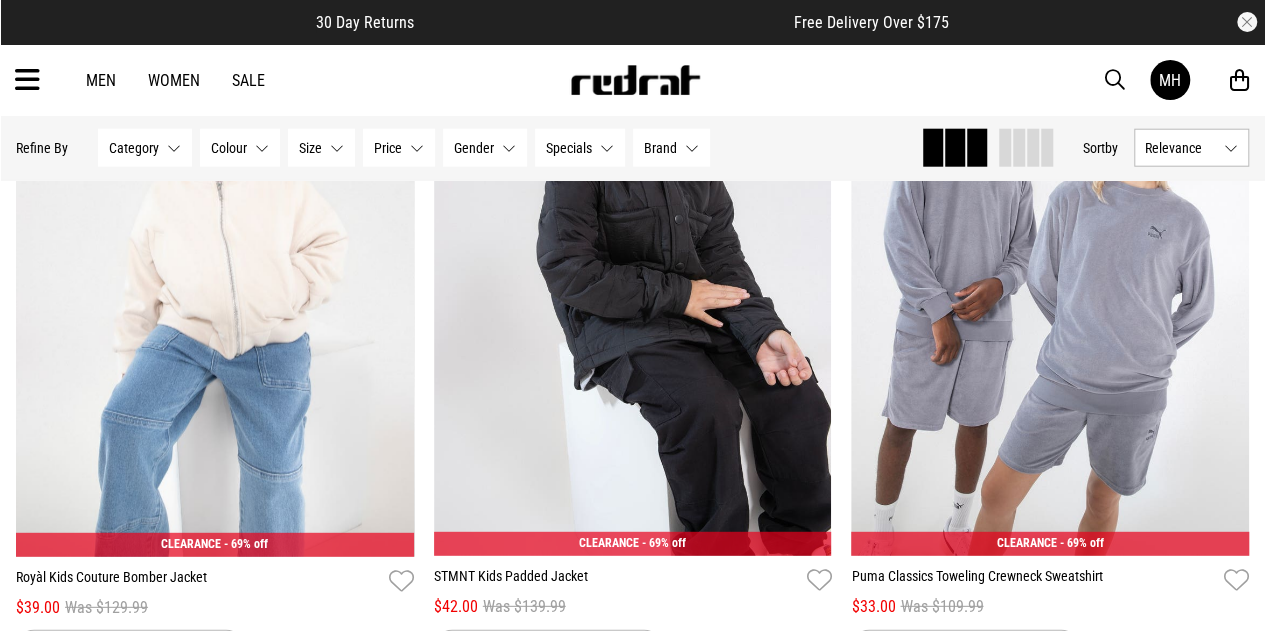 click at bounding box center (27, 80) 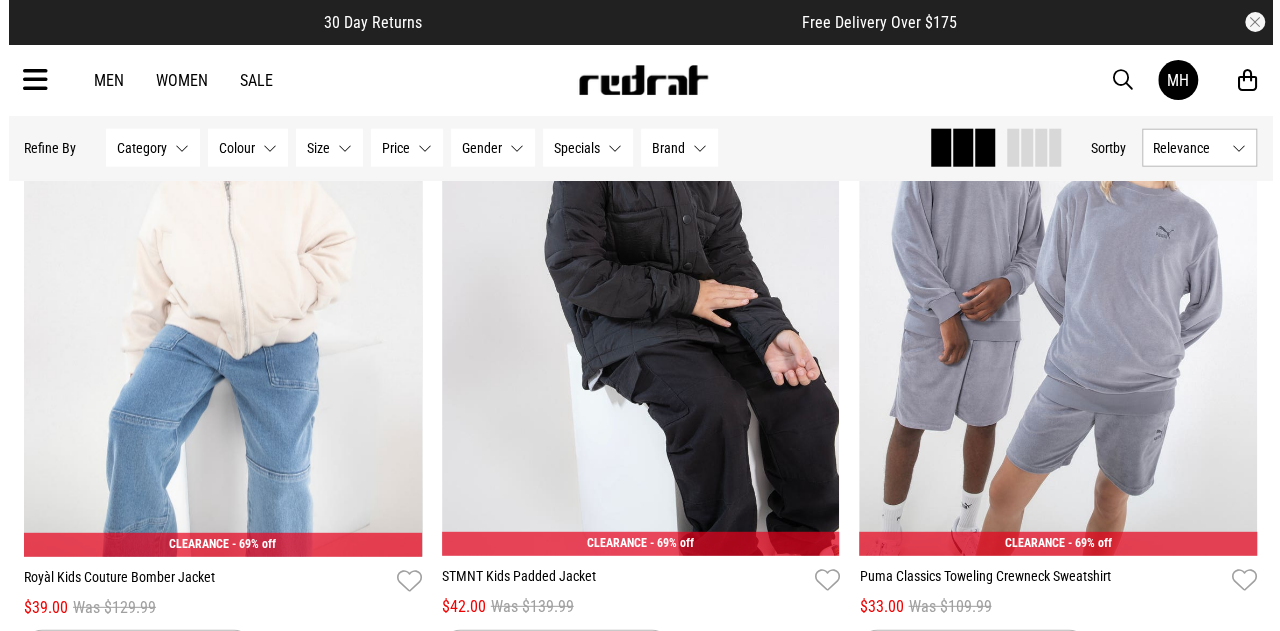 scroll, scrollTop: 2491, scrollLeft: 0, axis: vertical 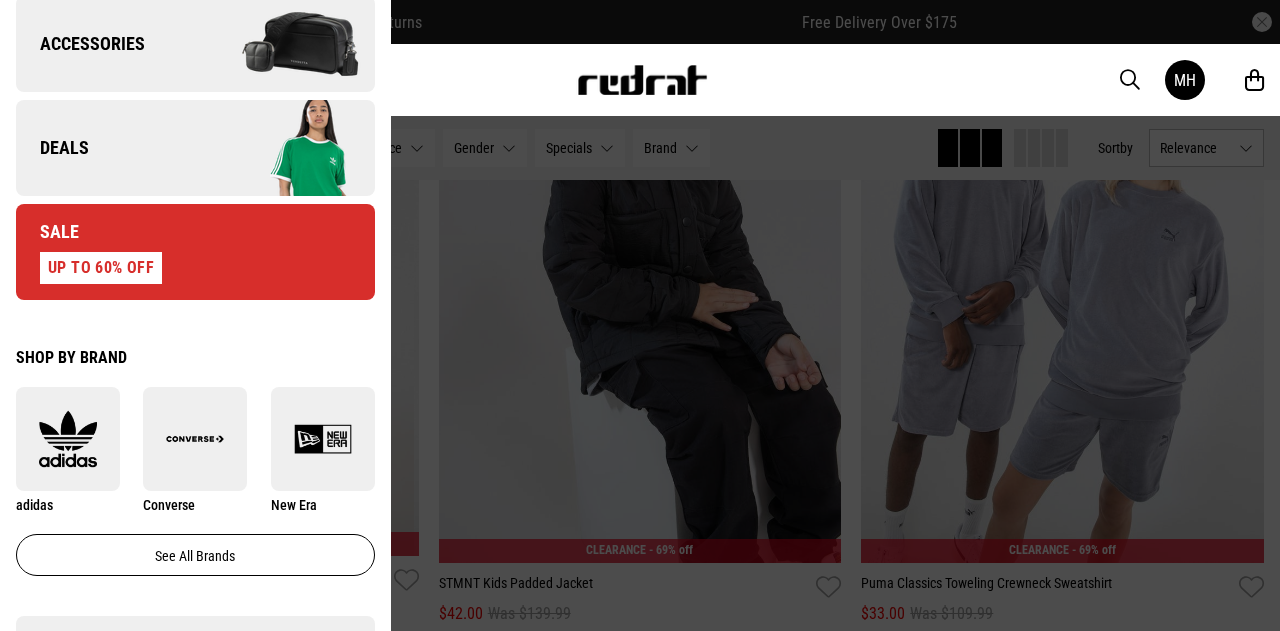 click on "Sale   UP TO 60% OFF" at bounding box center [195, 252] 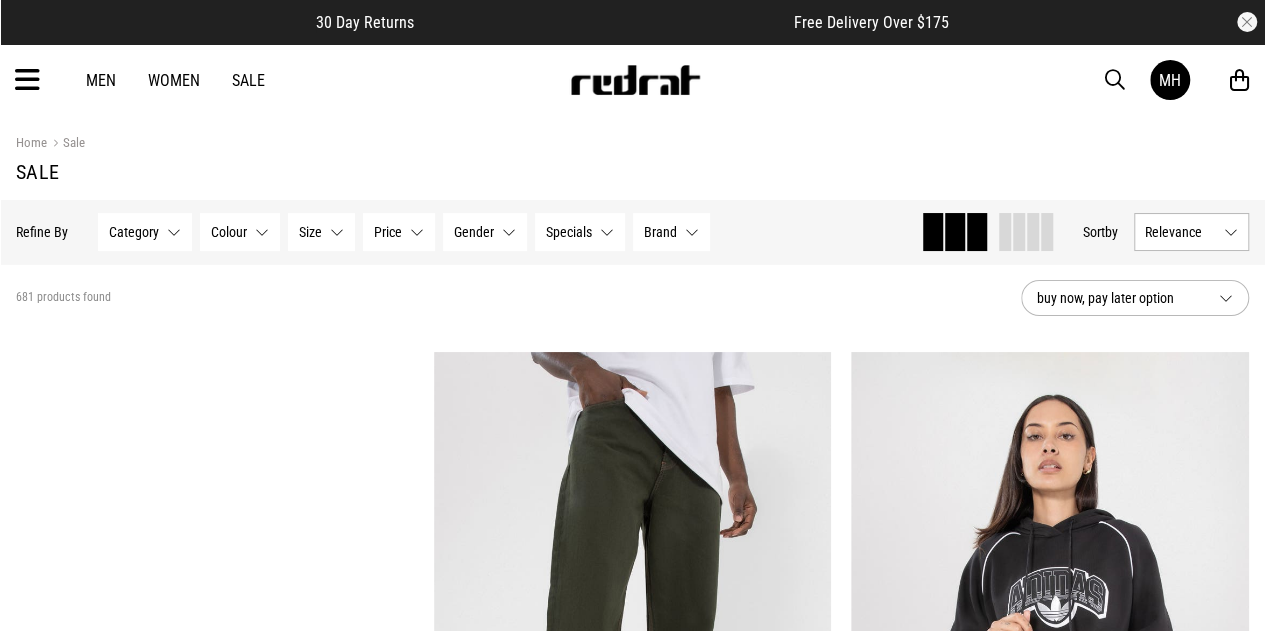 scroll, scrollTop: 478, scrollLeft: 0, axis: vertical 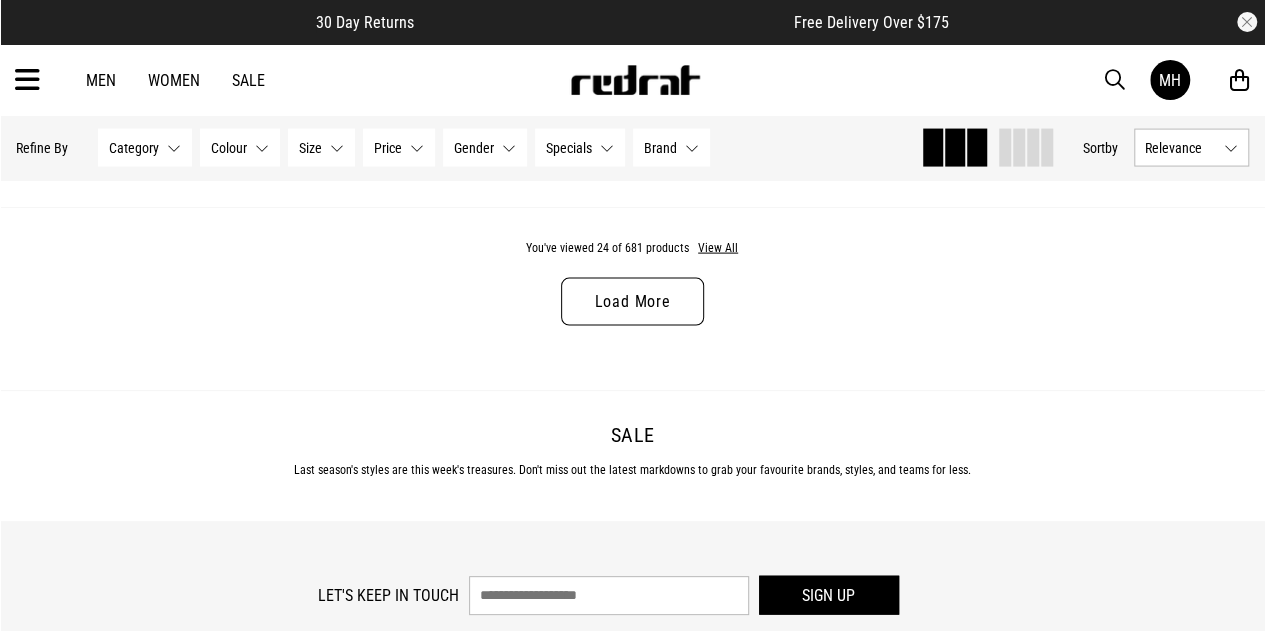 click on "Load More" at bounding box center [632, 302] 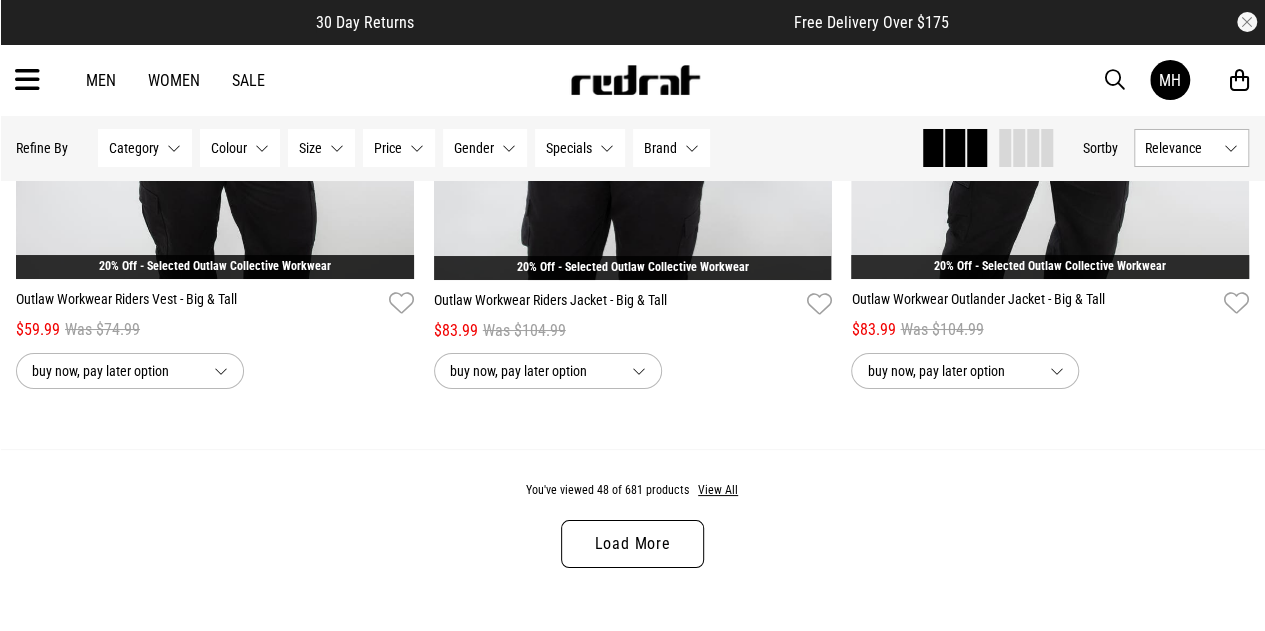 scroll, scrollTop: 11324, scrollLeft: 0, axis: vertical 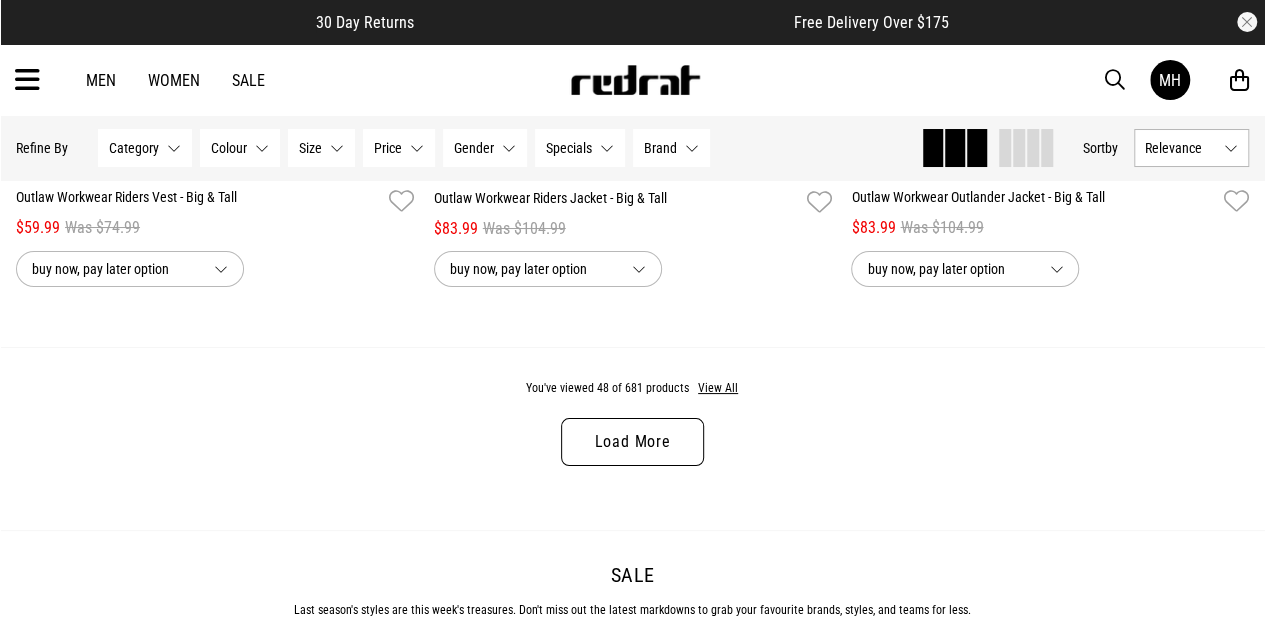click on "Specials" at bounding box center (569, 148) 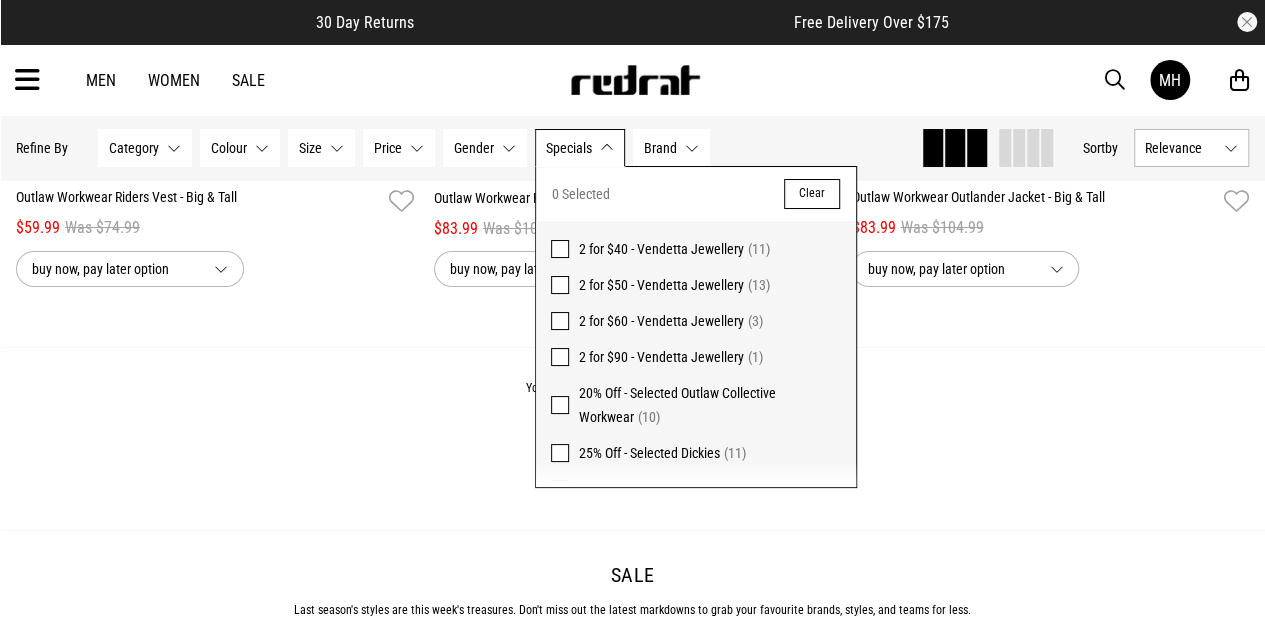 click on "Brand" at bounding box center (660, 148) 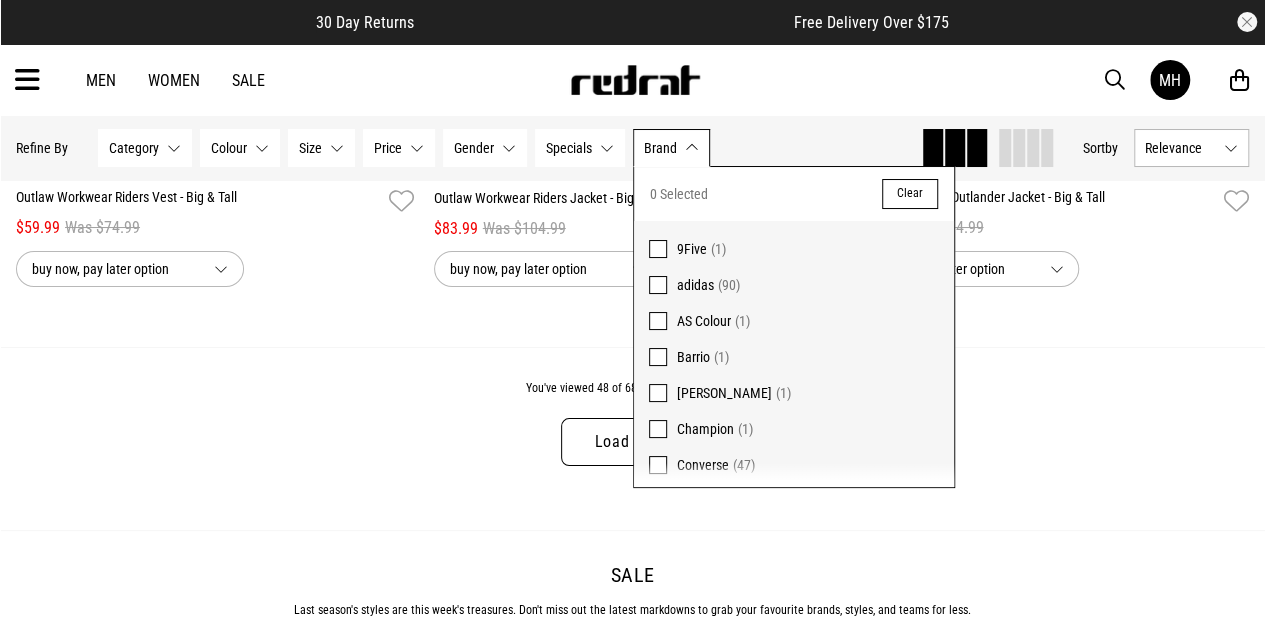 click on "Men" at bounding box center (101, 80) 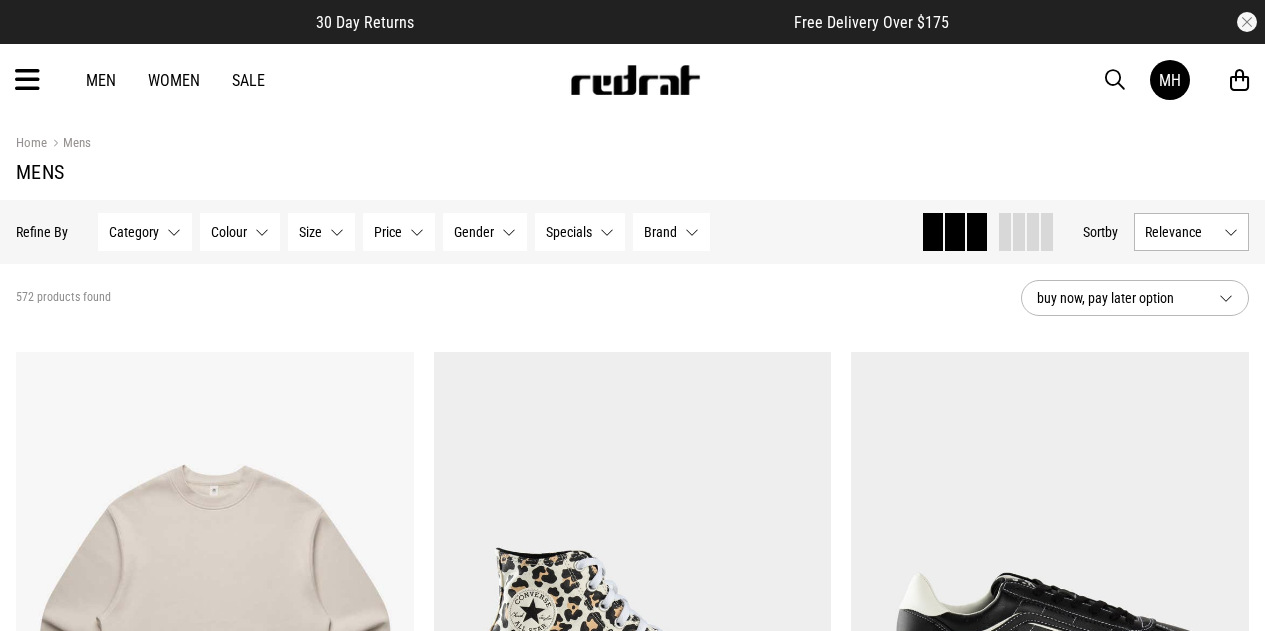 scroll, scrollTop: 0, scrollLeft: 0, axis: both 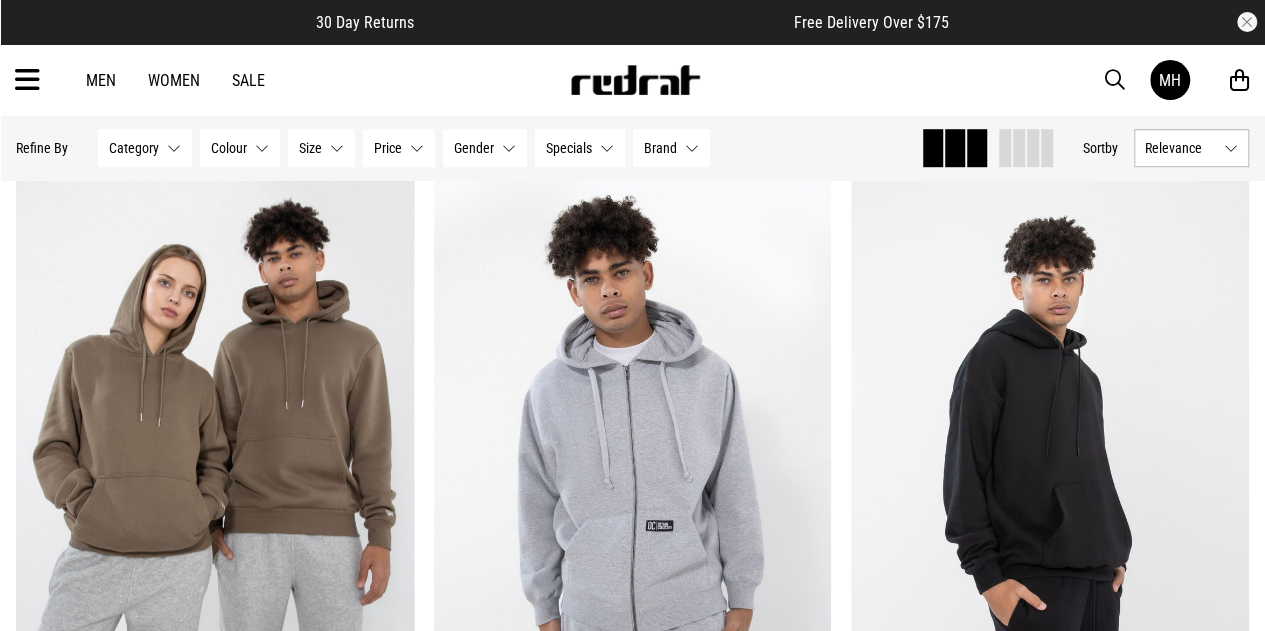 click on "Men" at bounding box center [101, 80] 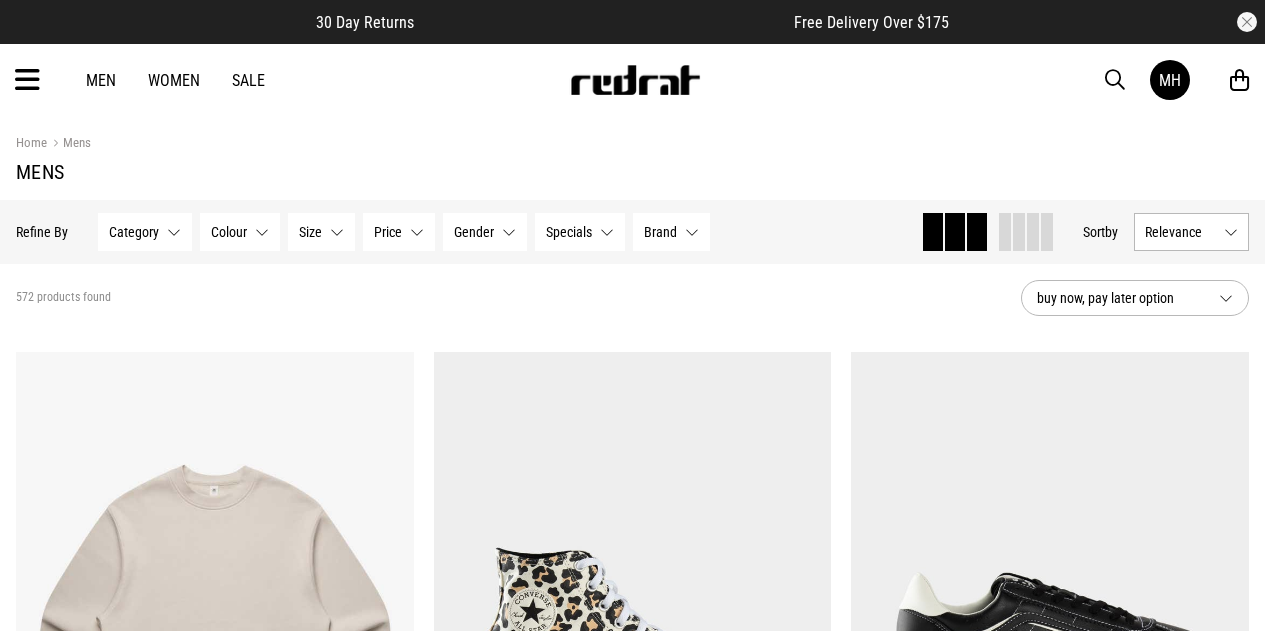 scroll, scrollTop: 0, scrollLeft: 0, axis: both 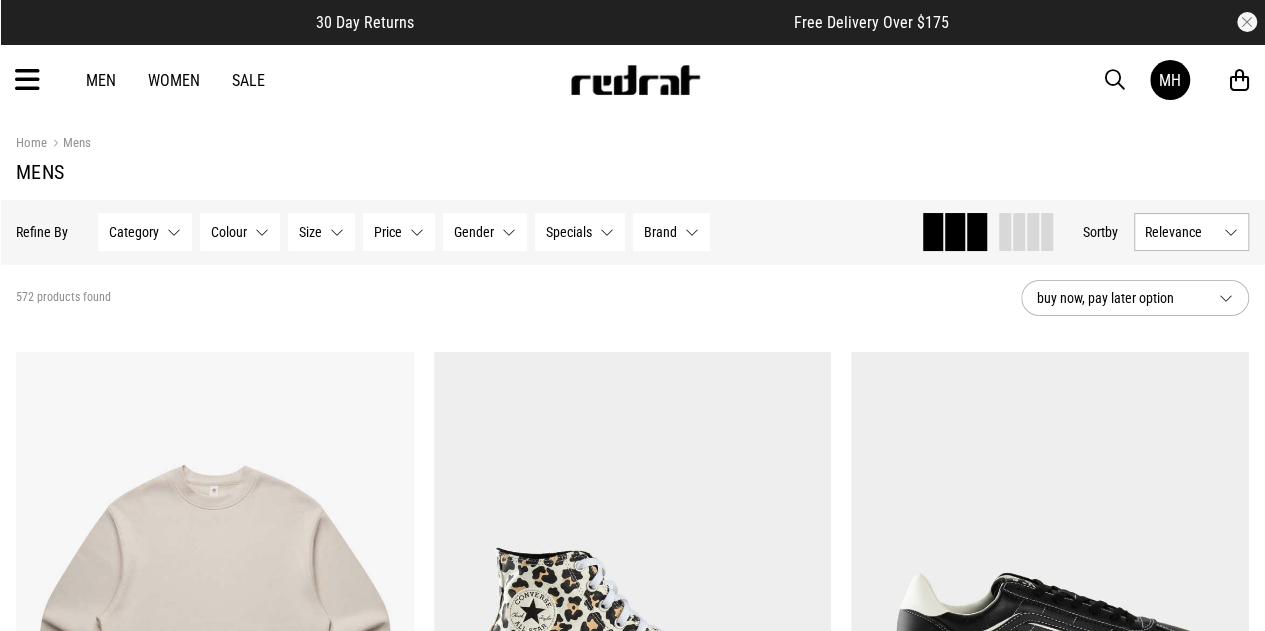 click at bounding box center (27, 80) 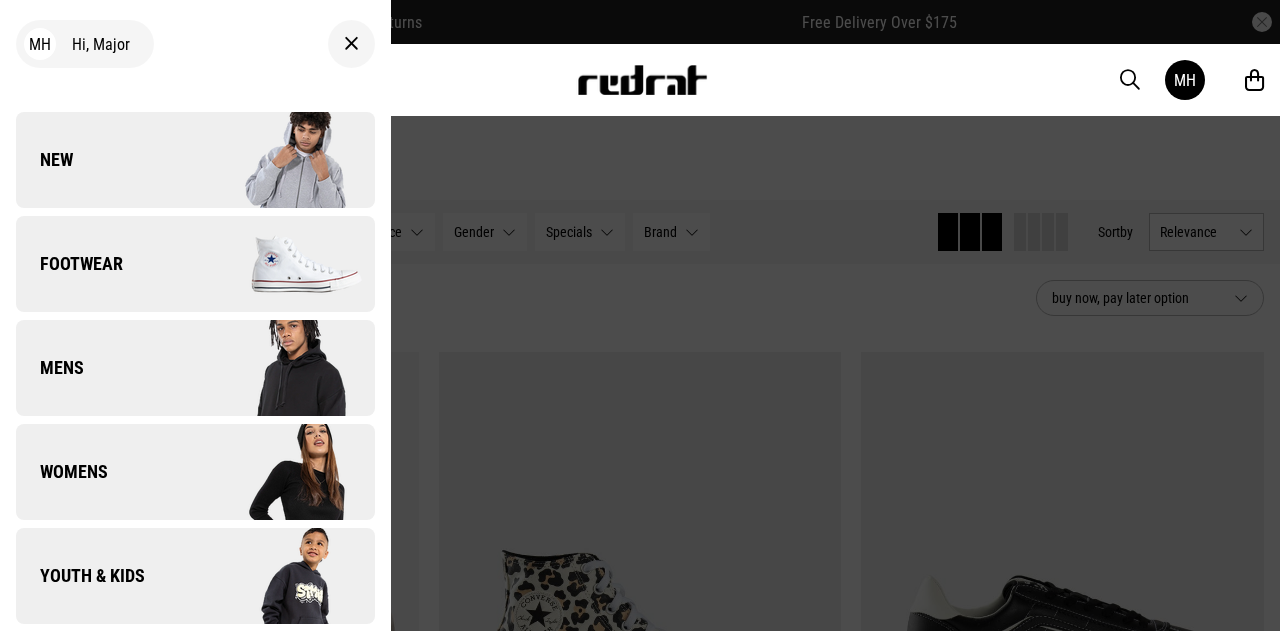 scroll, scrollTop: 0, scrollLeft: 0, axis: both 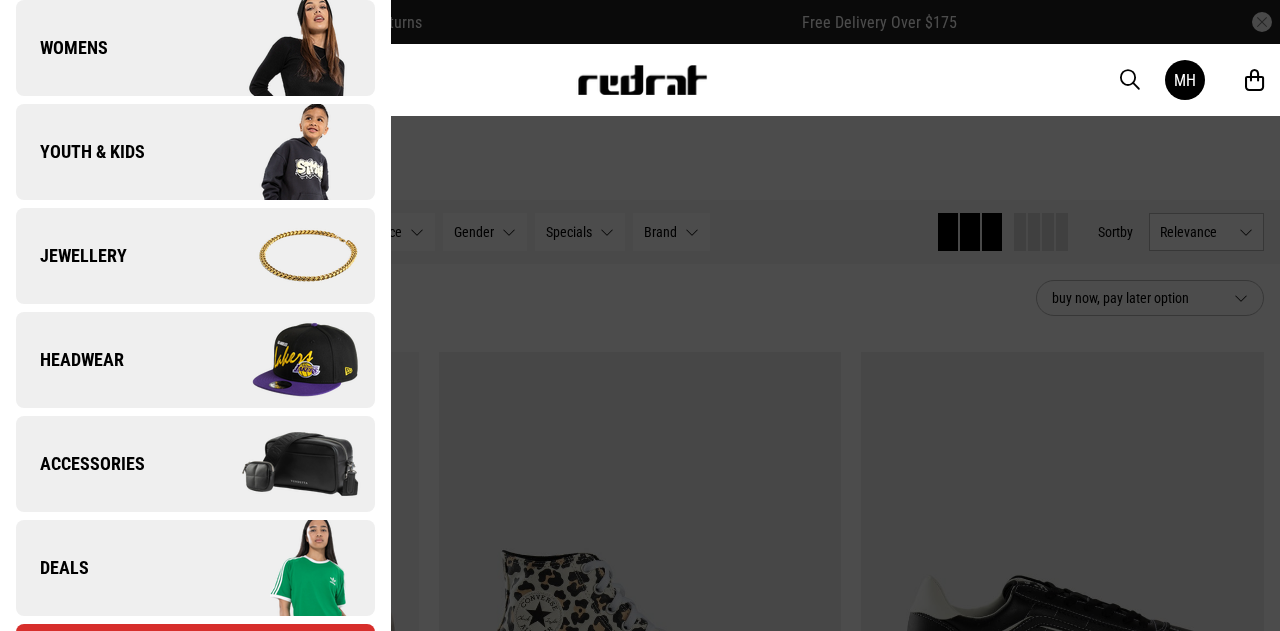 click on "Headwear" at bounding box center (195, 360) 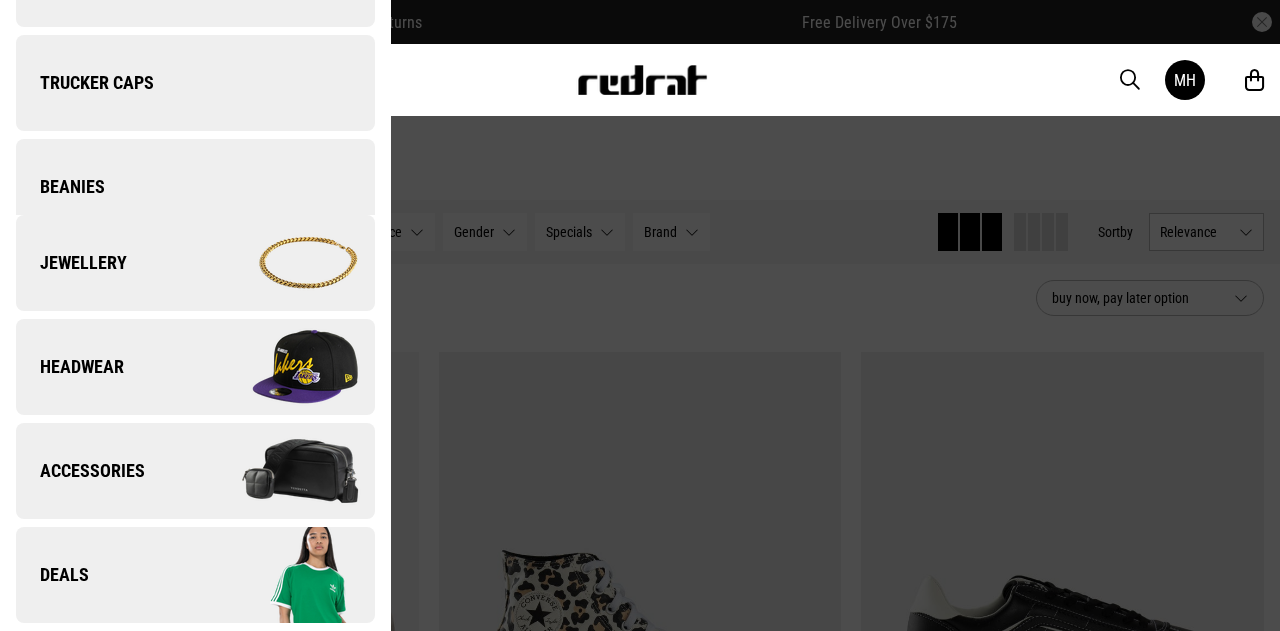 scroll, scrollTop: 0, scrollLeft: 0, axis: both 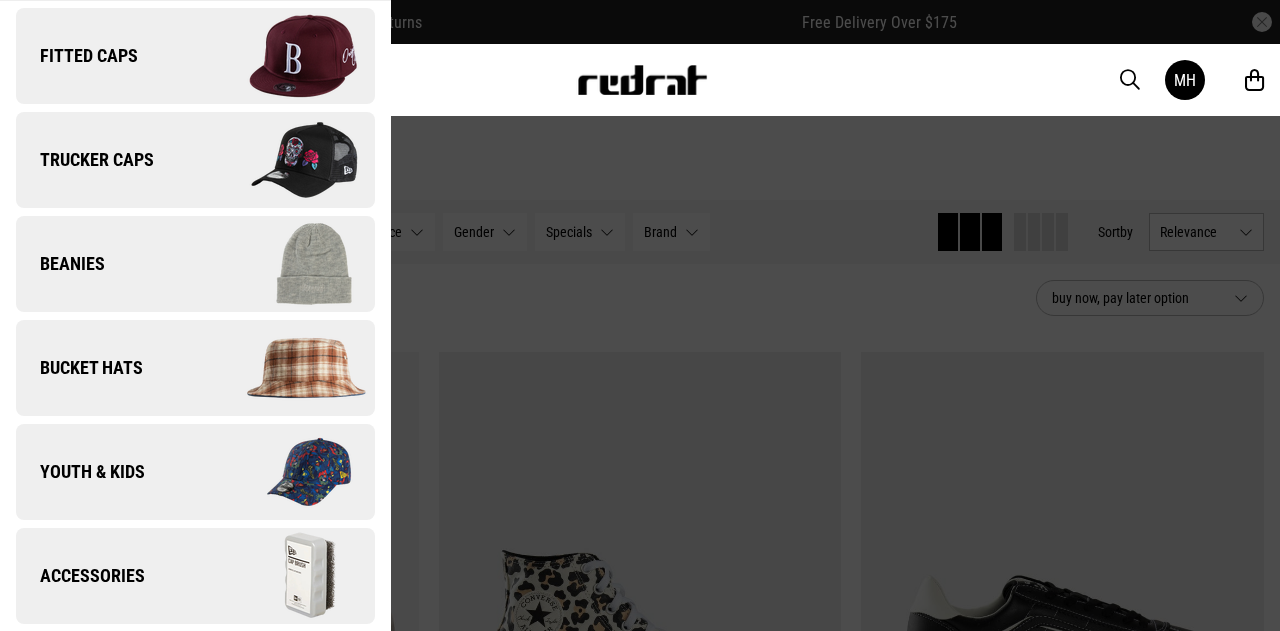 click at bounding box center (284, 576) 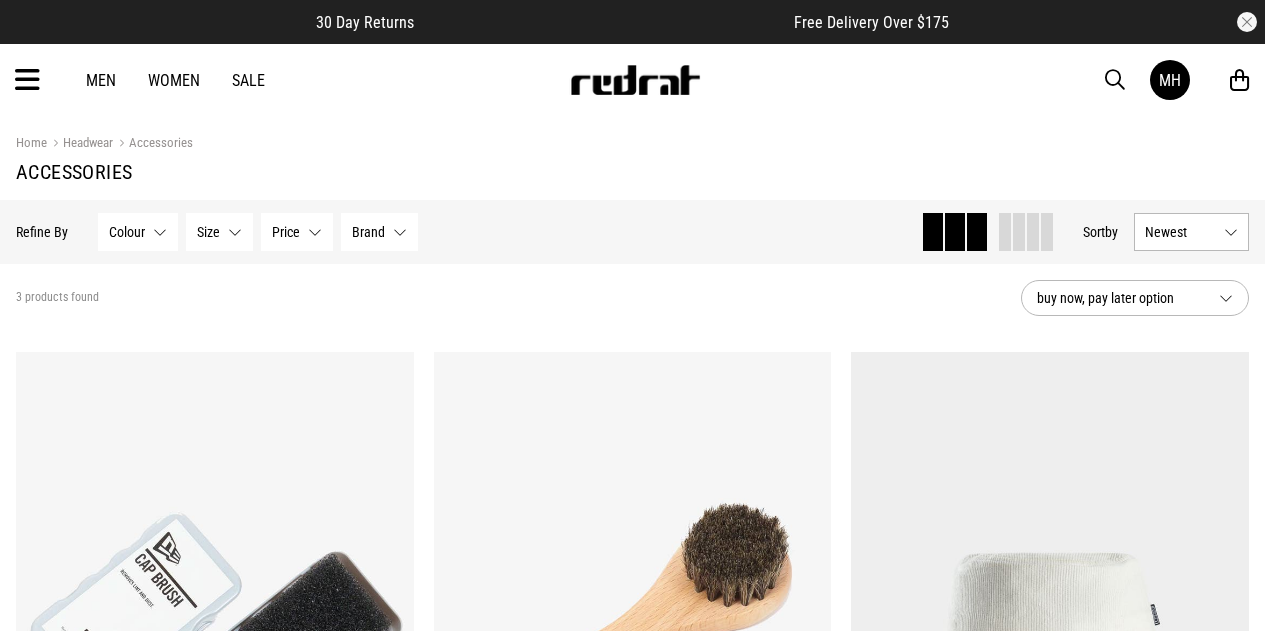 scroll, scrollTop: 0, scrollLeft: 0, axis: both 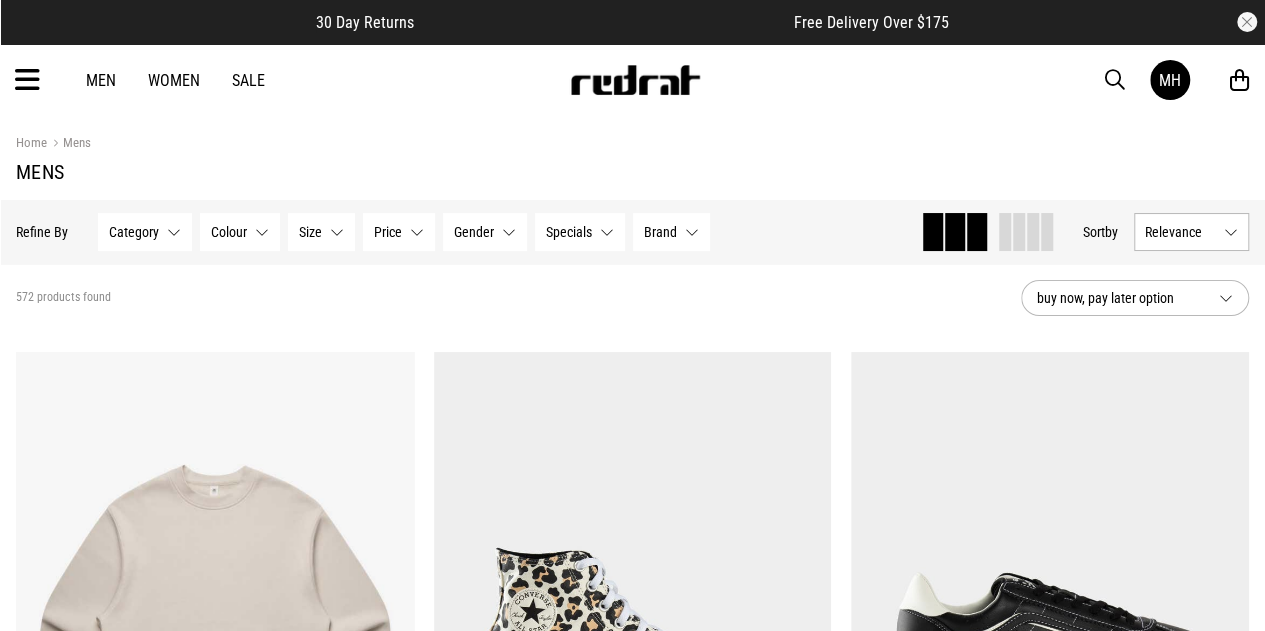 click at bounding box center (27, 80) 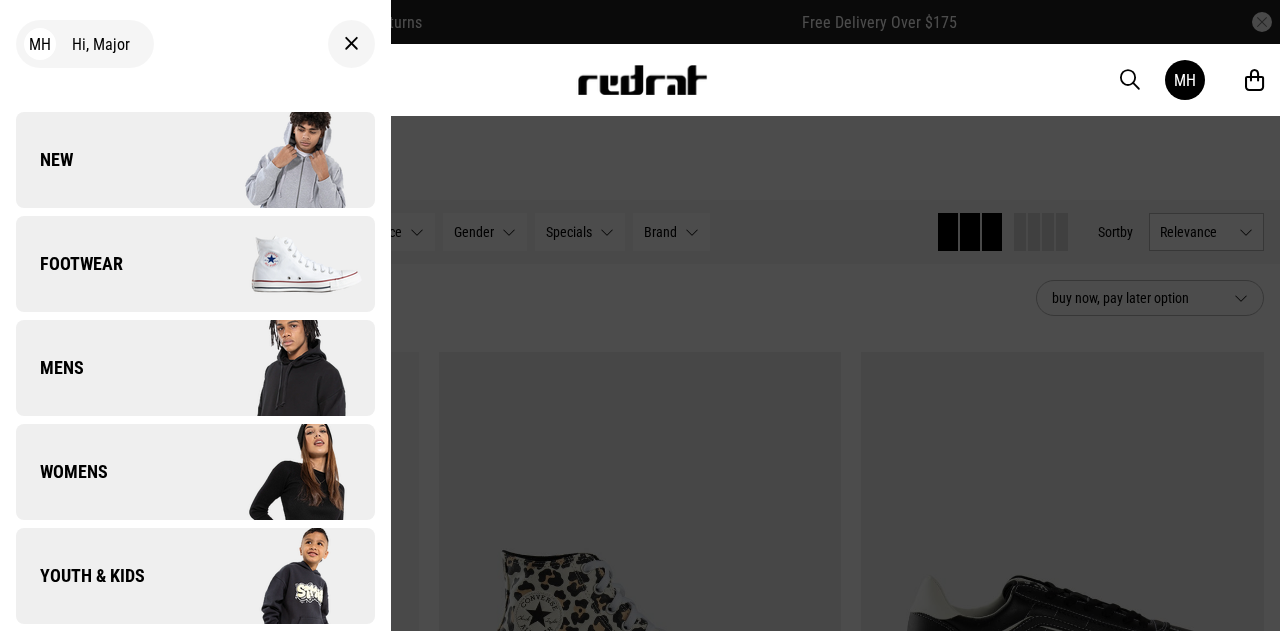 scroll, scrollTop: 0, scrollLeft: 0, axis: both 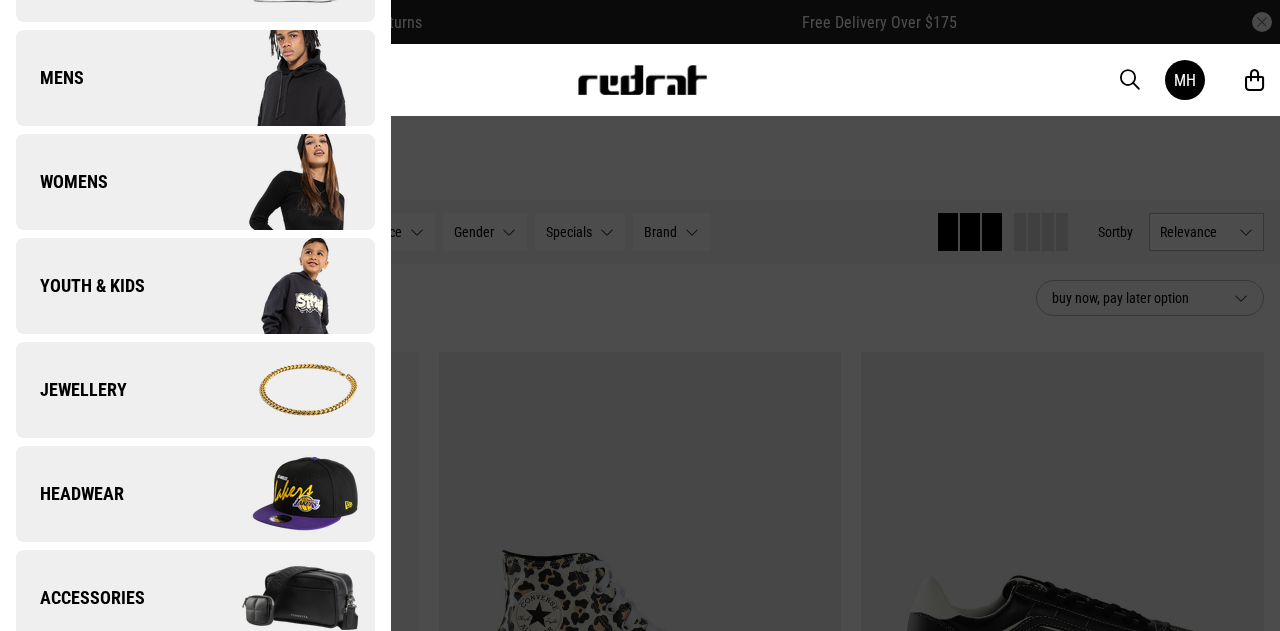 click on "Headwear" at bounding box center [70, 494] 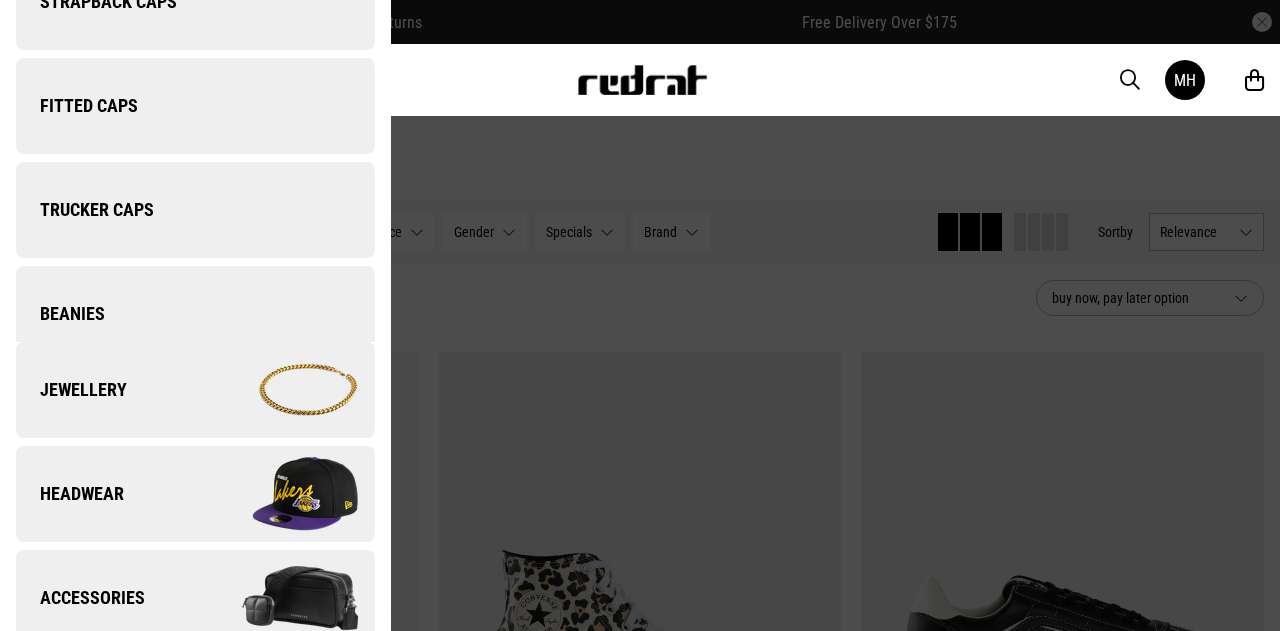 scroll, scrollTop: 0, scrollLeft: 0, axis: both 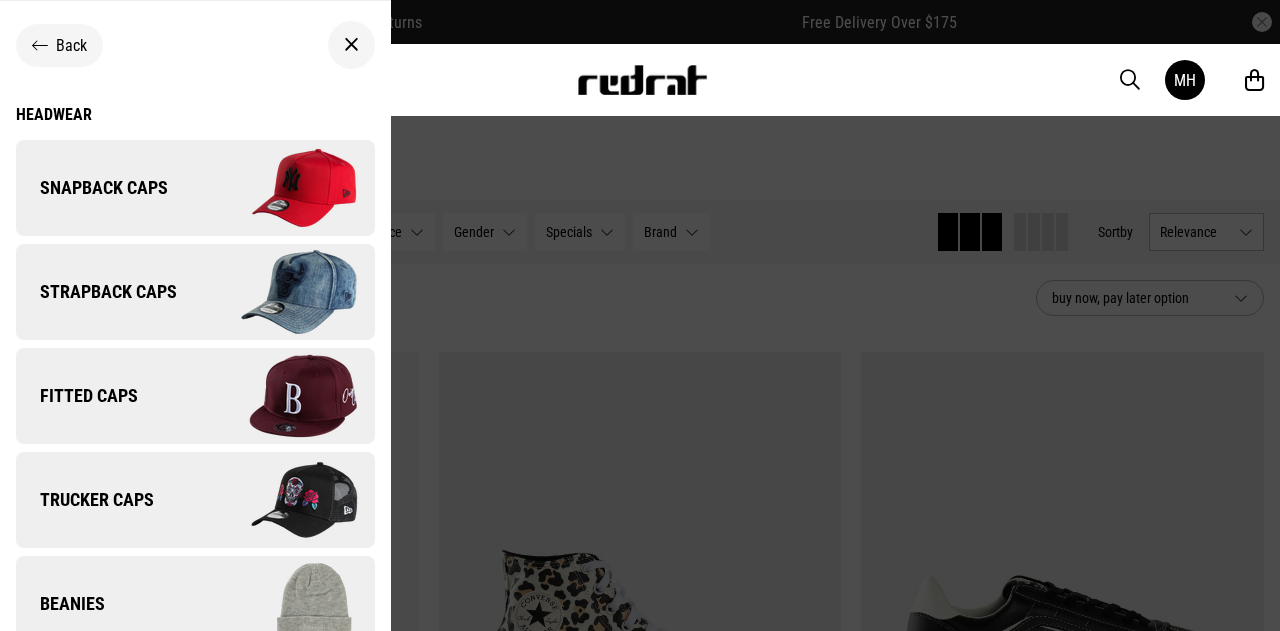 click on "Snapback Caps" at bounding box center [92, 188] 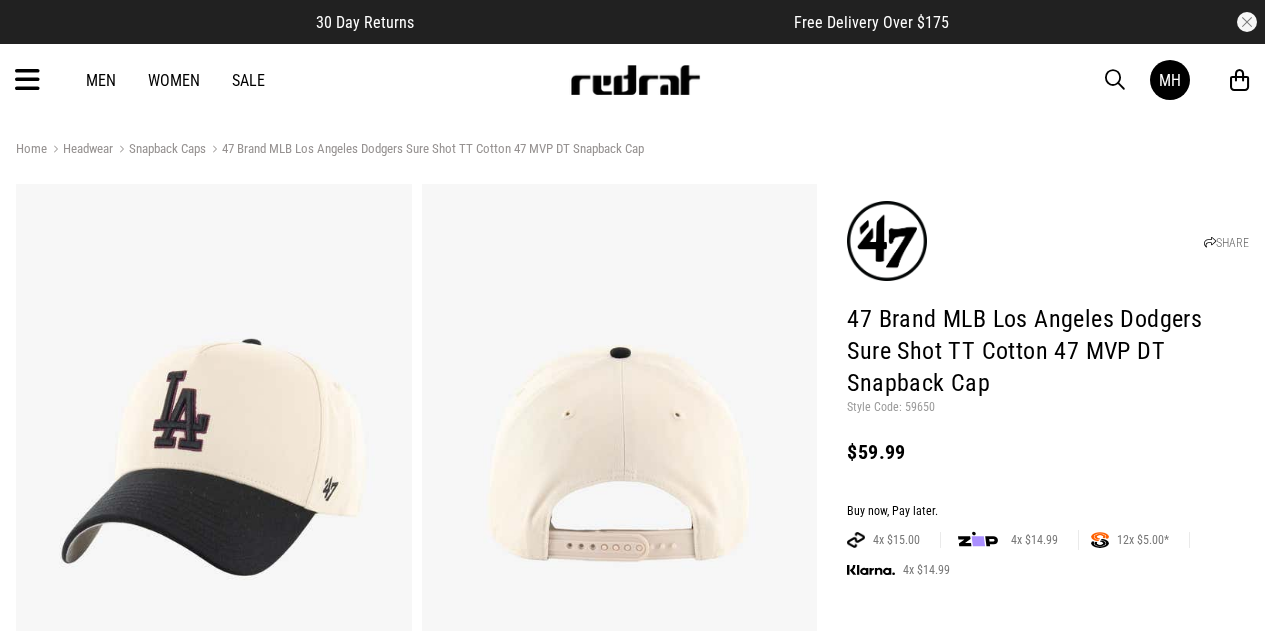 scroll, scrollTop: 0, scrollLeft: 0, axis: both 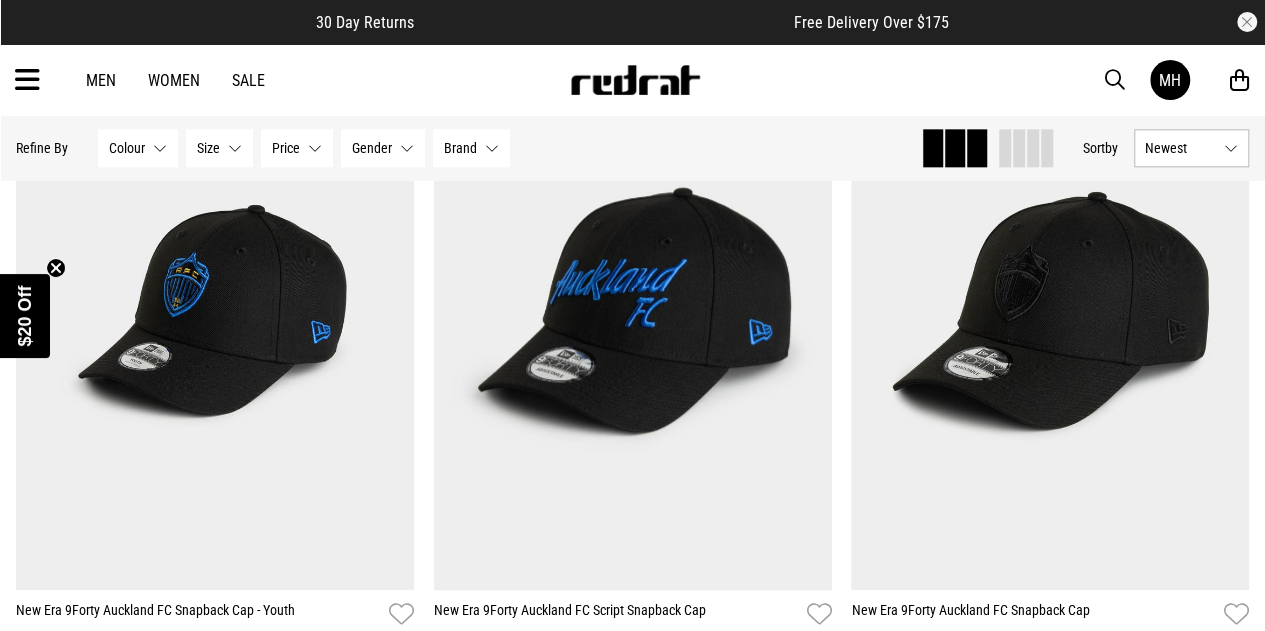 click on "Brand  None selected" at bounding box center (471, 148) 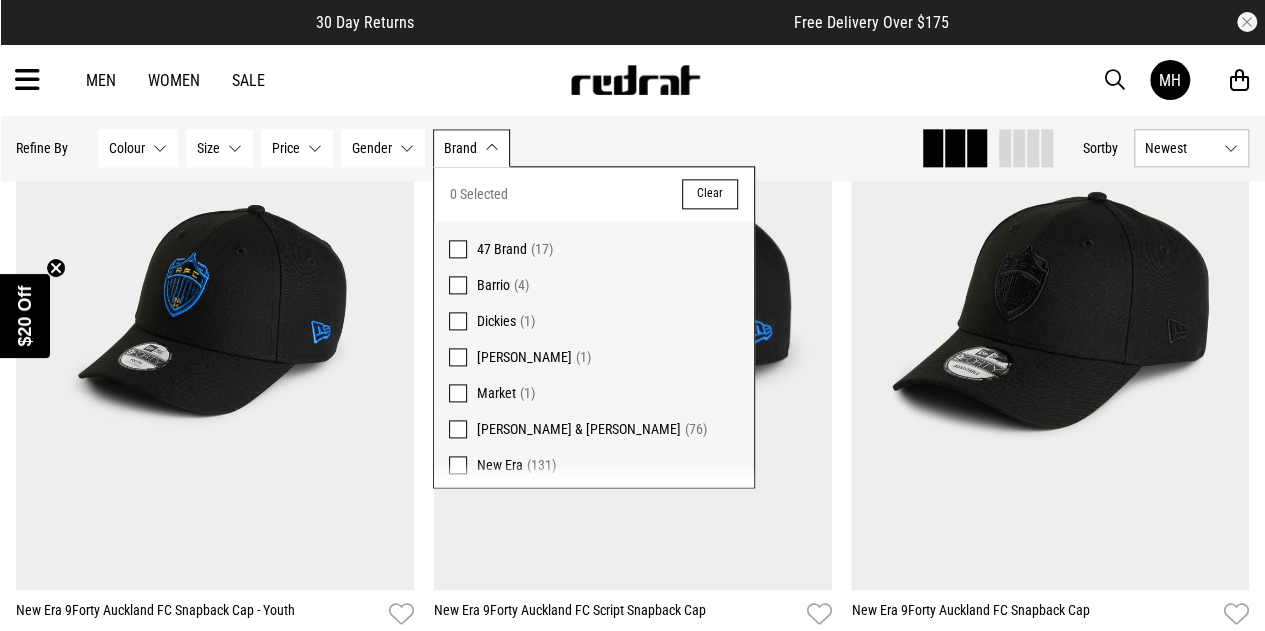 click at bounding box center [458, 249] 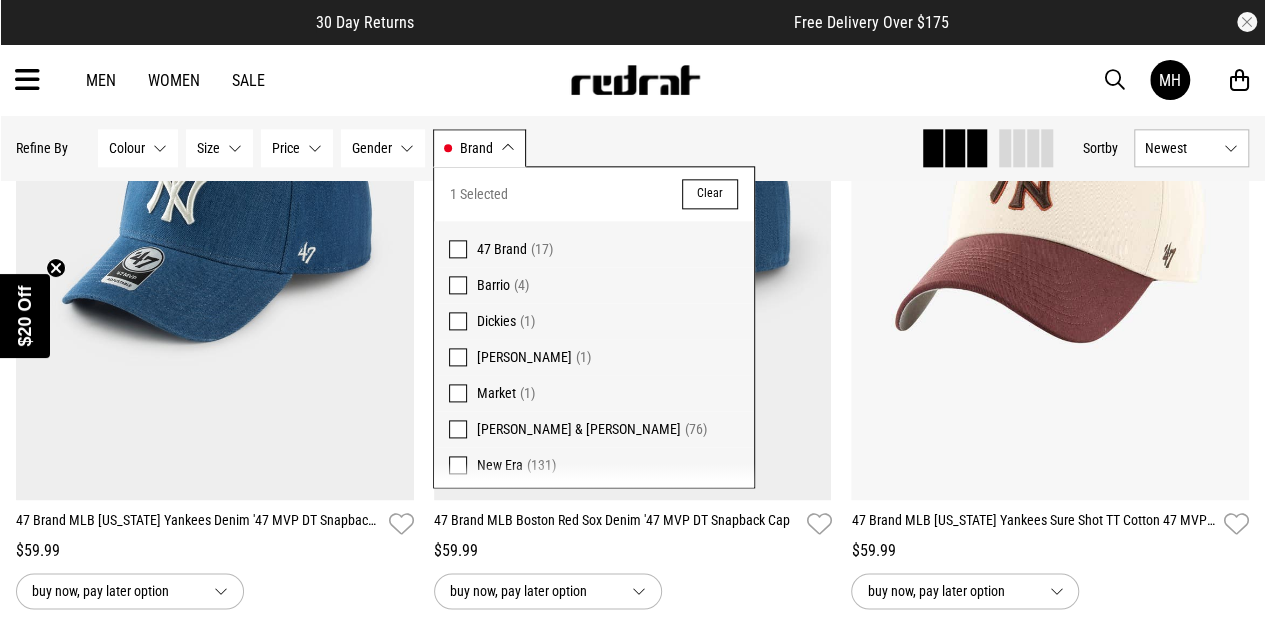 scroll, scrollTop: 1050, scrollLeft: 0, axis: vertical 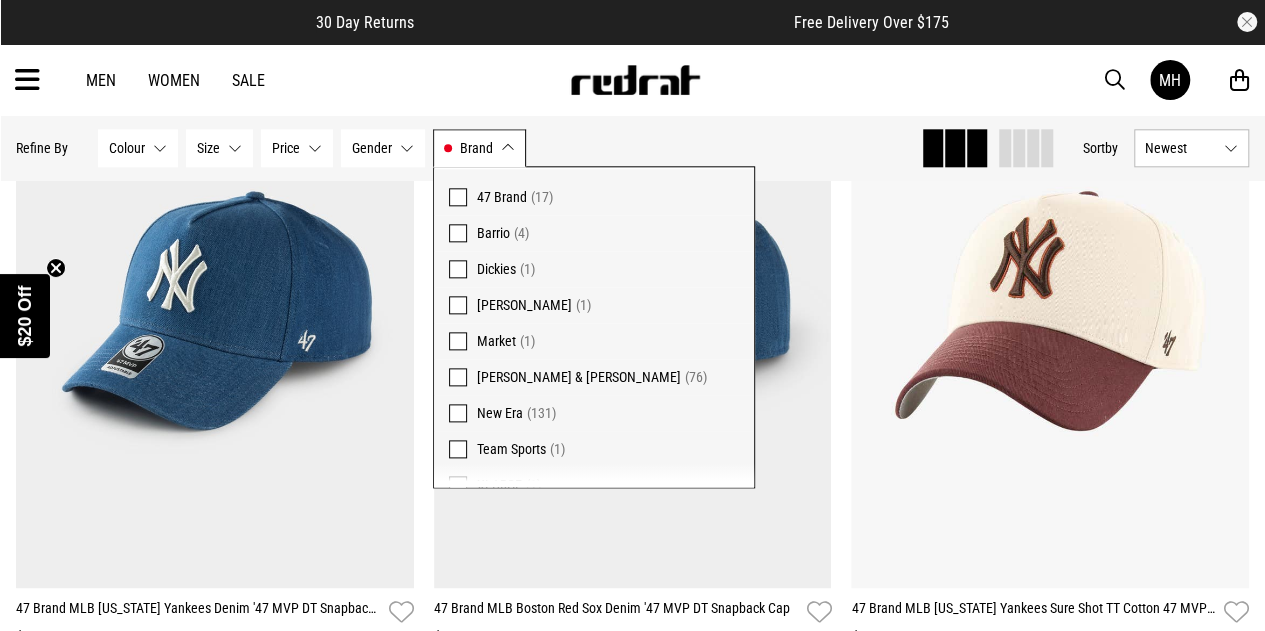 click at bounding box center [458, 377] 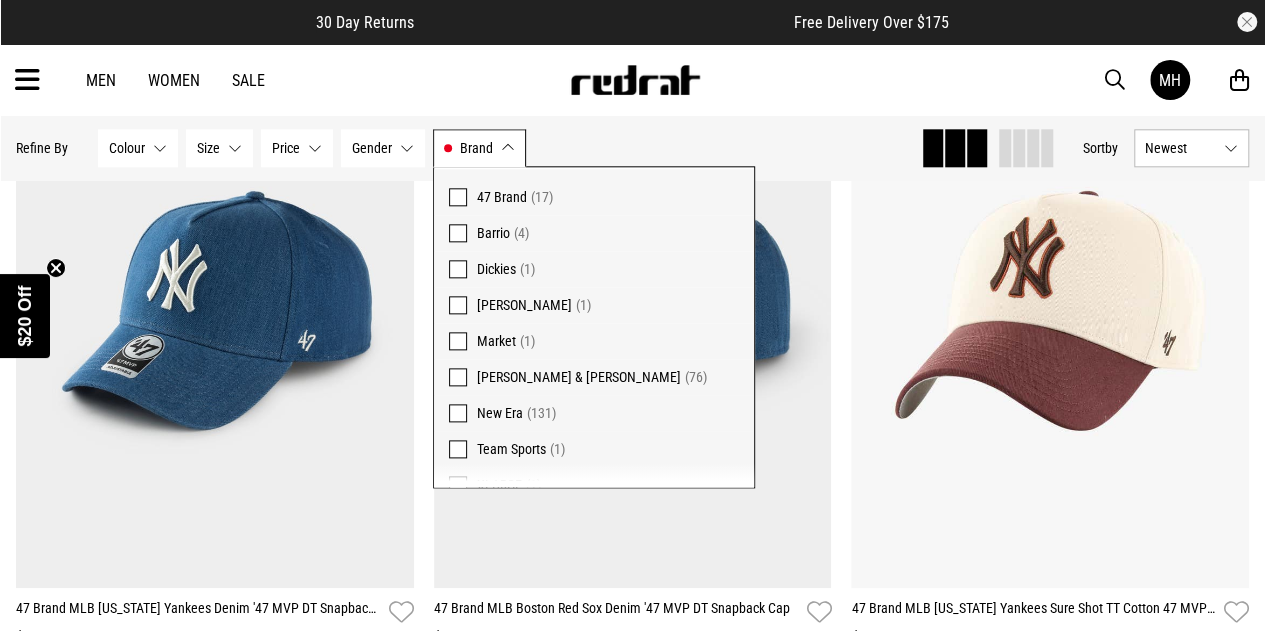 click at bounding box center (458, 413) 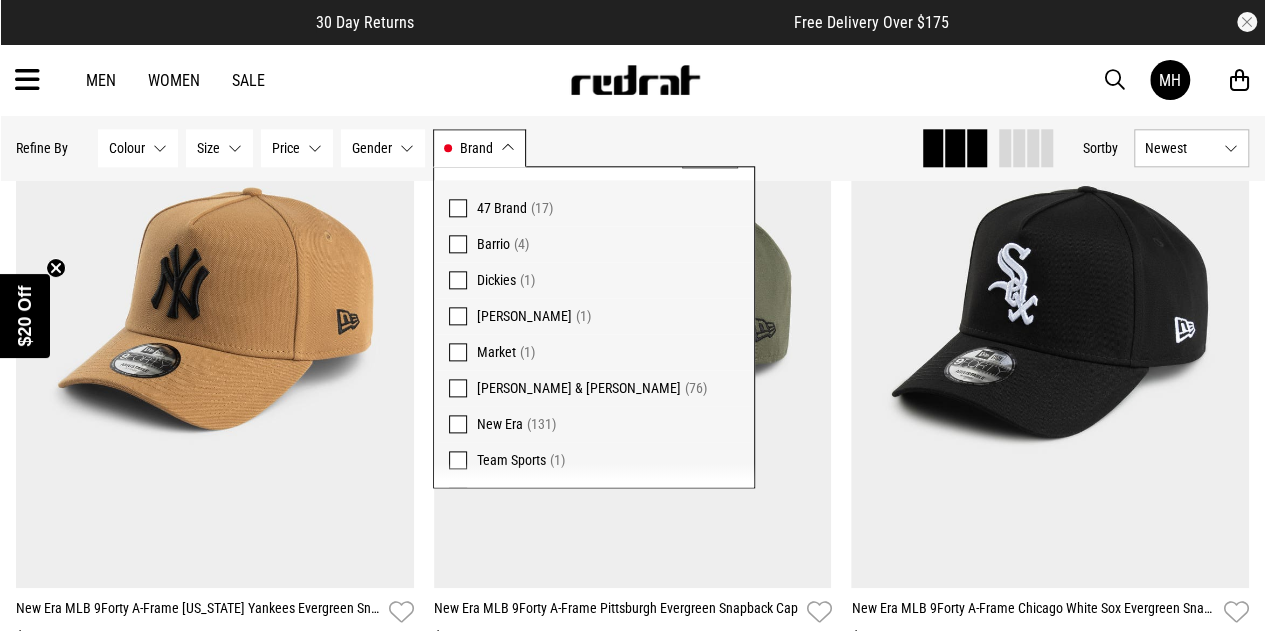 scroll, scrollTop: 0, scrollLeft: 0, axis: both 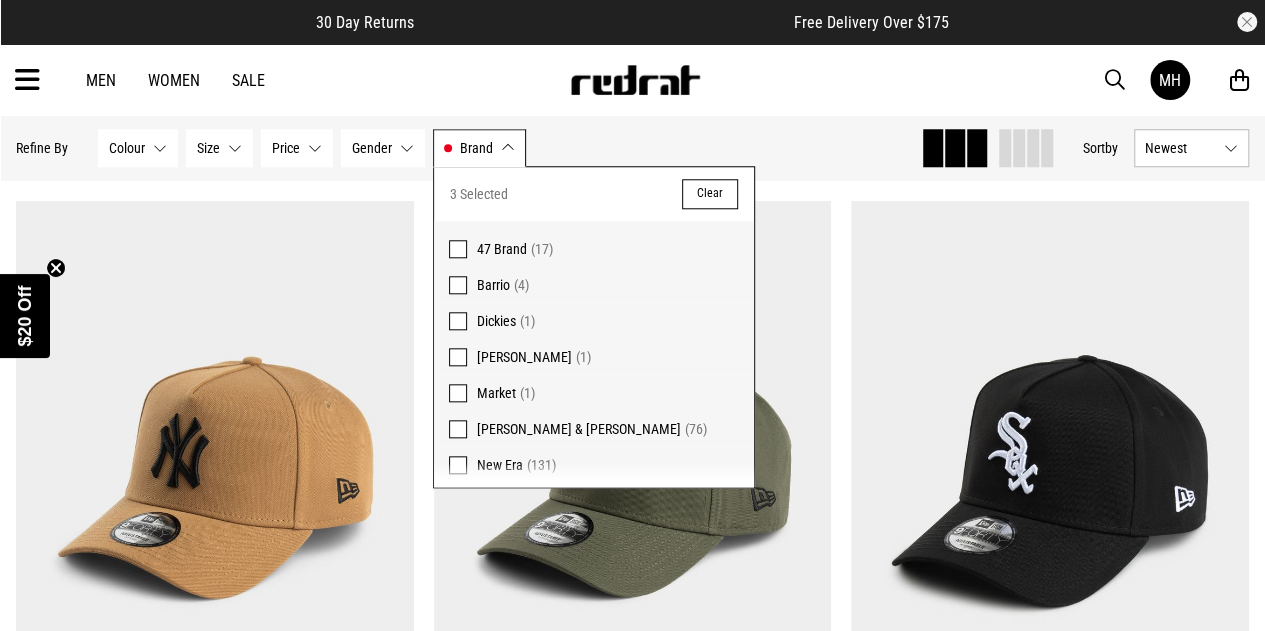 click on "Hide   Refine s   Refine By      Filters  Colour  None selected   Colour  0 Selected  Clear  Beige (5) Black (61) Blue (36) Brown (6) Green (20) Grey (7) Maroon (1) Multi (27) Orange (3) Purple (8) Red (11) Silver (1) Unknown (4) White (34) Size  None selected   Size  0 Selected  Clear  One Size (224) Price  None selected   Price  0 Selected  Clear  $100 - $150 (3) $30 - $50 (73) $50 - $100 (148) Gender  None selected   Gender  0 Selected  Clear  Youth & Kids (3) Brand  47 Brand, Mitchell & Ness, New Era   Brand  3 Selected  Clear  47 Brand (17) Barrio (4) Dickies (1) Huffer (1) Market (1) Mitchell & Ness (76) New Era (131) Team Sports (1) XLARGE (1) Clear filters Apply filters" at bounding box center (460, 148) 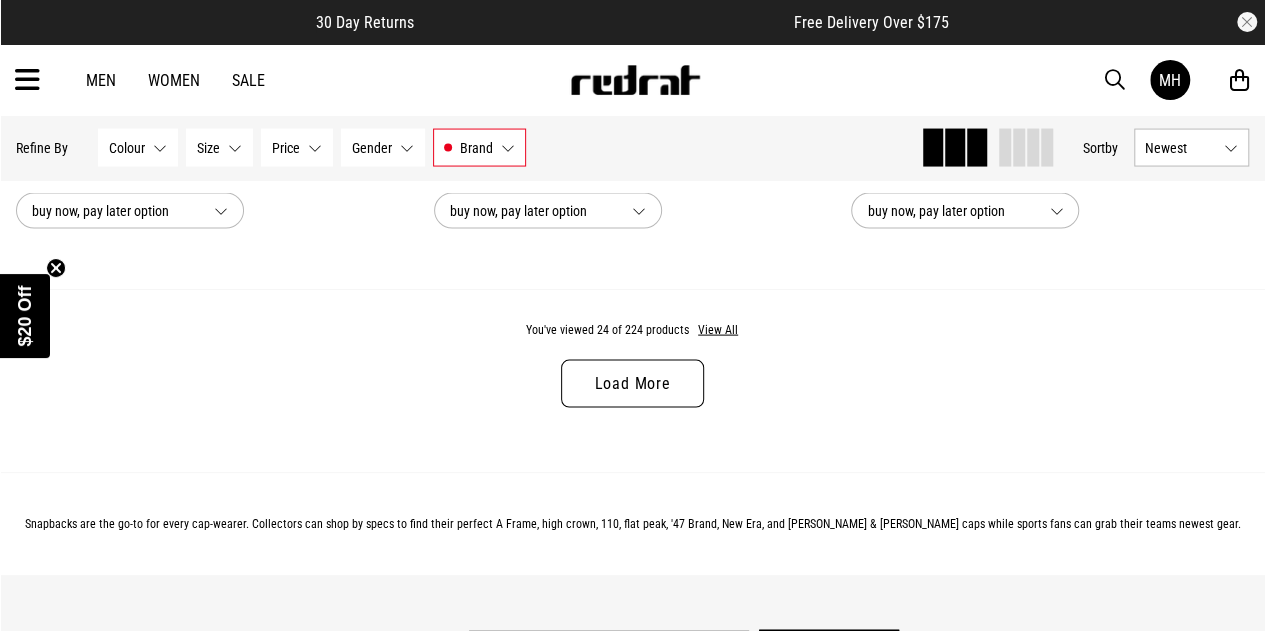 scroll, scrollTop: 5755, scrollLeft: 0, axis: vertical 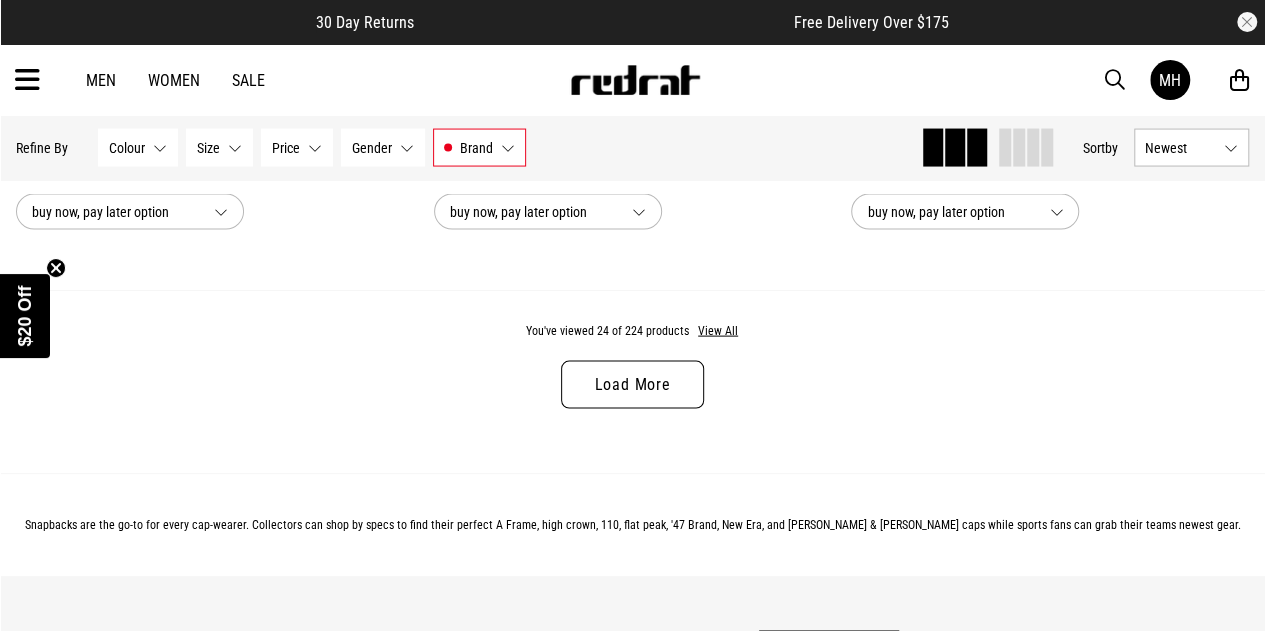 click on "Load More" at bounding box center (632, 385) 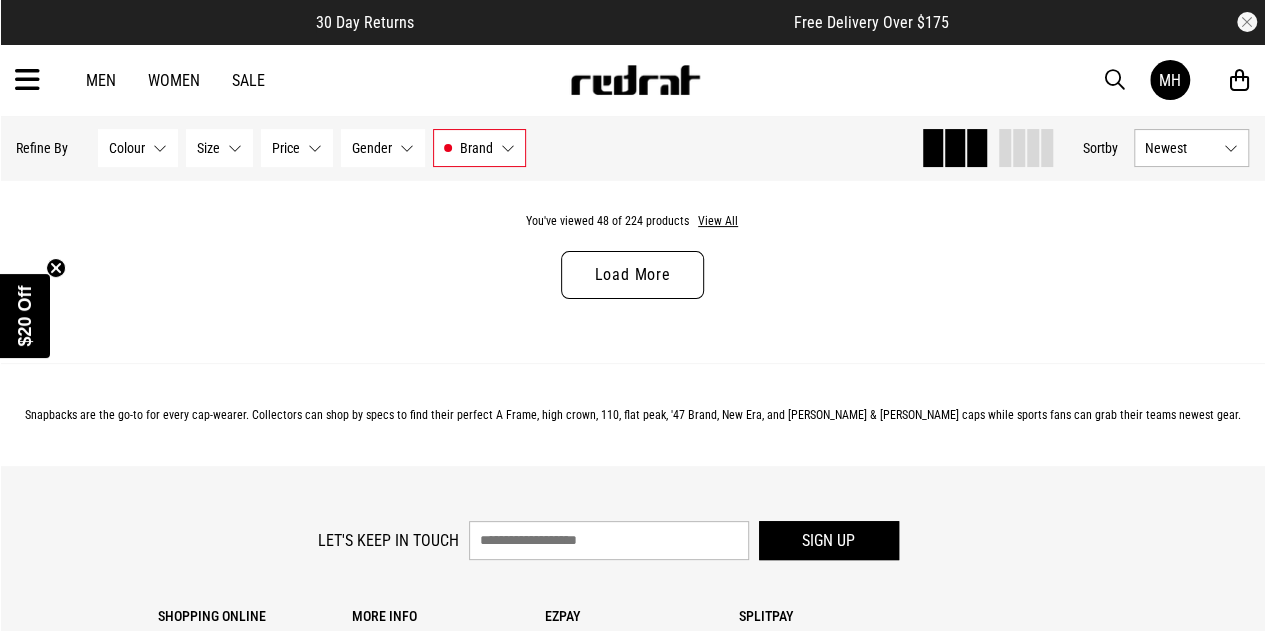 scroll, scrollTop: 11401, scrollLeft: 0, axis: vertical 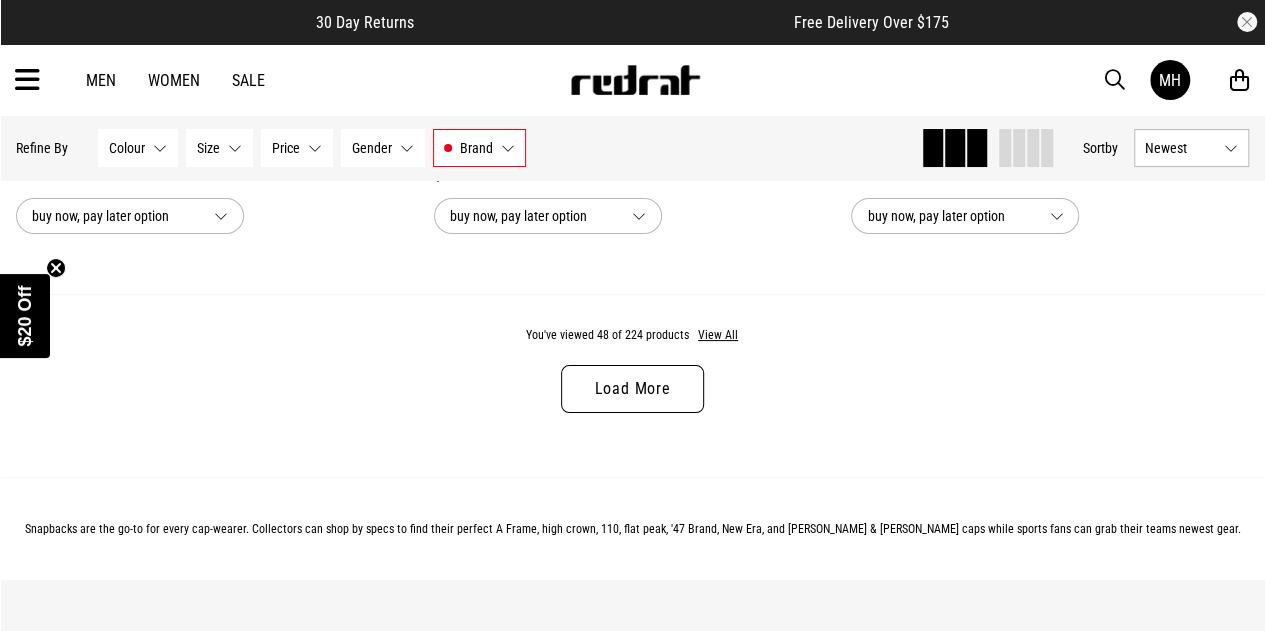 click on "Load More" at bounding box center [632, 389] 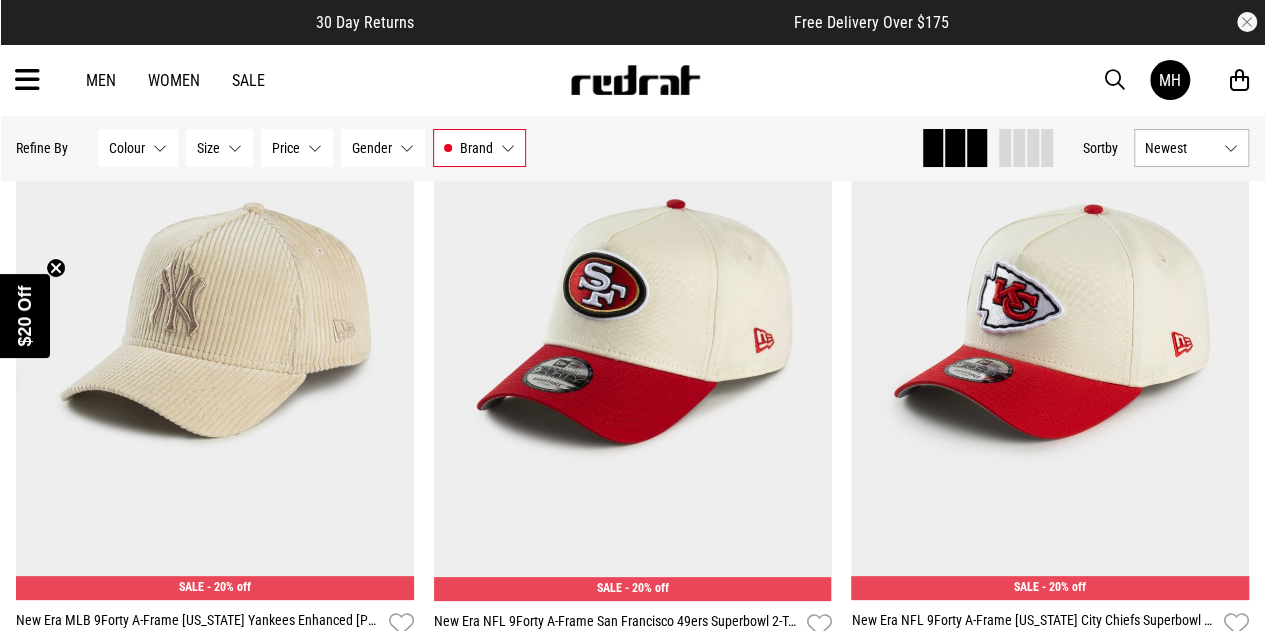 scroll, scrollTop: 15160, scrollLeft: 0, axis: vertical 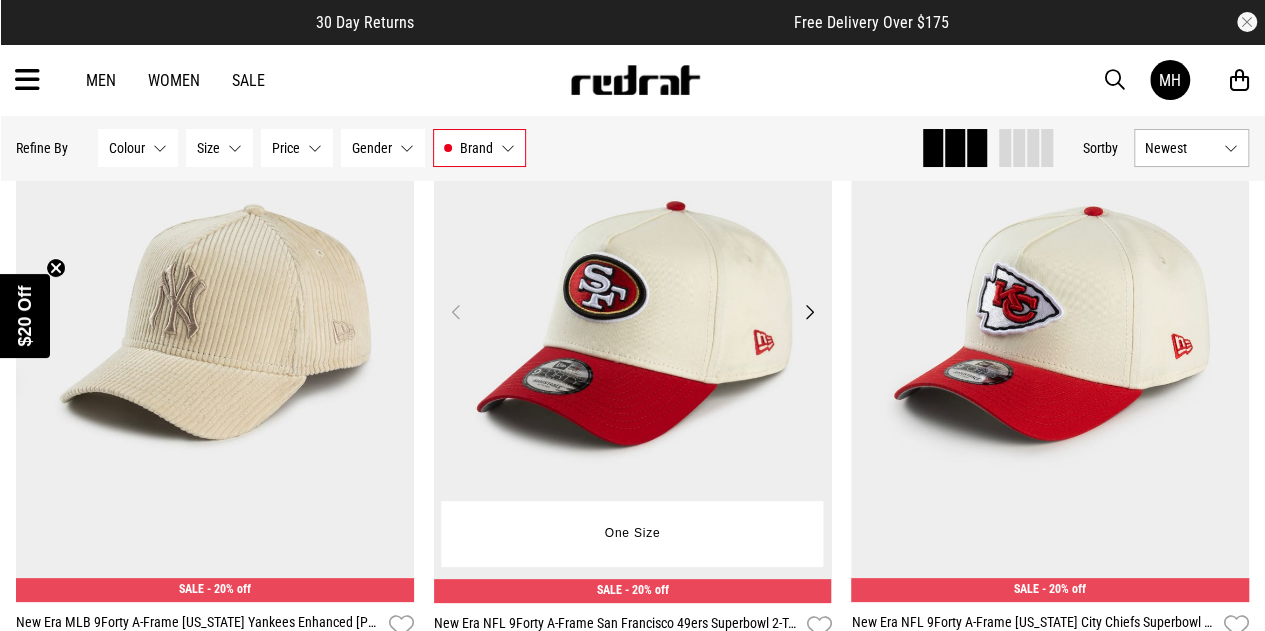 click at bounding box center (633, 323) 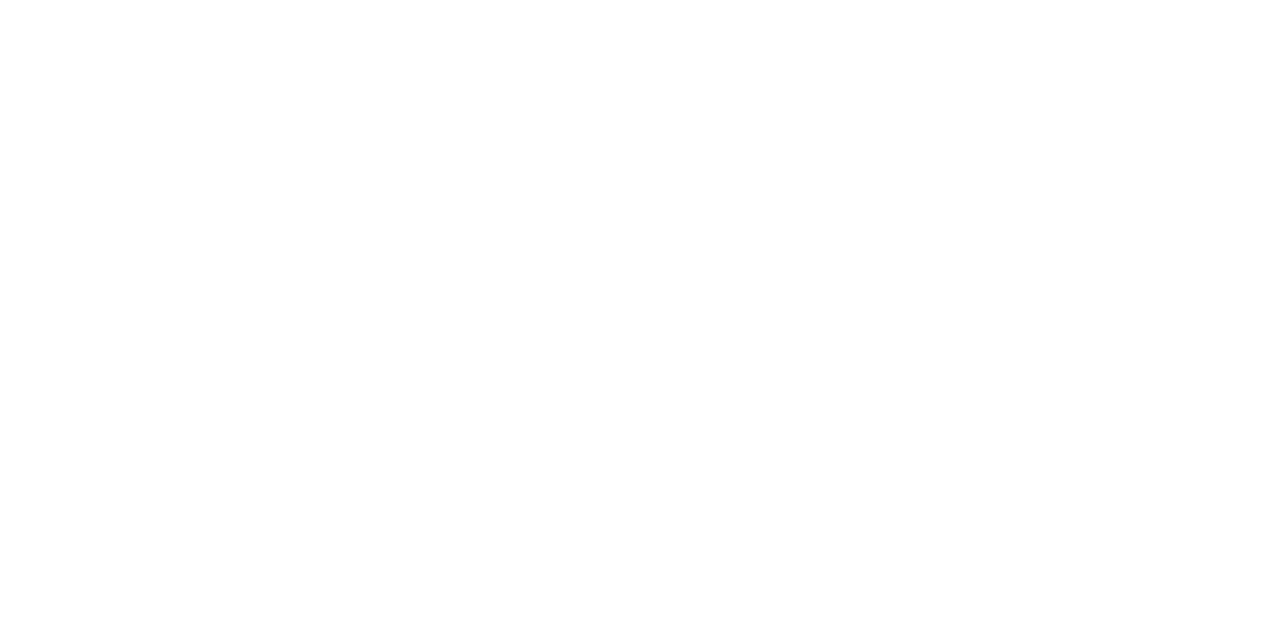 scroll, scrollTop: 0, scrollLeft: 0, axis: both 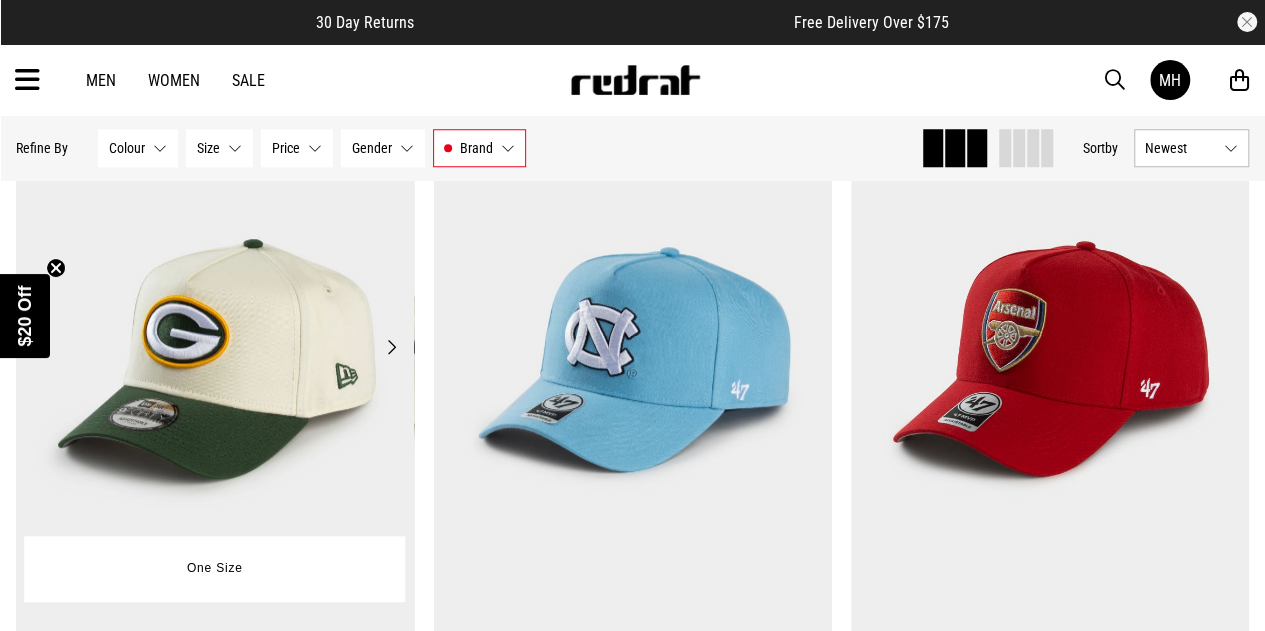 click on "Next" at bounding box center (391, 347) 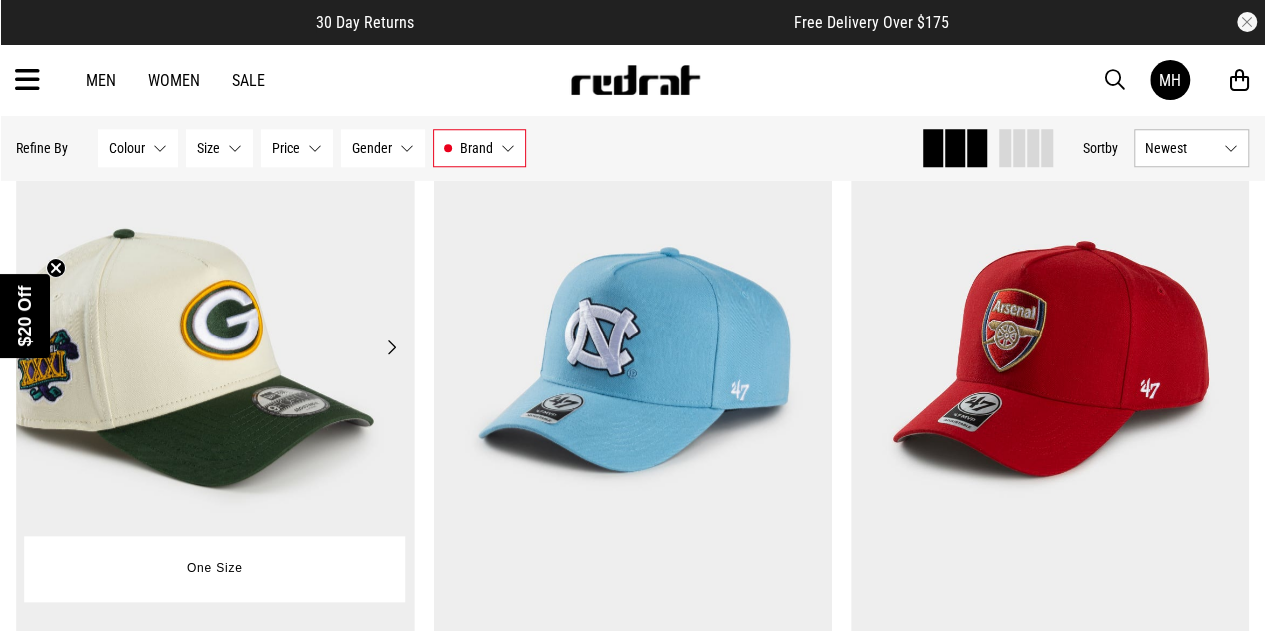 click on "Next" at bounding box center (391, 347) 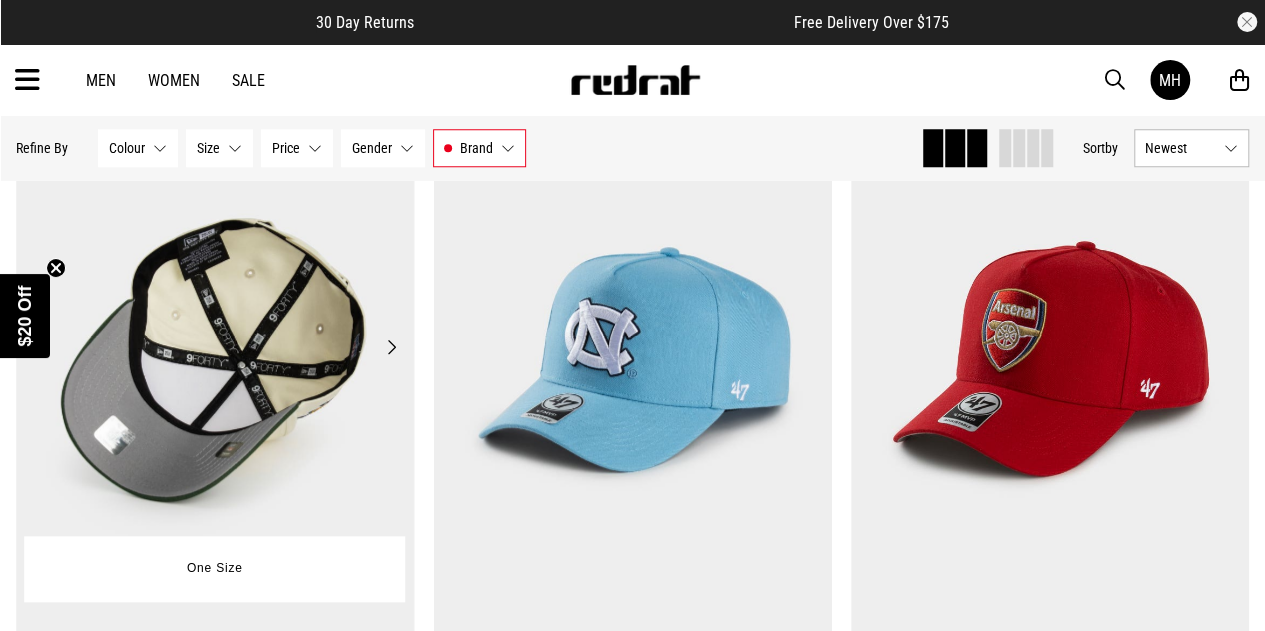 click on "Next" at bounding box center [391, 347] 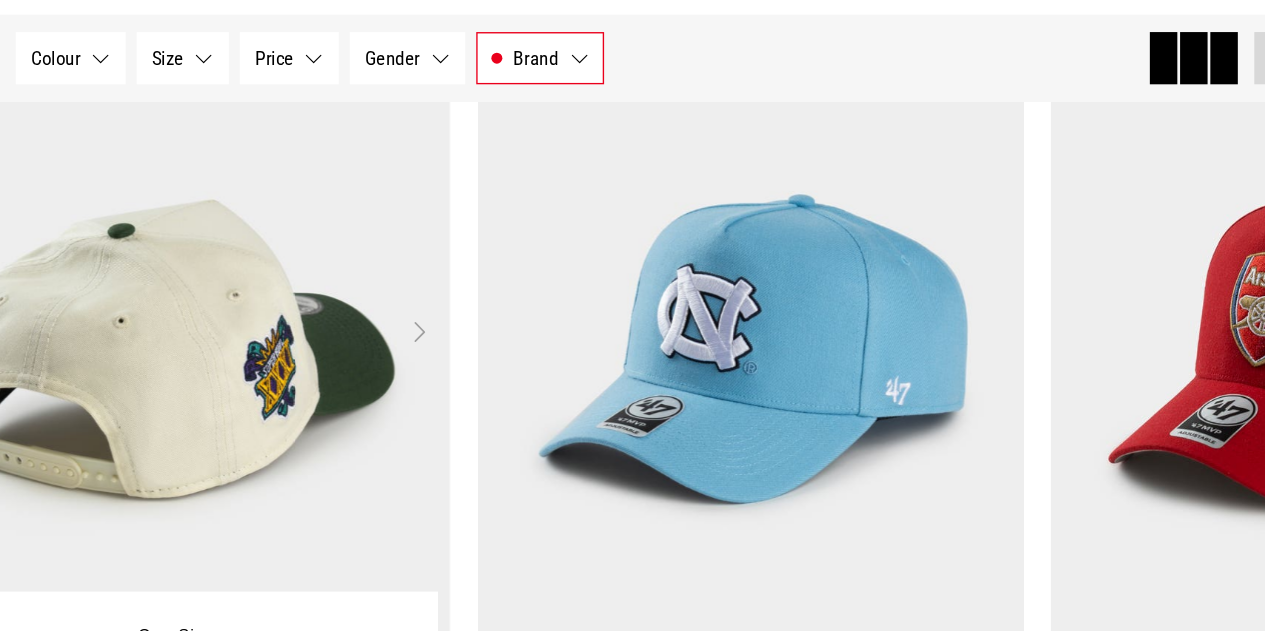 scroll, scrollTop: 4643, scrollLeft: 0, axis: vertical 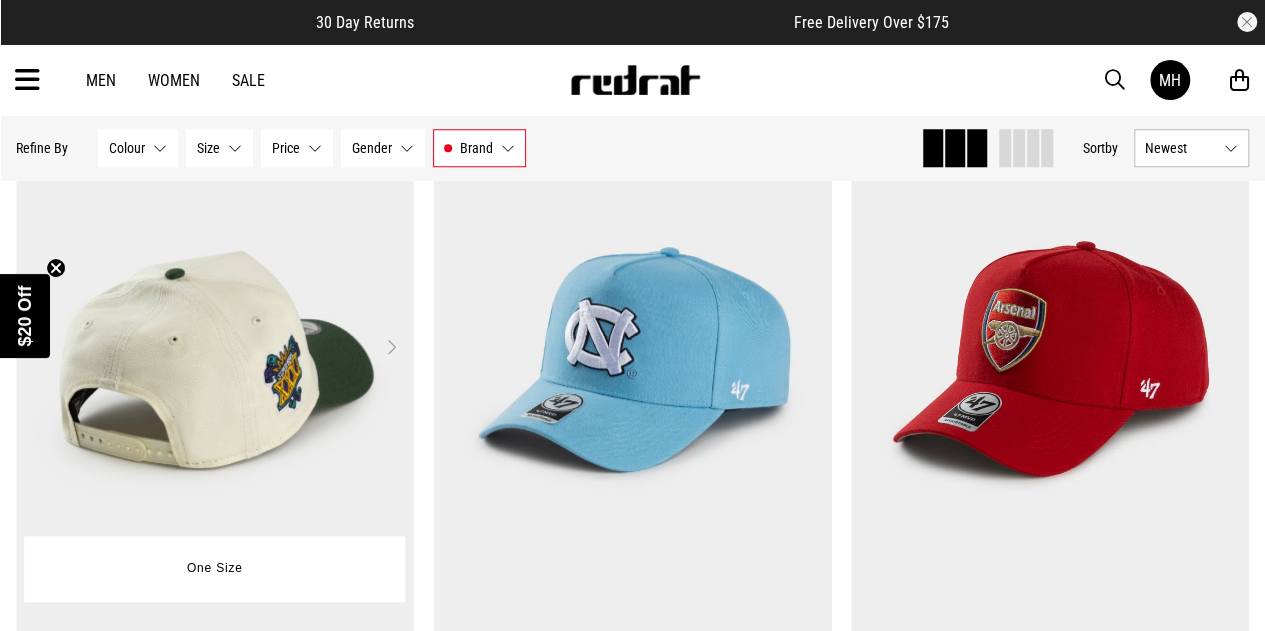 click on "Next" at bounding box center (391, 347) 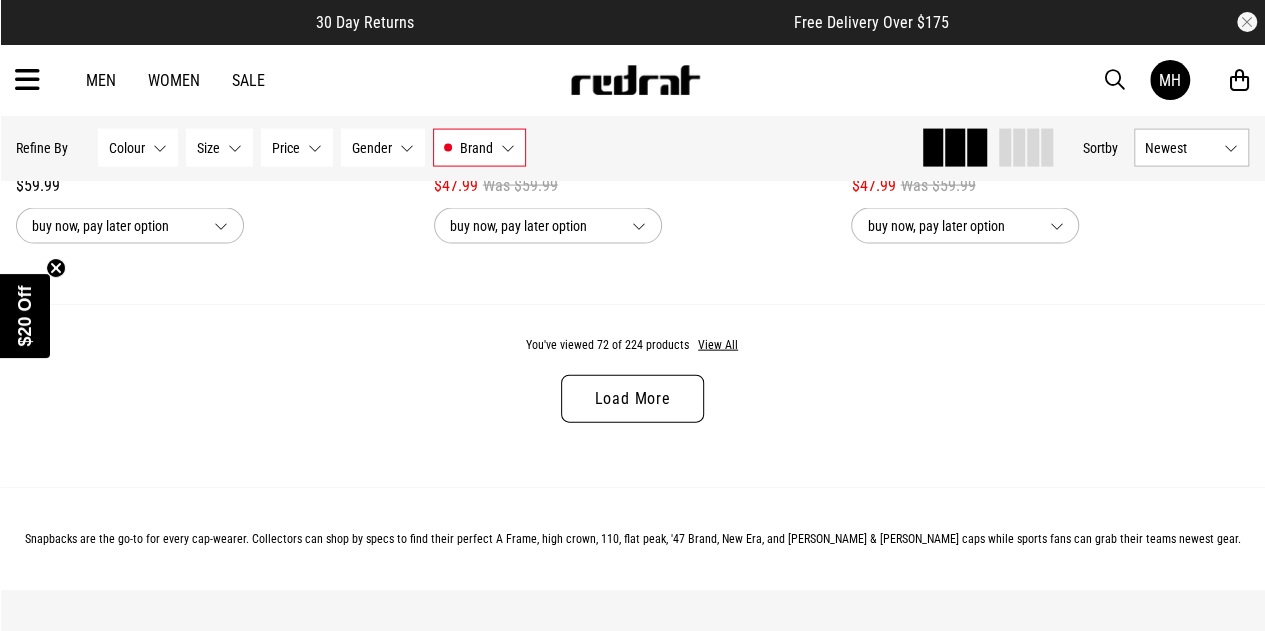 scroll, scrollTop: 5859, scrollLeft: 0, axis: vertical 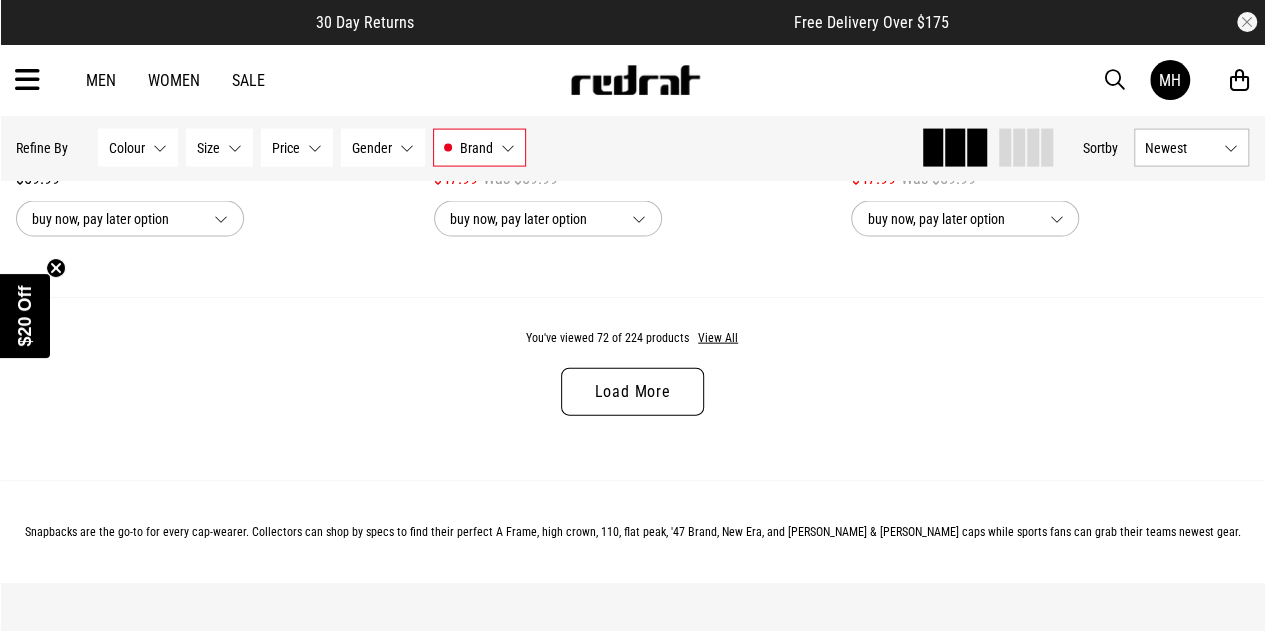 click on "Load More" at bounding box center (632, 392) 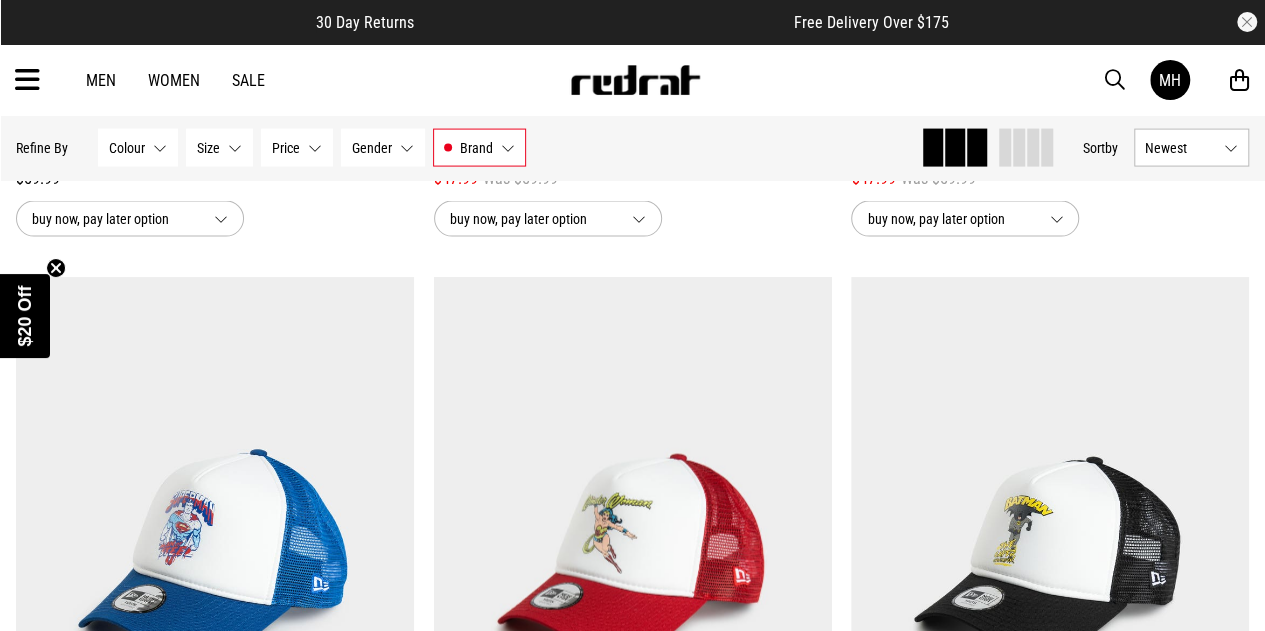 click on "Brand" at bounding box center (476, 148) 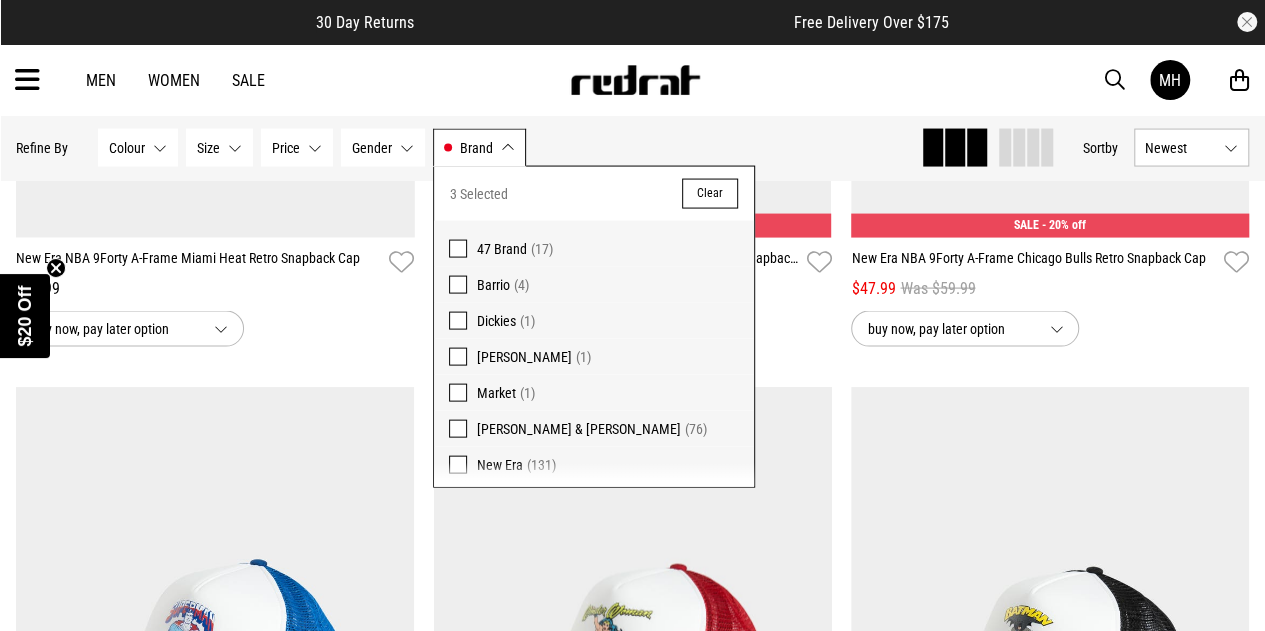 scroll, scrollTop: 5745, scrollLeft: 0, axis: vertical 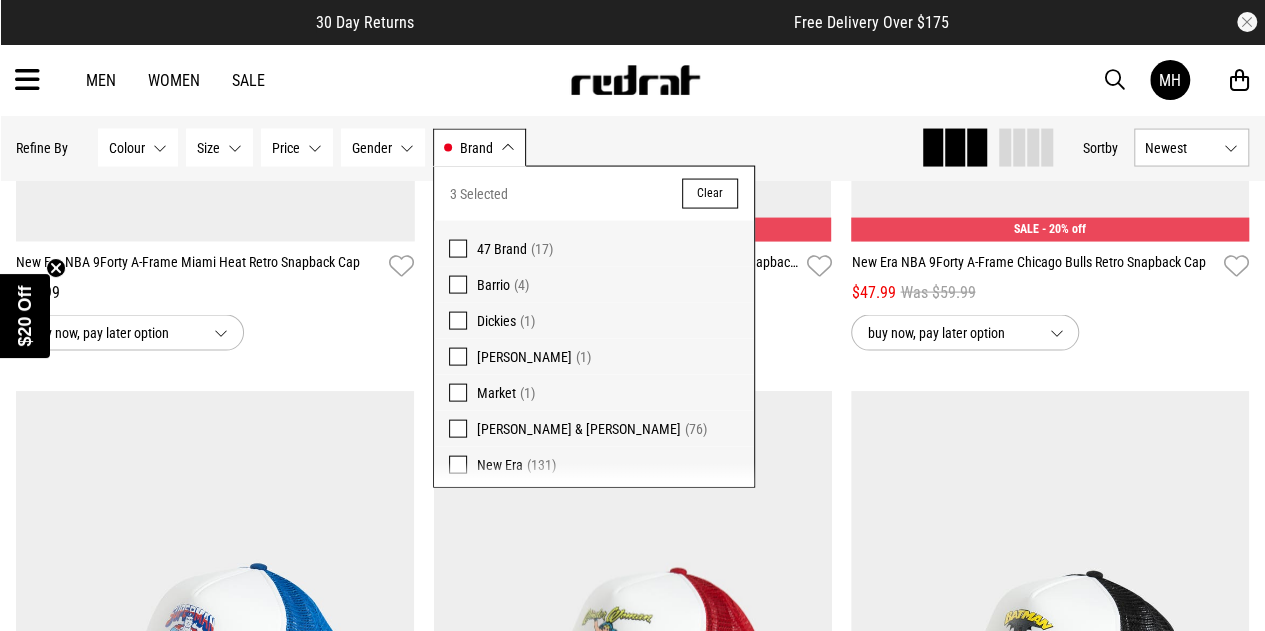 click on "Colour" at bounding box center [127, 148] 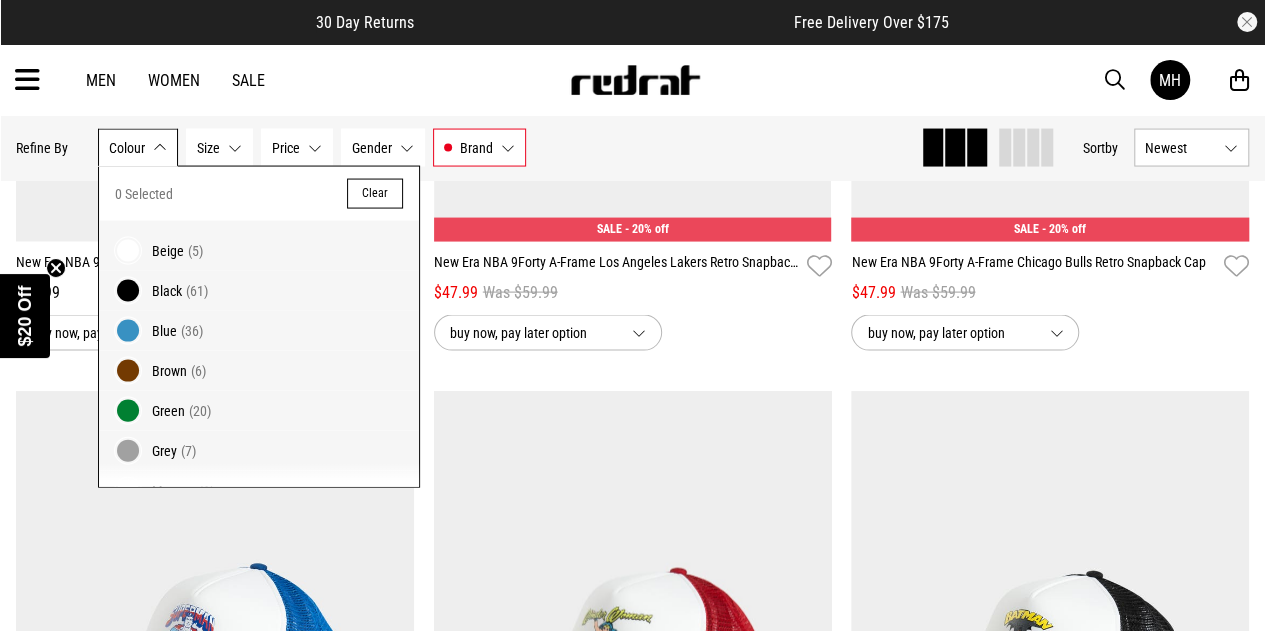 click on "Beige (5)" at bounding box center [259, 246] 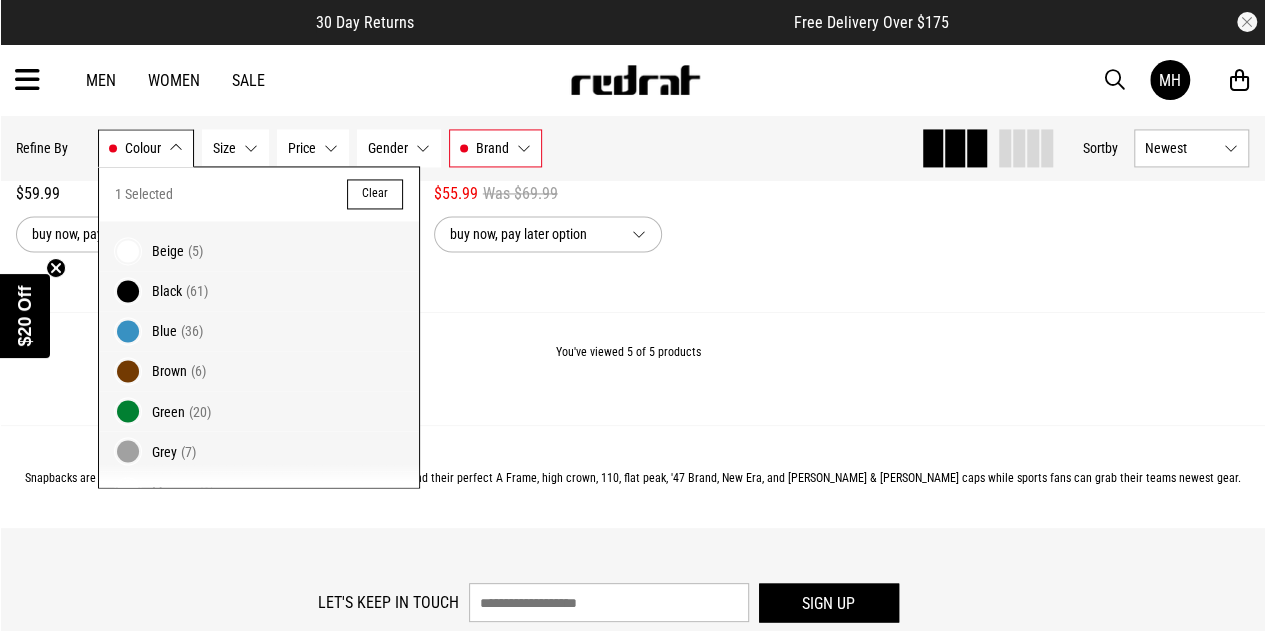 scroll, scrollTop: 1494, scrollLeft: 0, axis: vertical 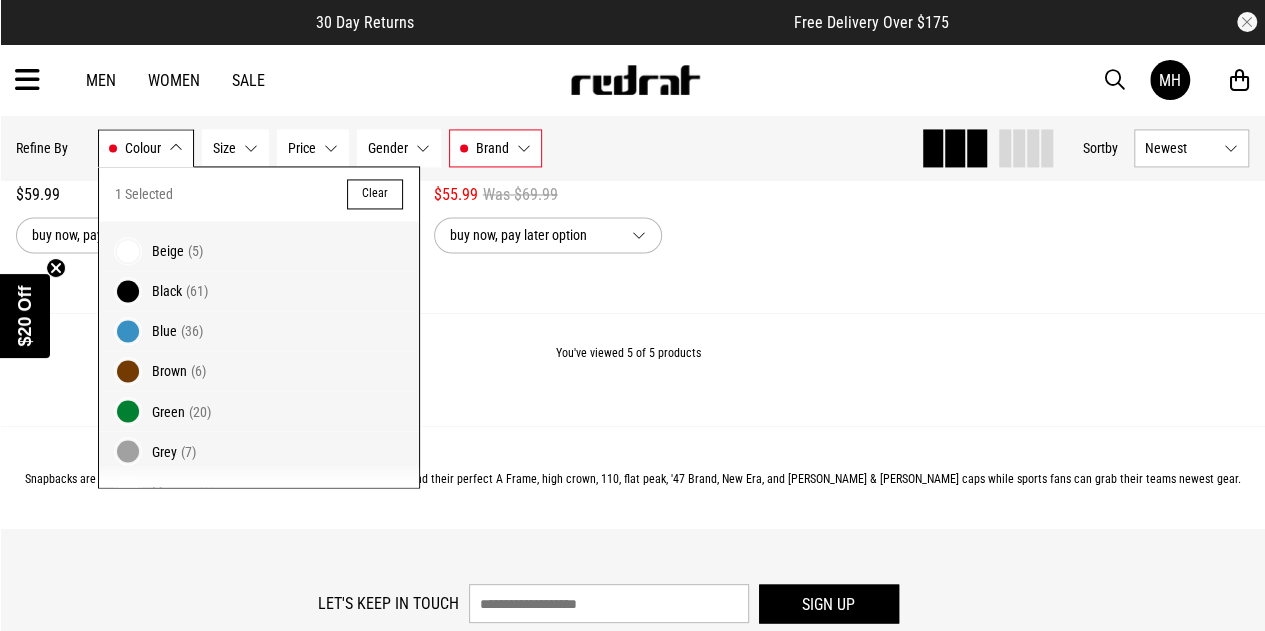 click at bounding box center (128, 291) 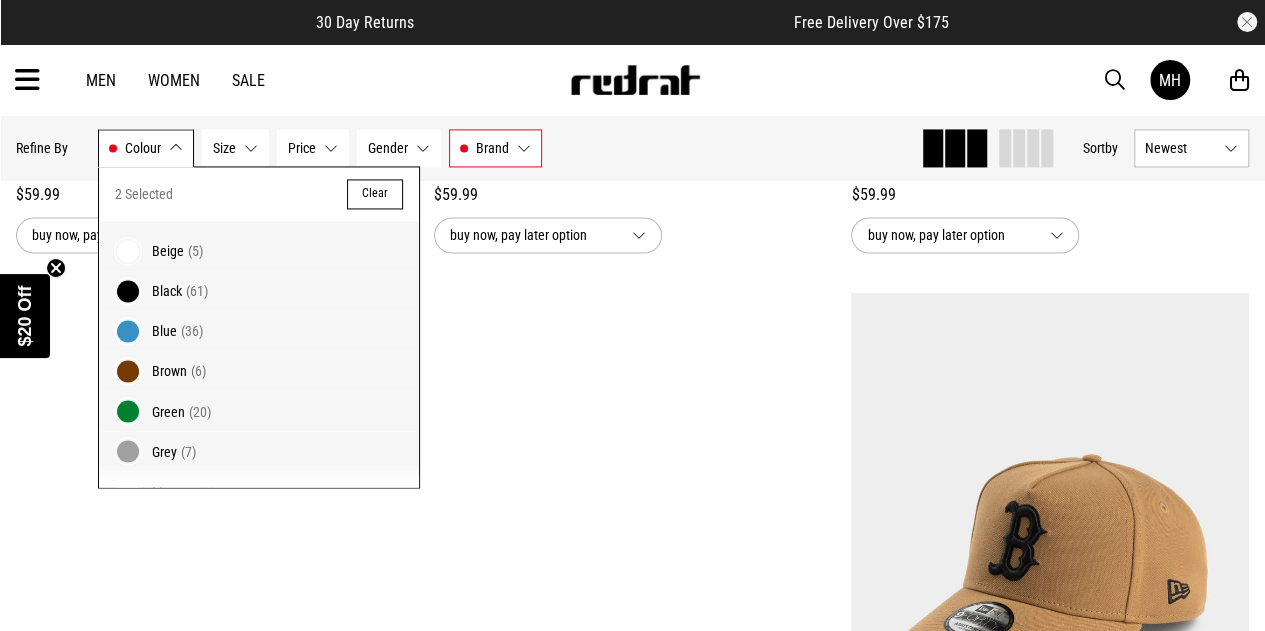 scroll, scrollTop: 2906, scrollLeft: 0, axis: vertical 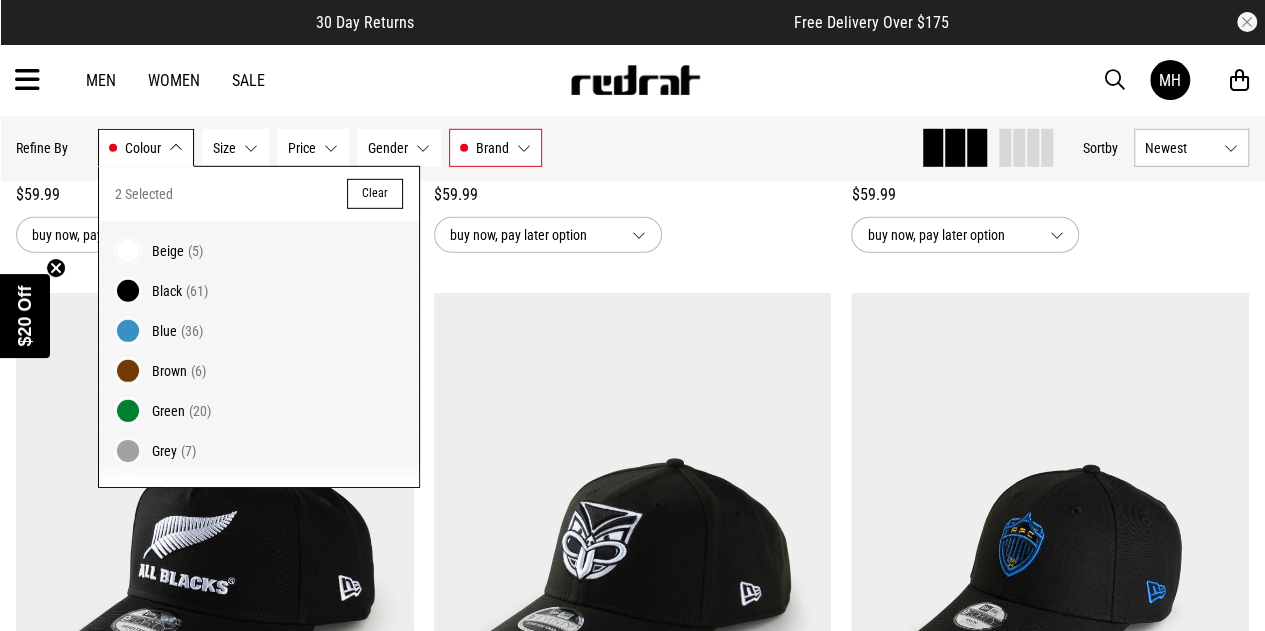 click at bounding box center (128, 371) 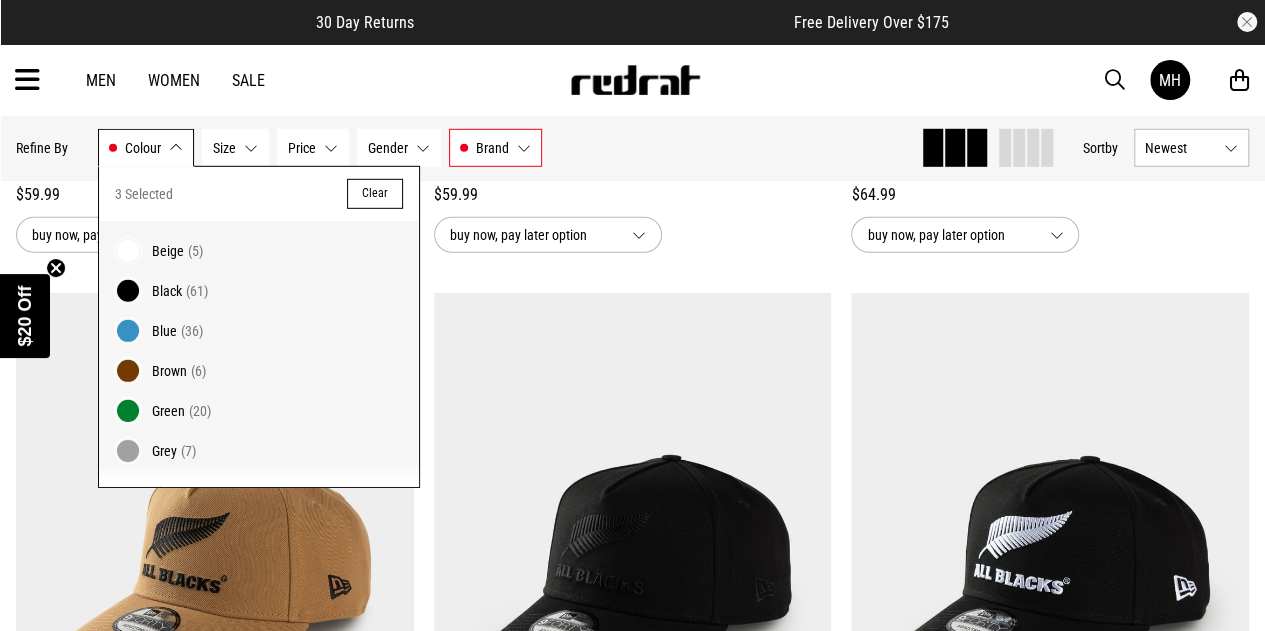 click at bounding box center (128, 411) 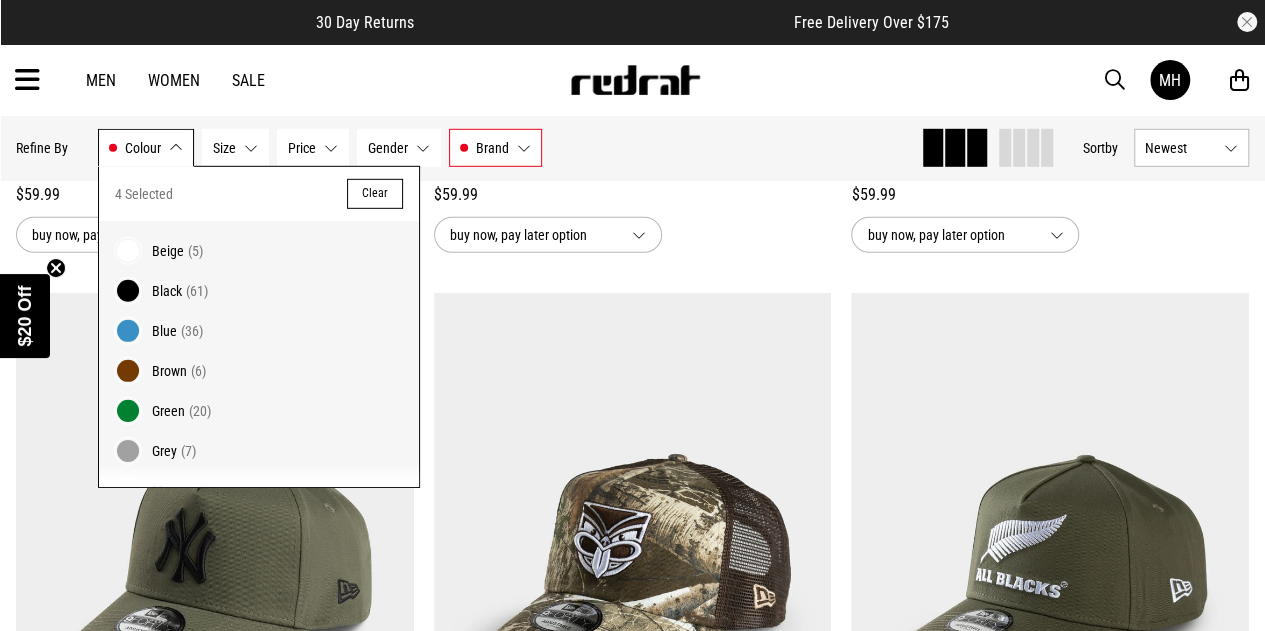 click at bounding box center (128, 451) 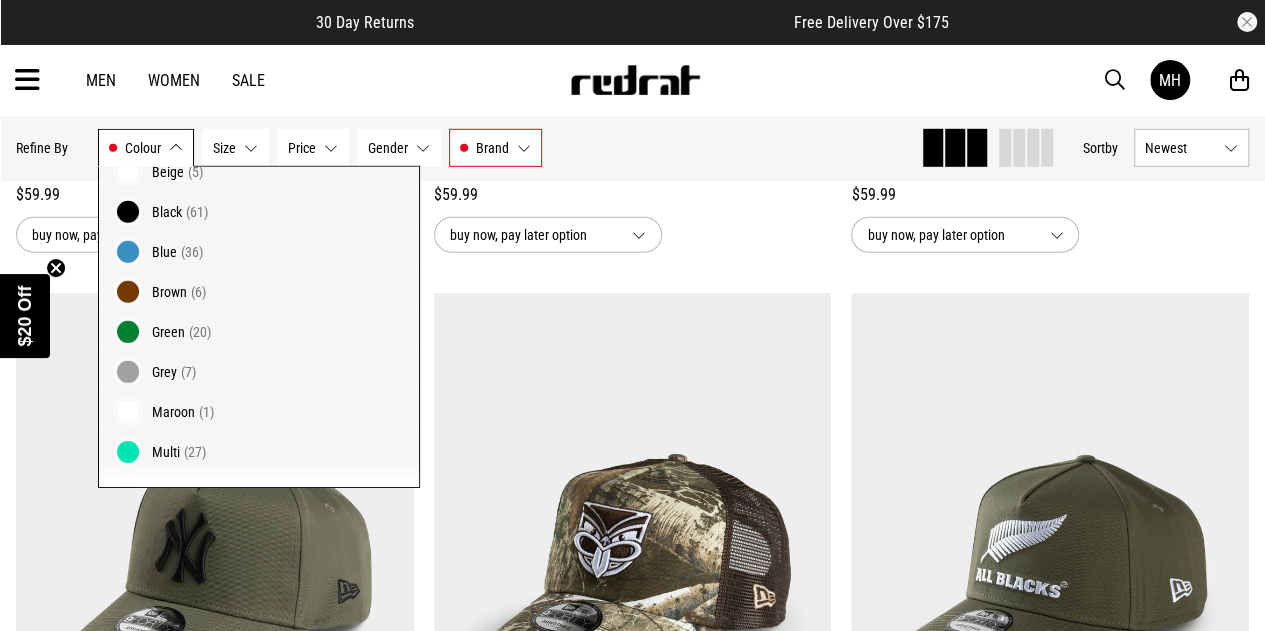 scroll, scrollTop: 93, scrollLeft: 0, axis: vertical 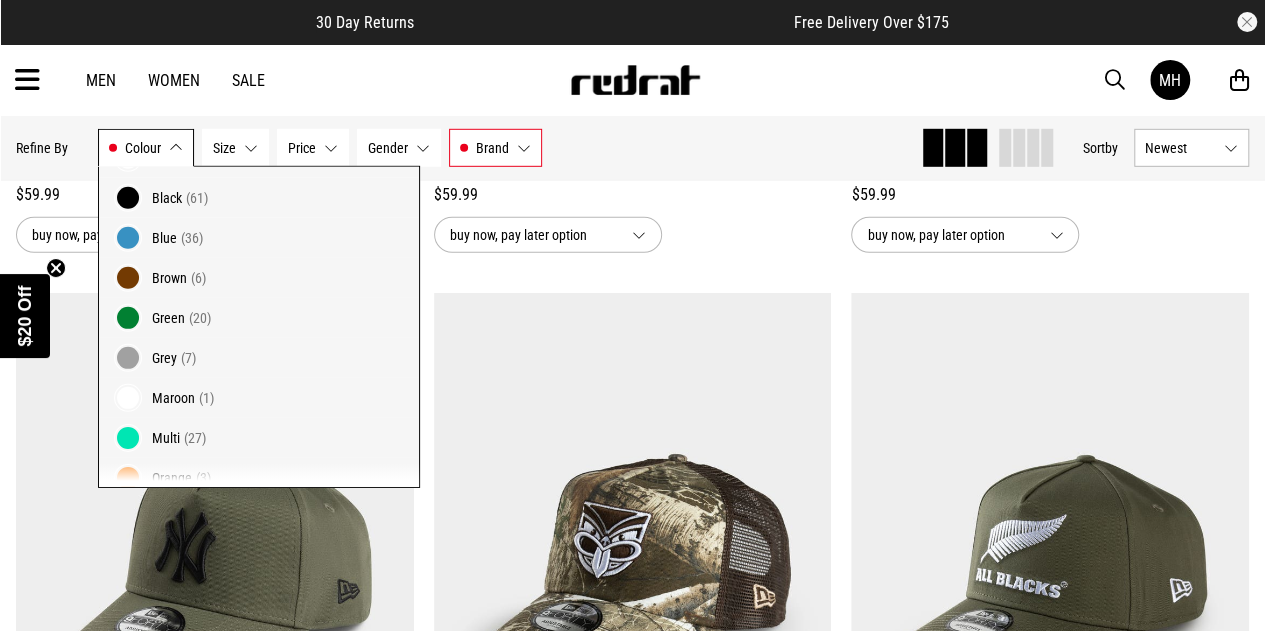 click at bounding box center (128, 398) 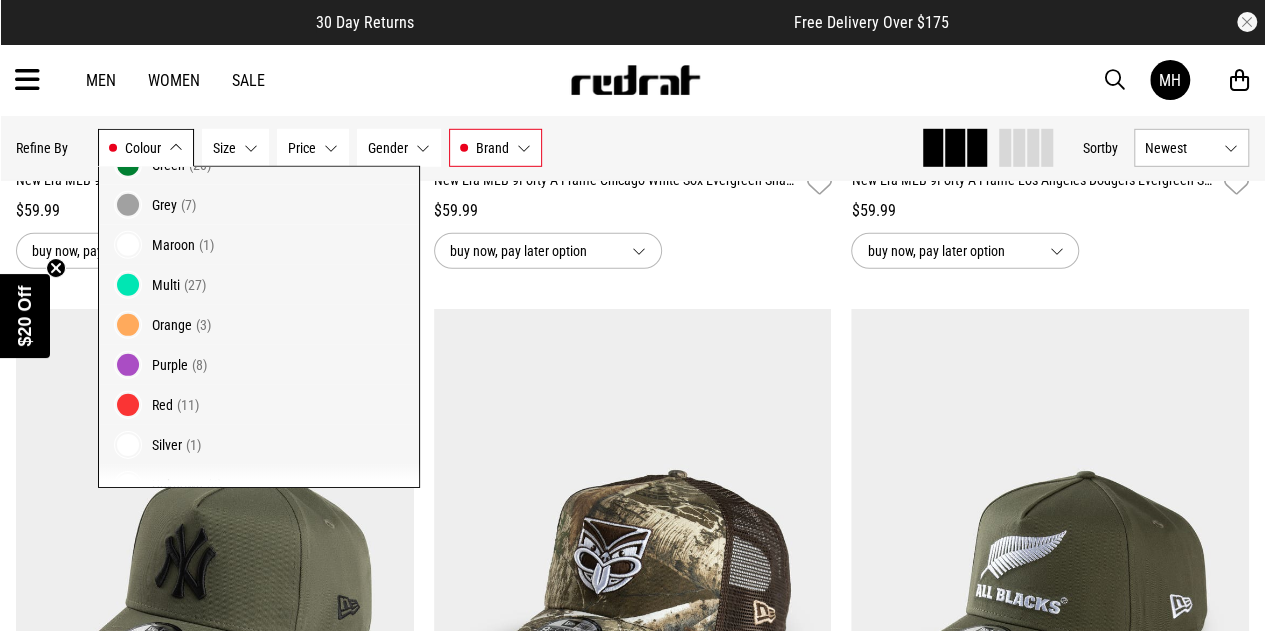scroll, scrollTop: 248, scrollLeft: 0, axis: vertical 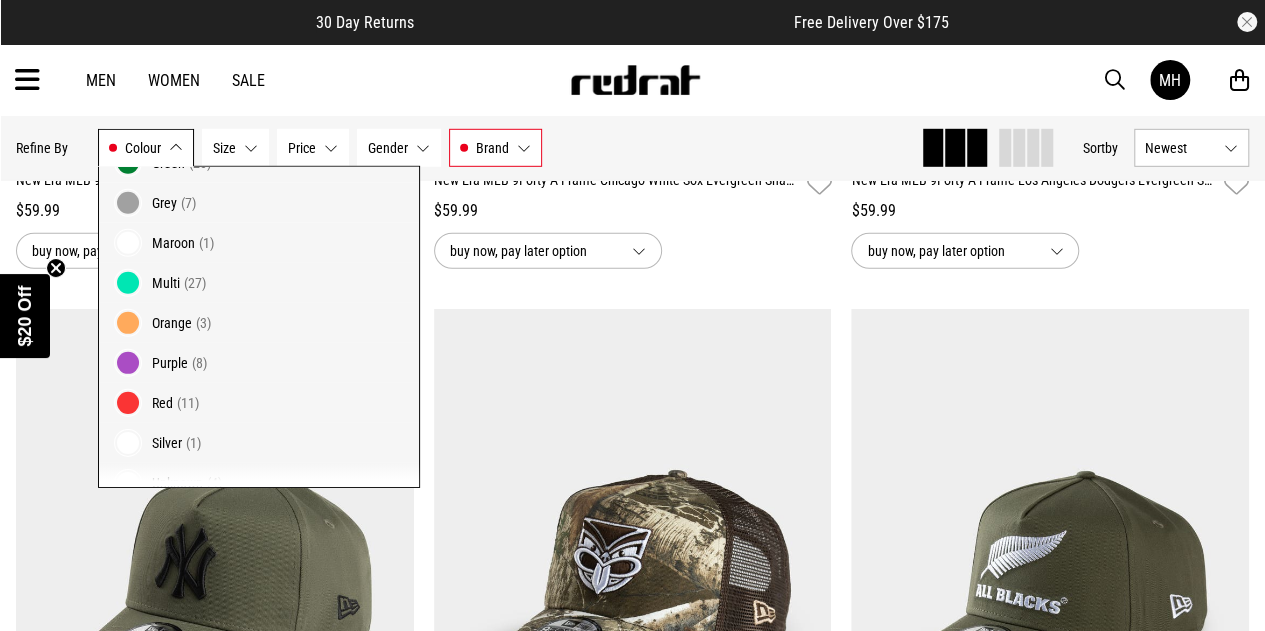 click at bounding box center (128, 403) 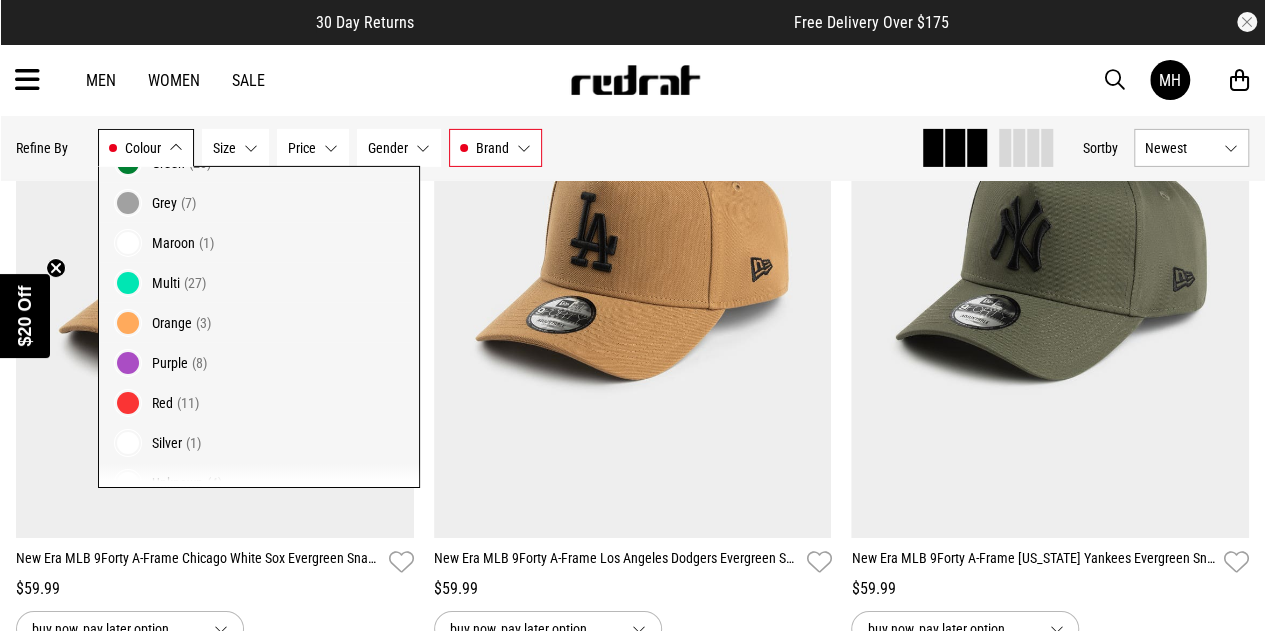 click at bounding box center [128, 443] 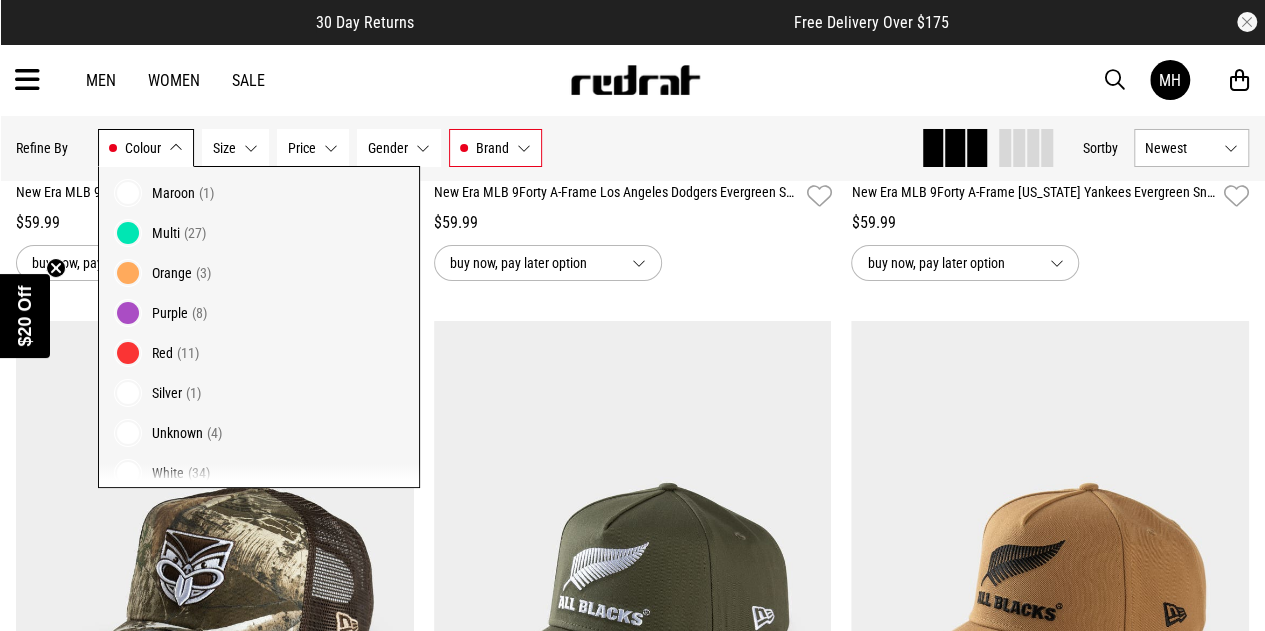 scroll, scrollTop: 300, scrollLeft: 0, axis: vertical 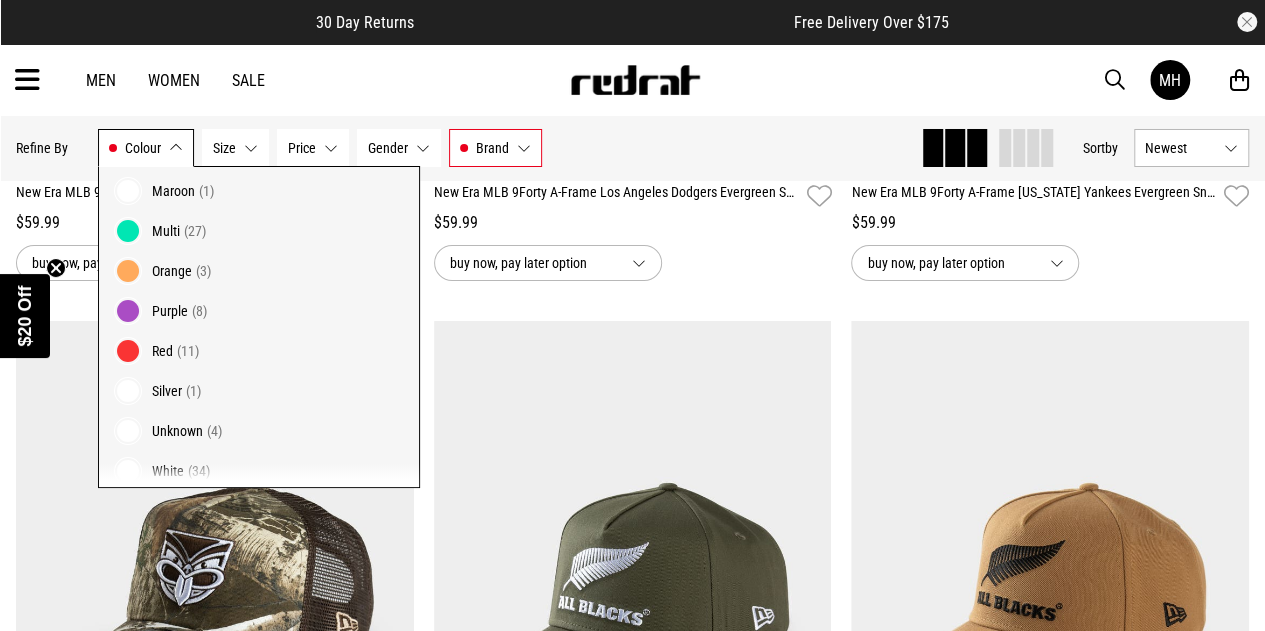 click at bounding box center [128, 471] 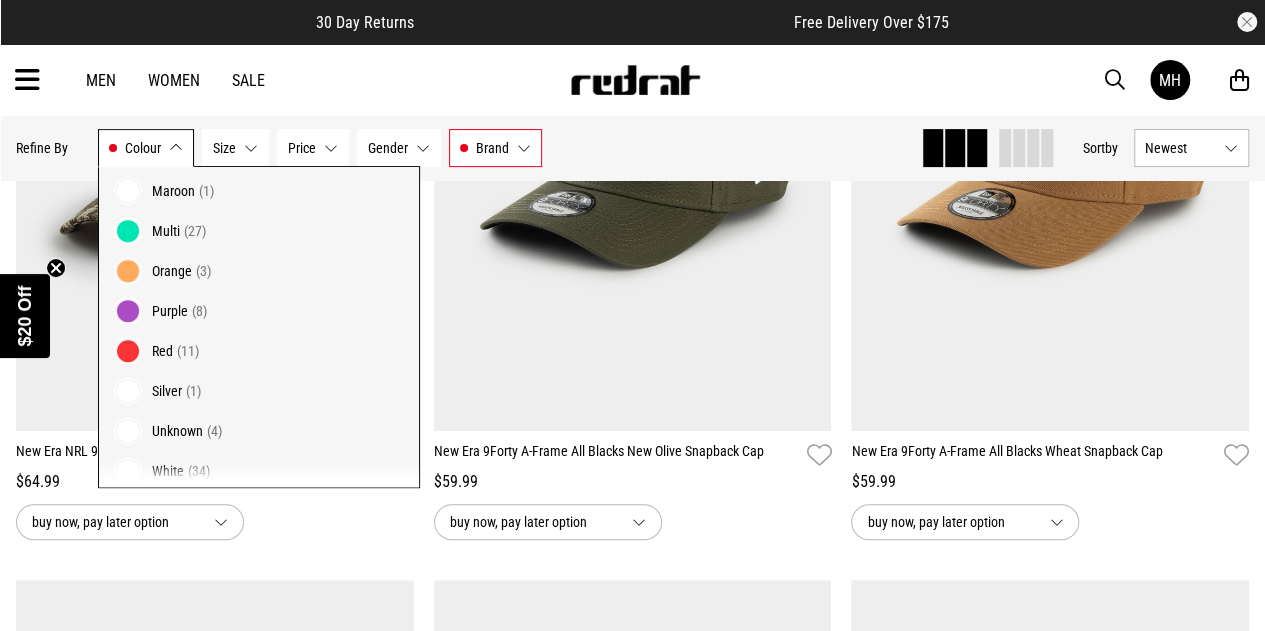 click at bounding box center [128, 431] 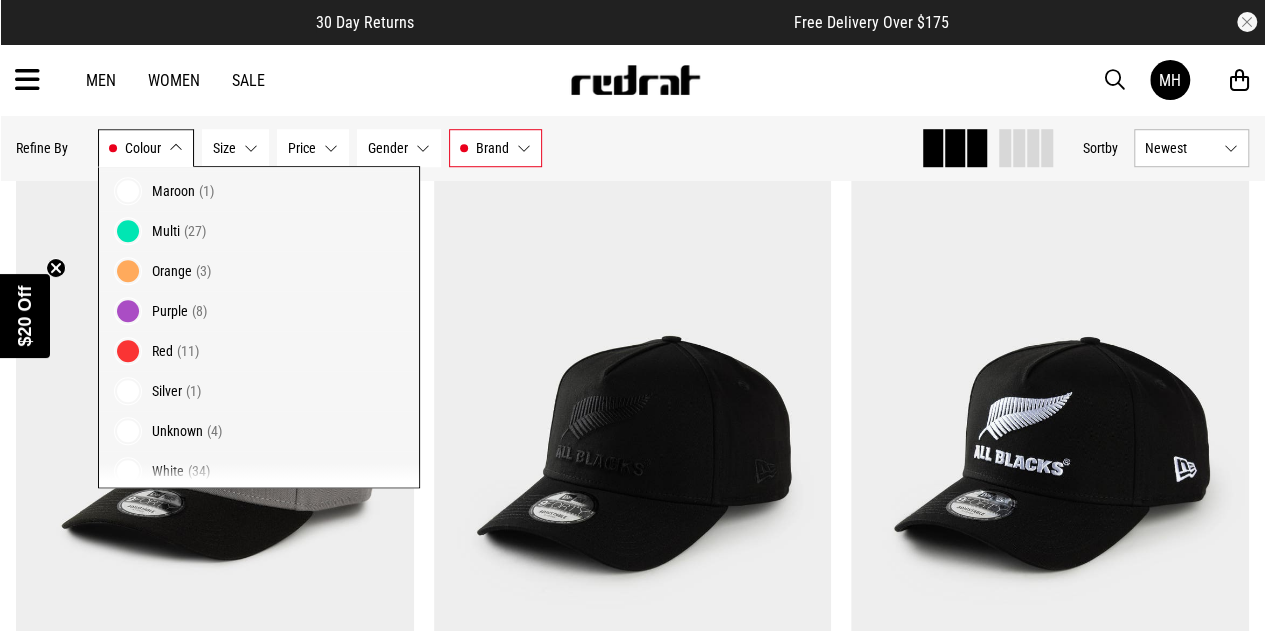 click at bounding box center [128, 431] 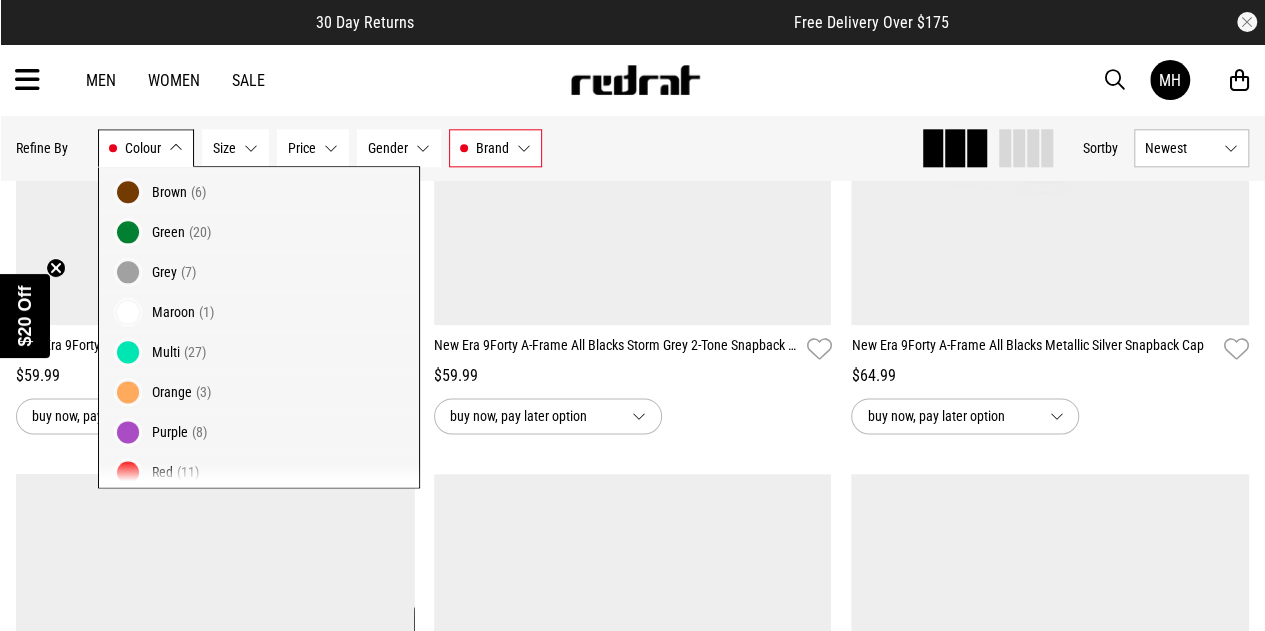 scroll, scrollTop: 0, scrollLeft: 0, axis: both 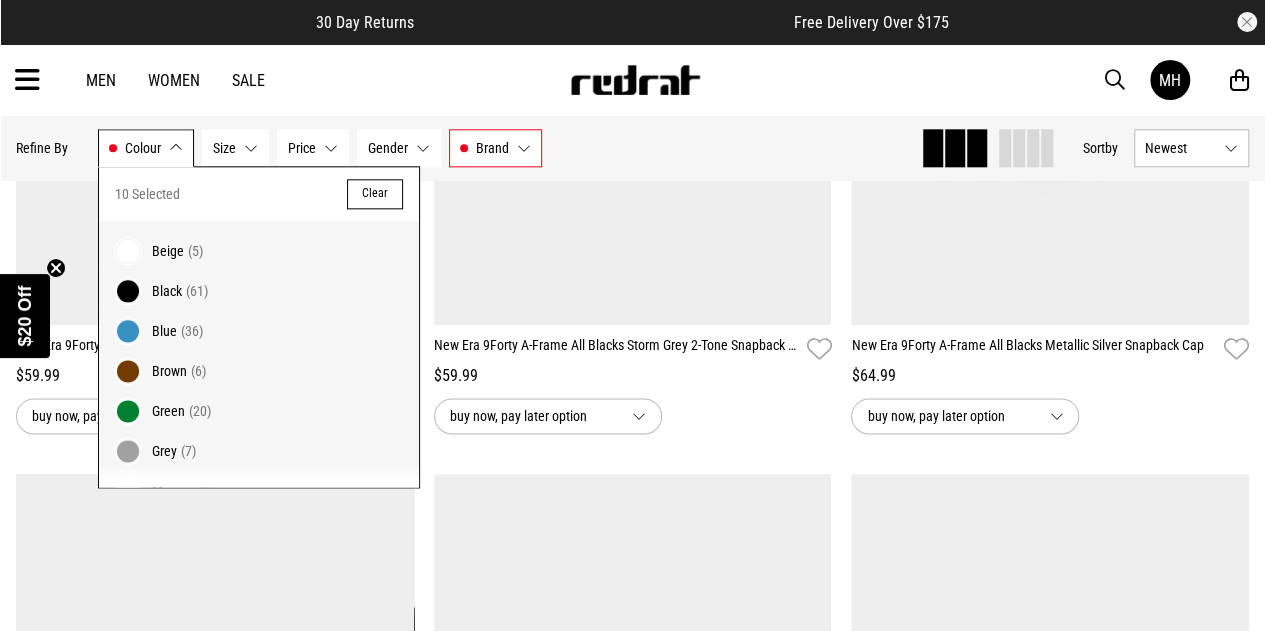 click on "Hide   Refine s   Refine By      Filters  Colour  Beige, Black, Brown, Green, Grey, Maroon, Red, Silver, White, Unknown   Colour  10 Selected  Clear  Beige (5) Black (61) Blue (36) Brown (6) Green (20) Grey (7) Maroon (1) Multi (27) Orange (3) Purple (8) Red (11) Silver (1) Unknown (4) White (34) Size  None selected   Size  0 Selected  Clear  One Size (150) Price  None selected   Price  0 Selected  Clear  $100 - $150 (3) $30 - $50 (47) $50 - $100 (100) Gender  None selected   Gender  0 Selected  Clear  Youth & Kids (3) Brand  47 Brand, Mitchell & Ness, New Era   Brand  3 Selected  Clear  47 Brand (7) Barrio (2) Dickies (1) Huffer (1) Mitchell & Ness (55) New Era (88) Team Sports (1) XLARGE (1) Clear filters Apply filters" at bounding box center [460, 148] 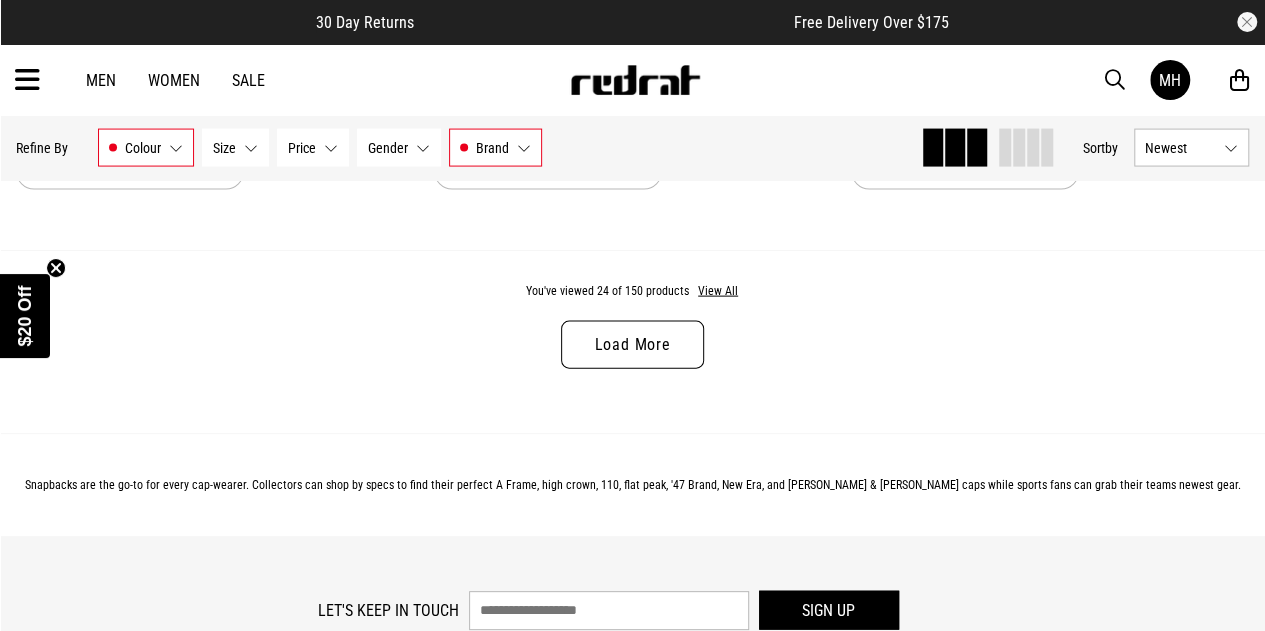 scroll, scrollTop: 5822, scrollLeft: 0, axis: vertical 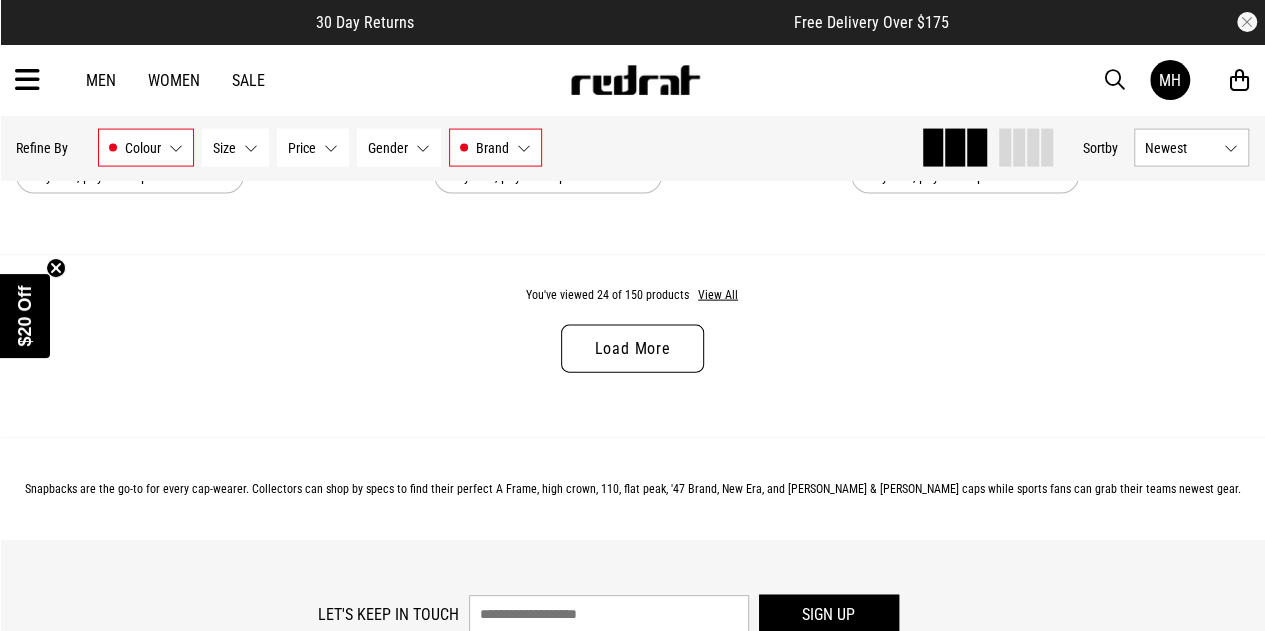 click on "Load More" at bounding box center [632, 349] 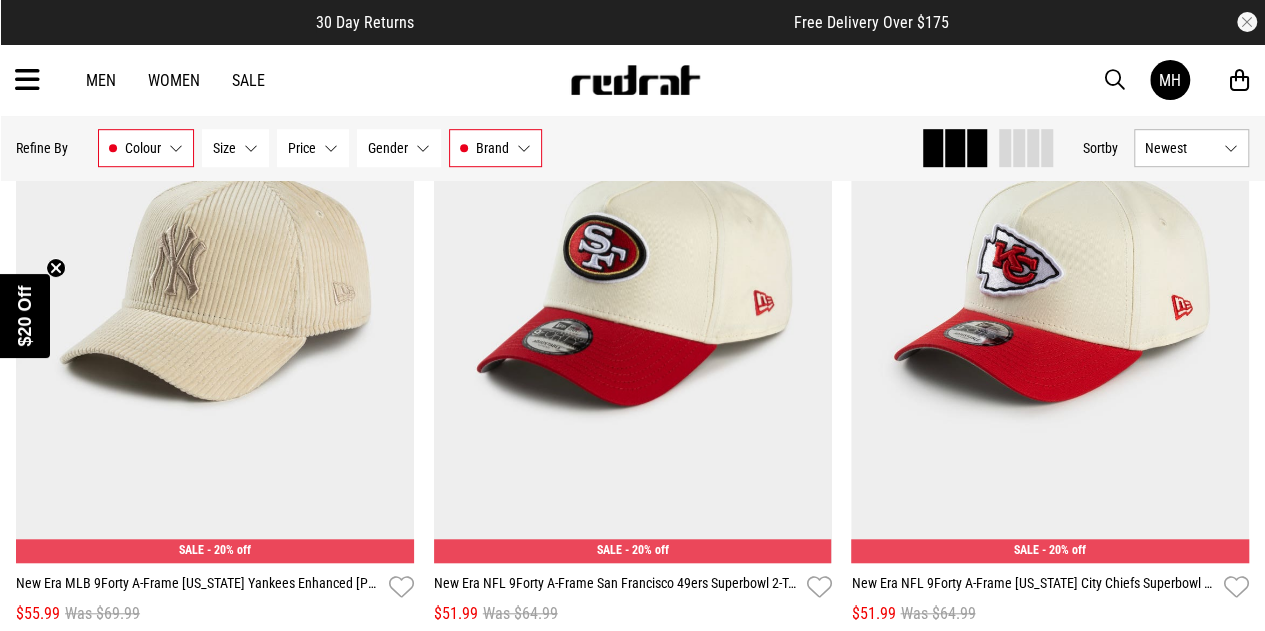 scroll, scrollTop: 8170, scrollLeft: 0, axis: vertical 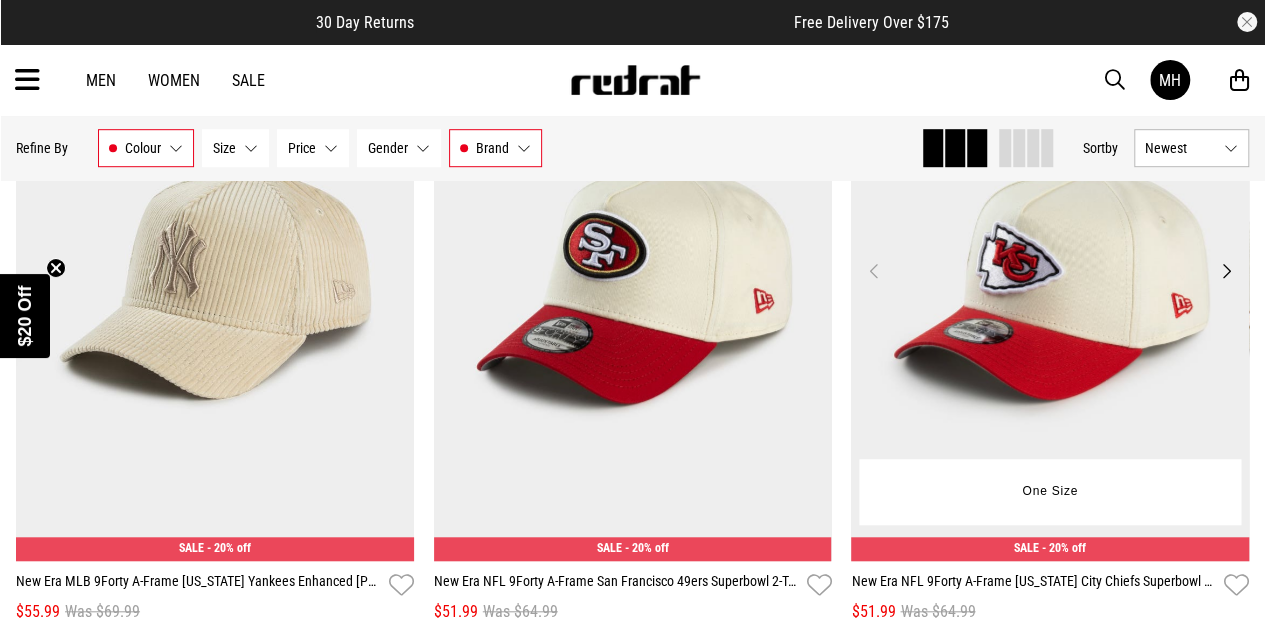 click on "Previous" at bounding box center (873, 271) 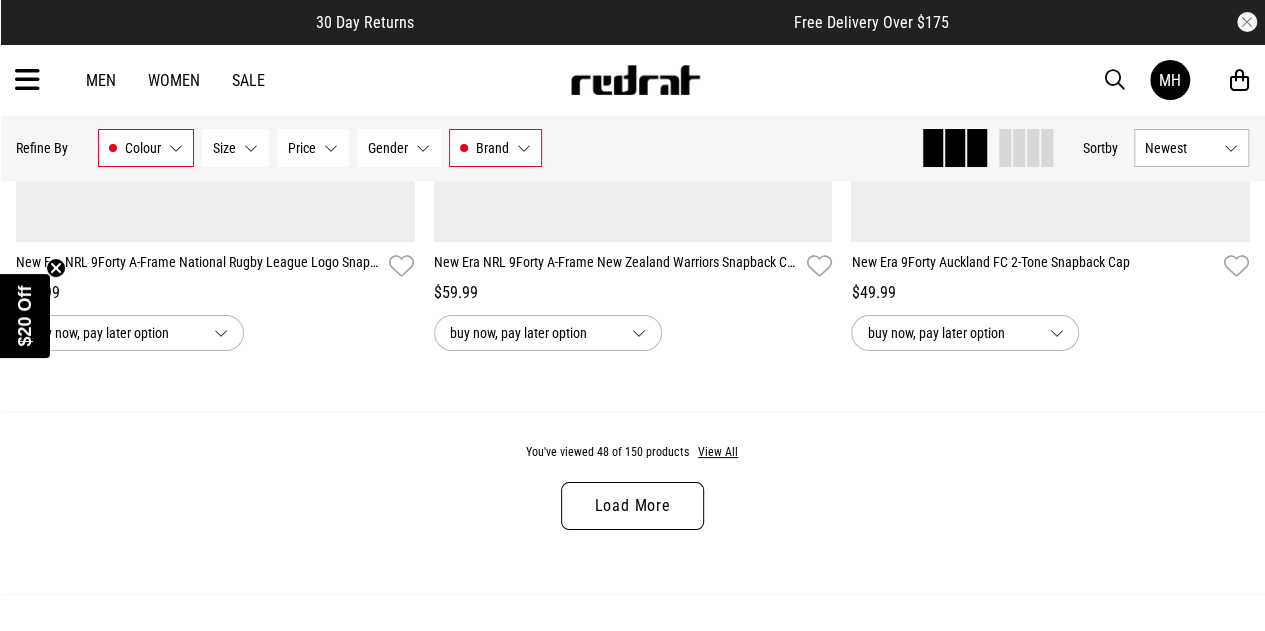 scroll, scrollTop: 11336, scrollLeft: 0, axis: vertical 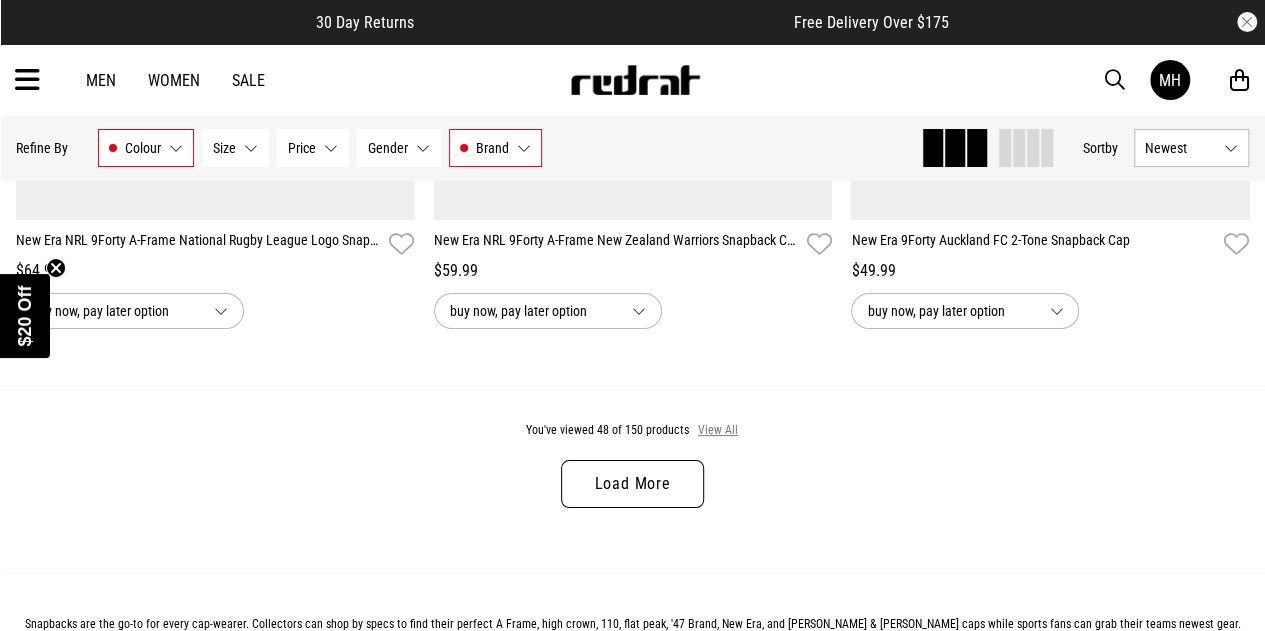 click on "View All" at bounding box center [718, 431] 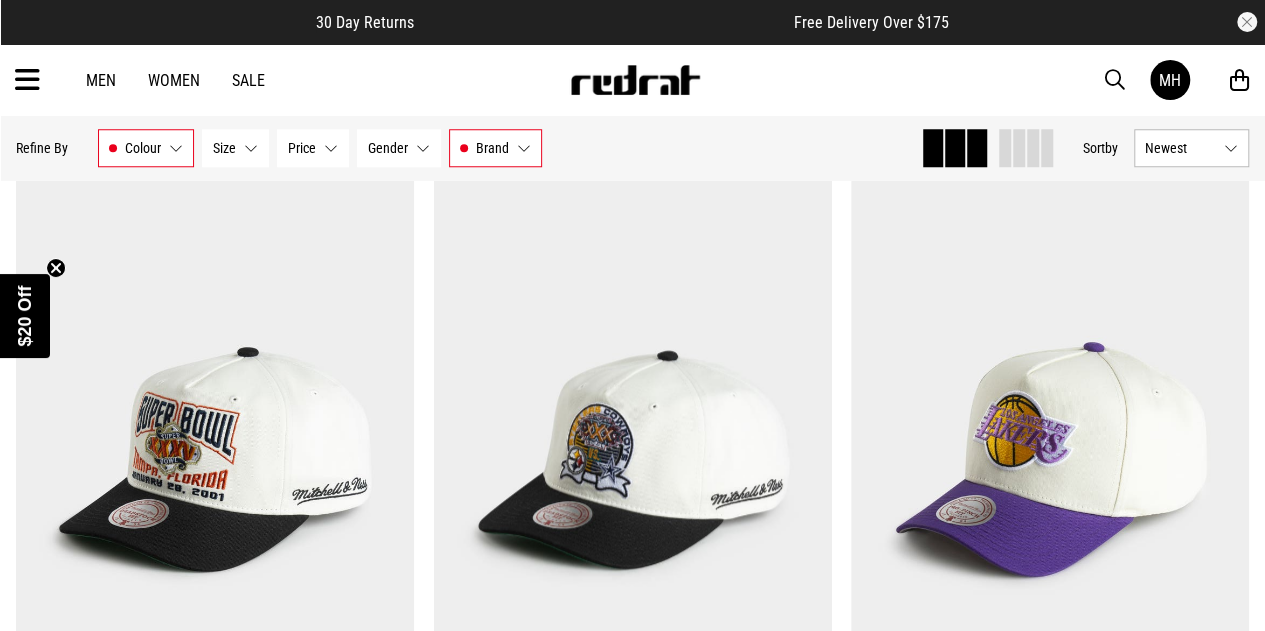 scroll, scrollTop: 12384, scrollLeft: 0, axis: vertical 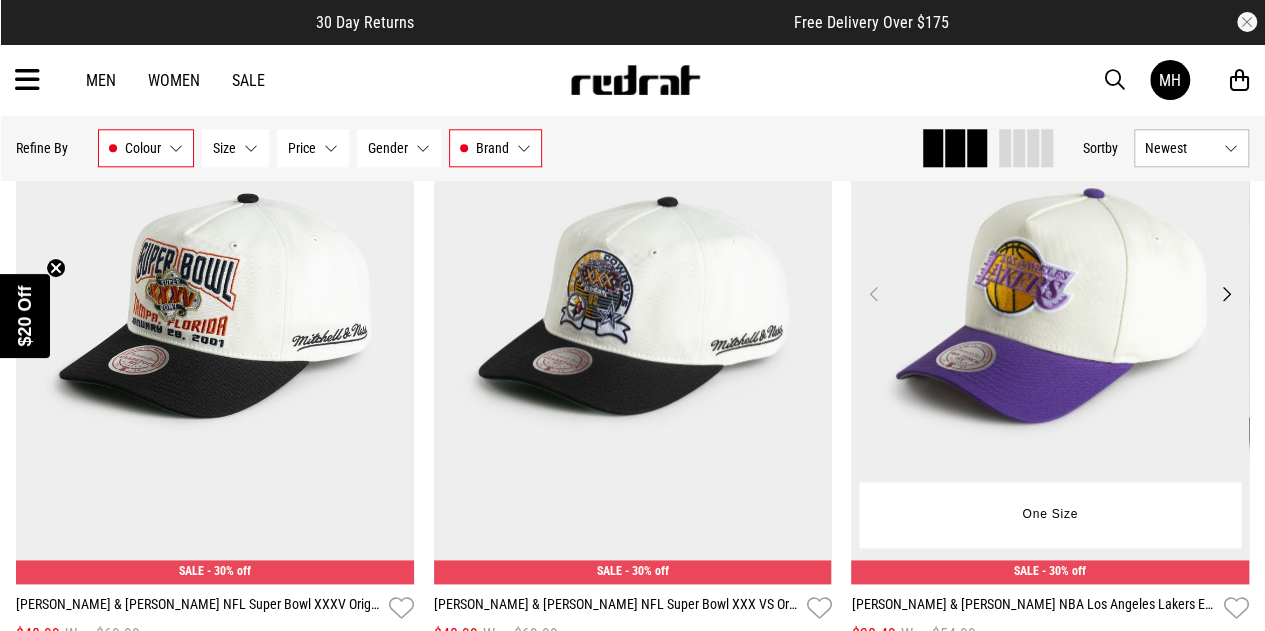 click on "Next" at bounding box center (1226, 294) 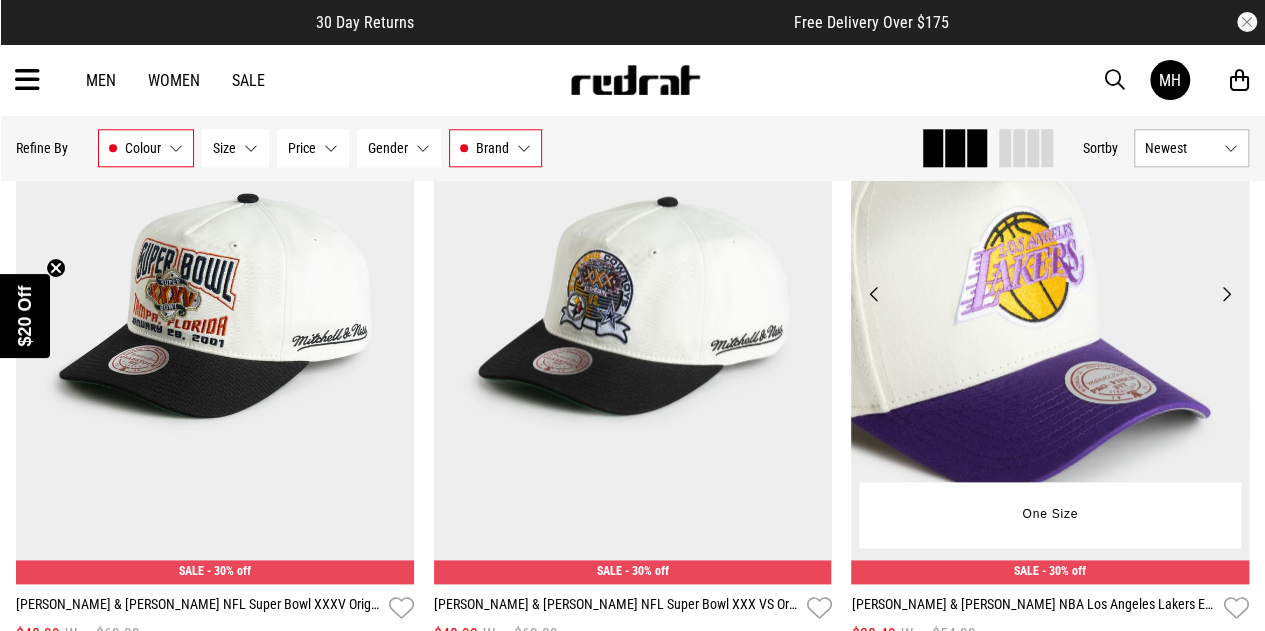 click on "Next" at bounding box center [1226, 294] 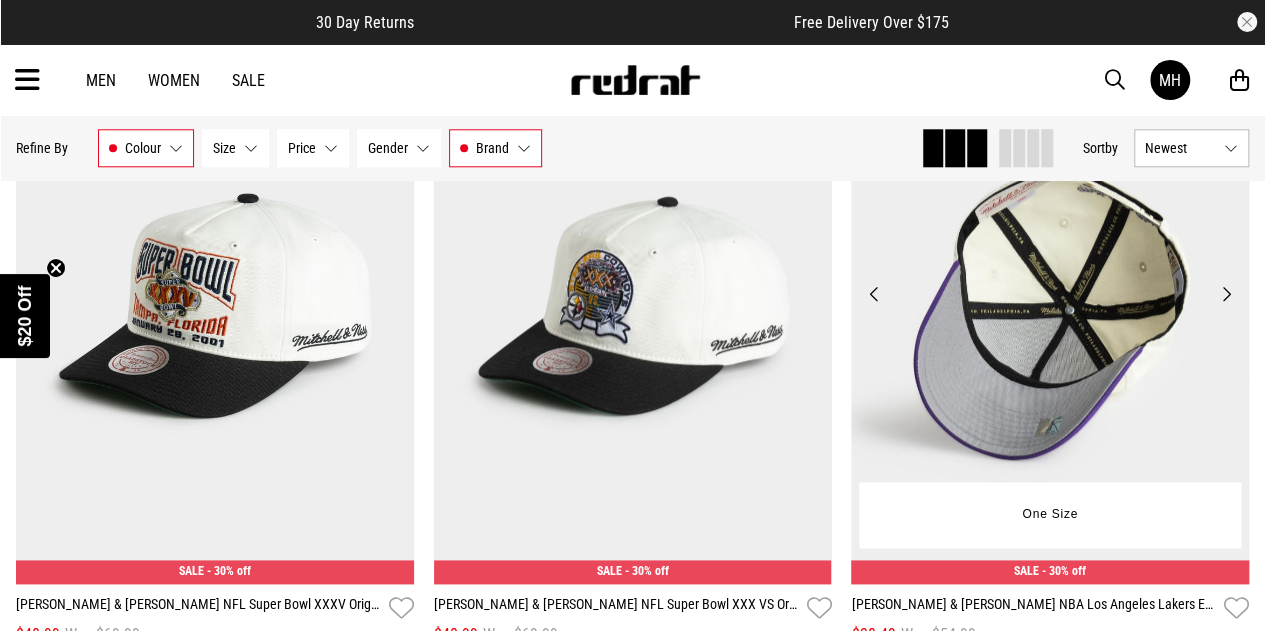 click on "Next" at bounding box center (1226, 294) 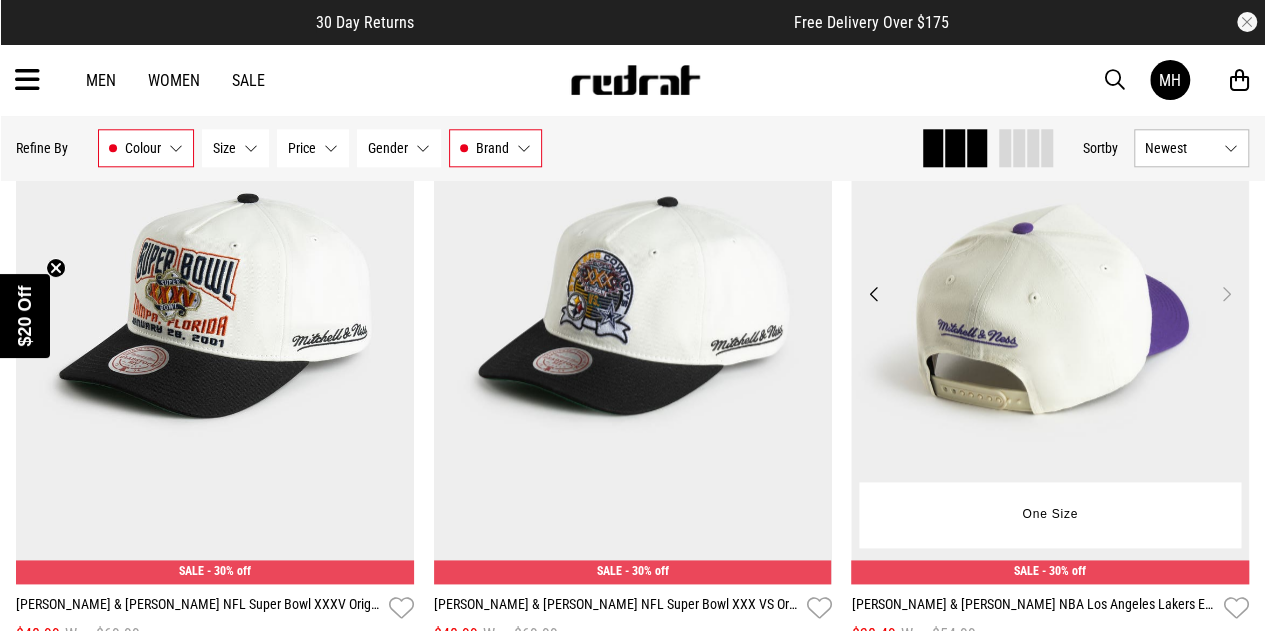 click on "Next" at bounding box center (1226, 294) 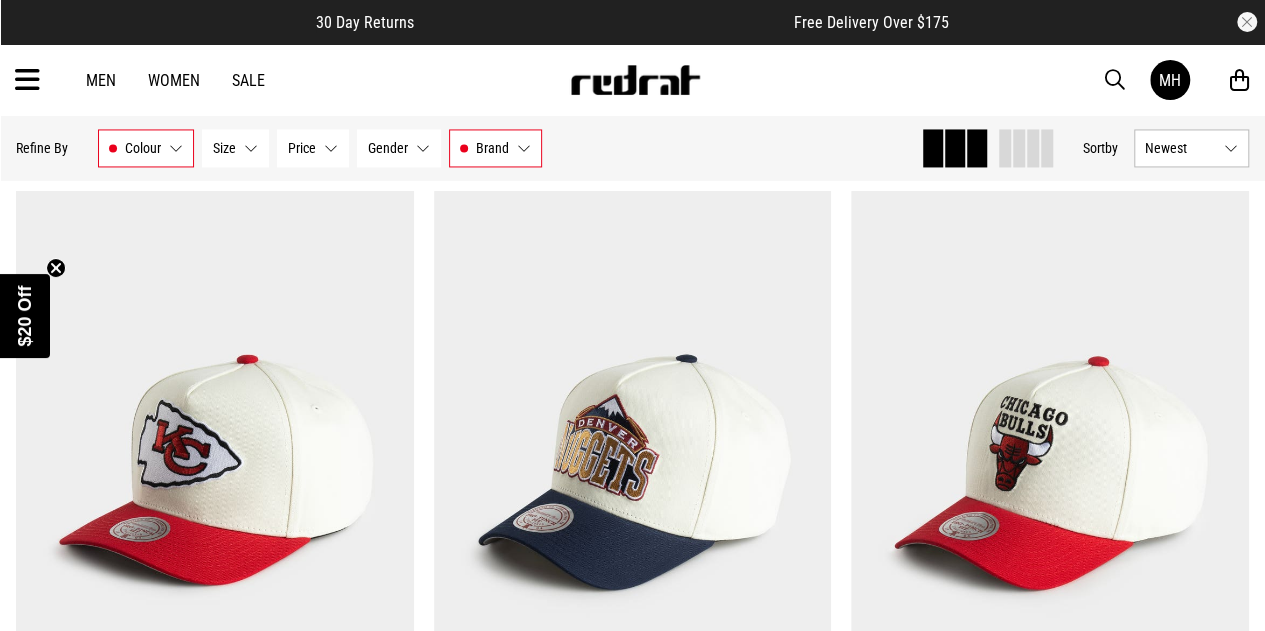scroll, scrollTop: 12928, scrollLeft: 0, axis: vertical 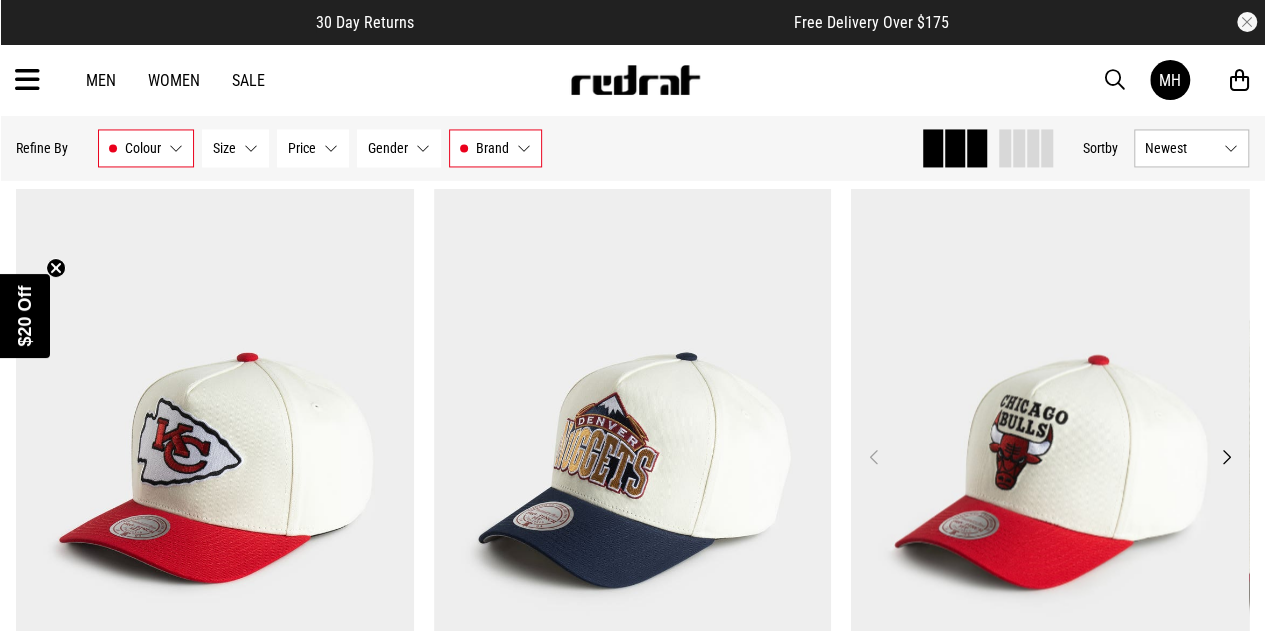 click on "Next" at bounding box center [1226, 456] 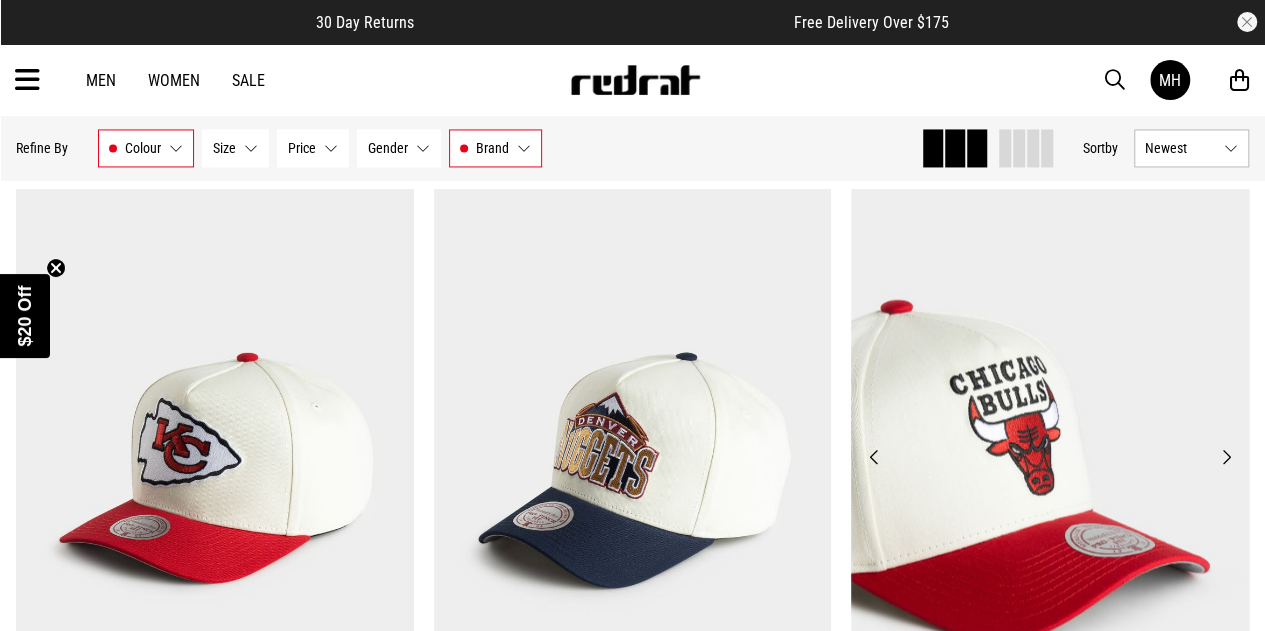 click on "Next" at bounding box center [1226, 456] 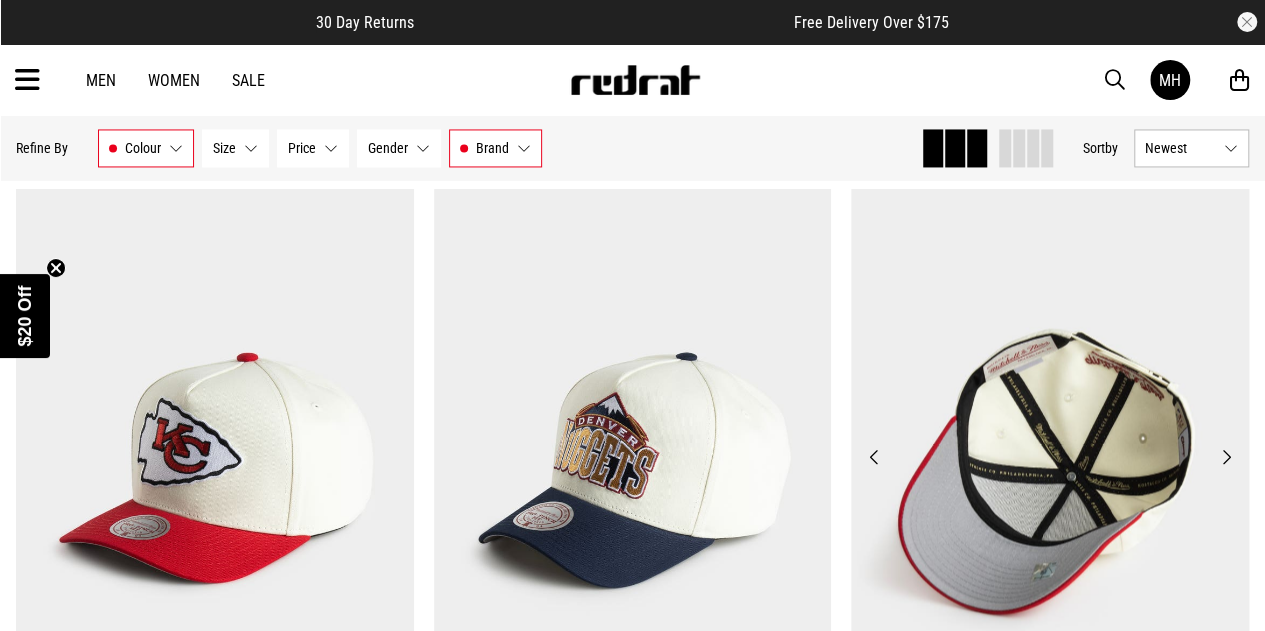 click on "Next" at bounding box center (1226, 456) 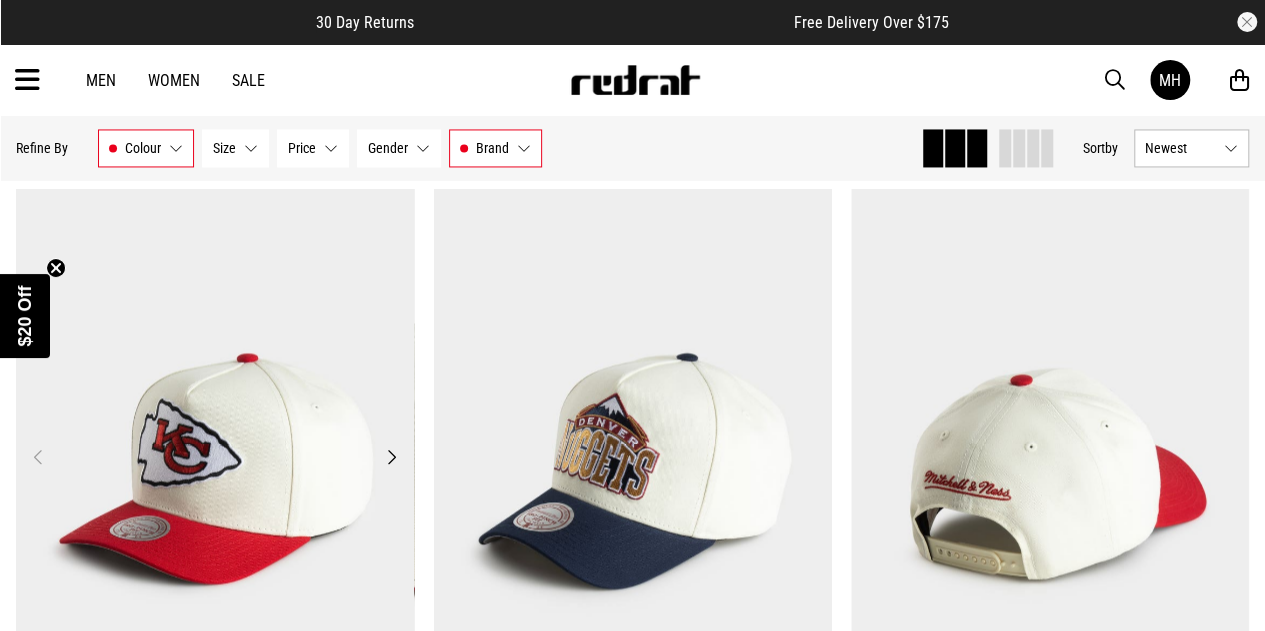 click on "Next" at bounding box center [391, 456] 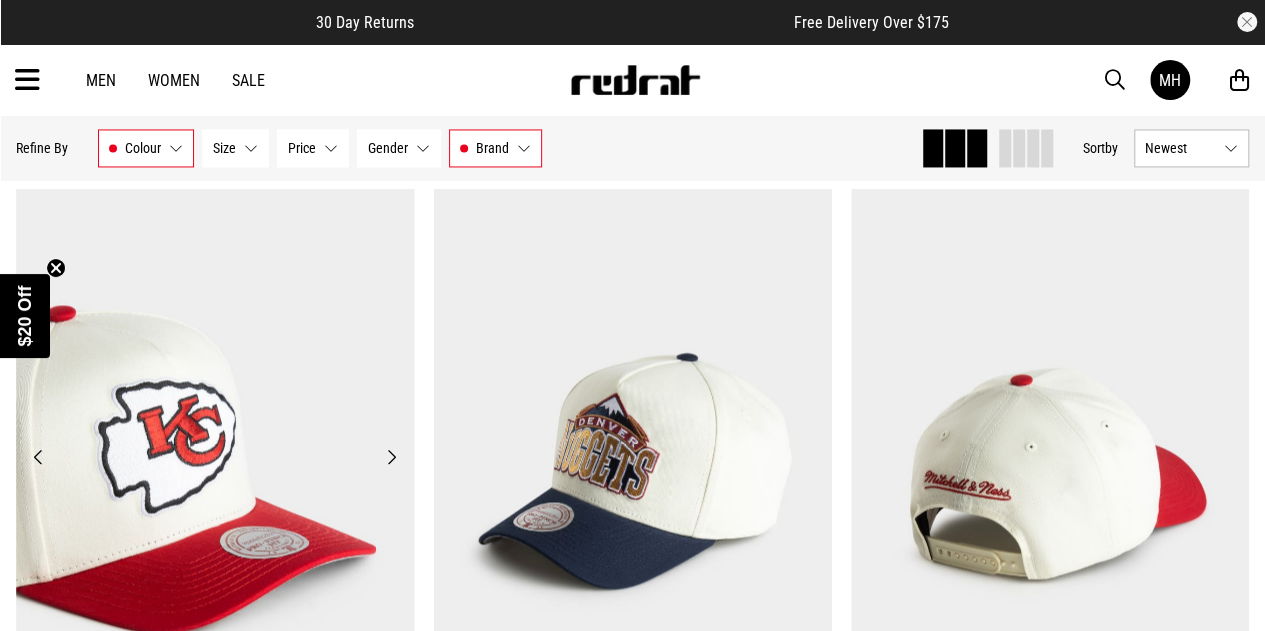 click on "Next" at bounding box center [391, 456] 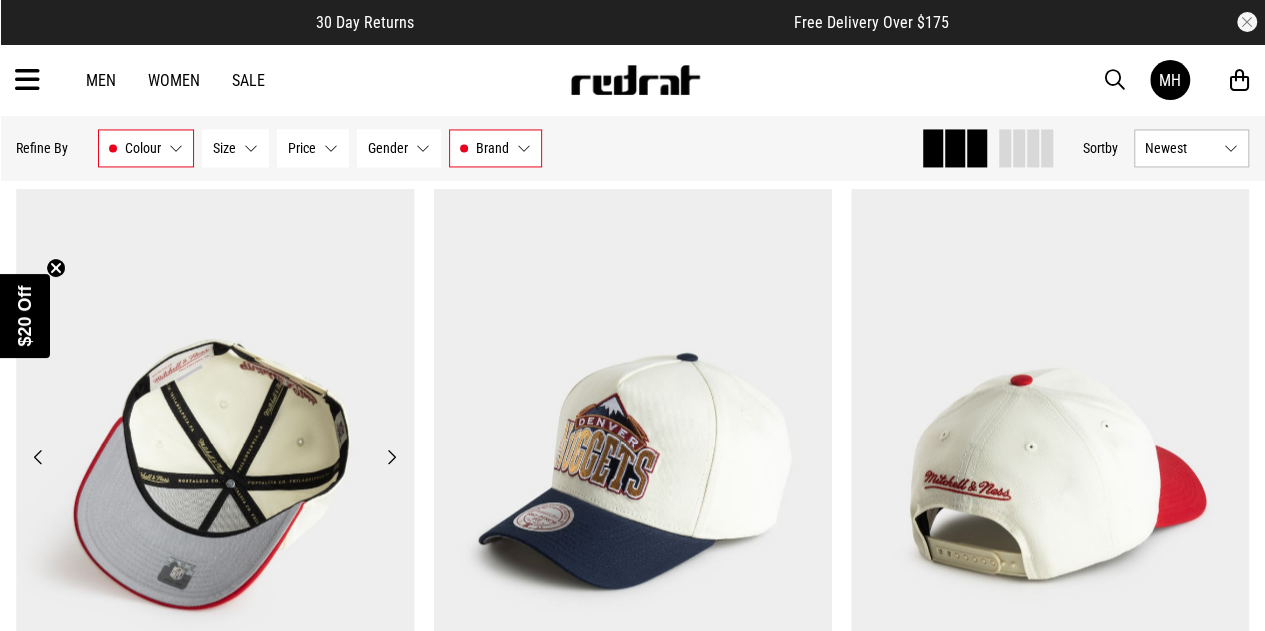 click on "Next" at bounding box center (391, 456) 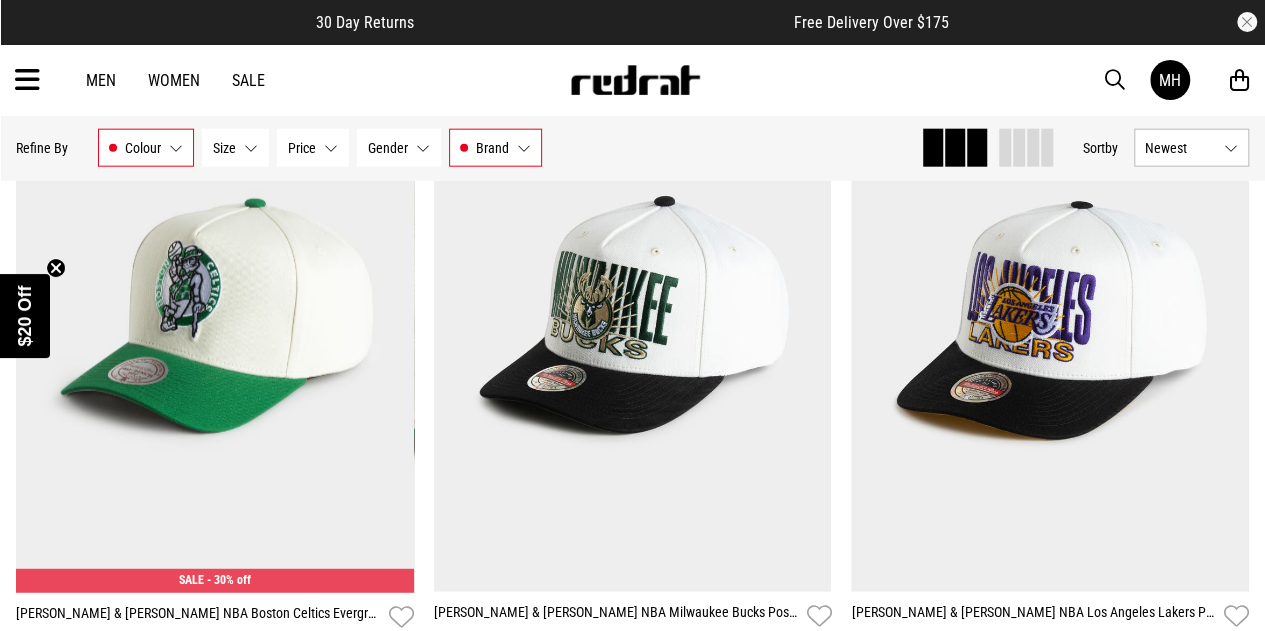scroll, scrollTop: 13800, scrollLeft: 0, axis: vertical 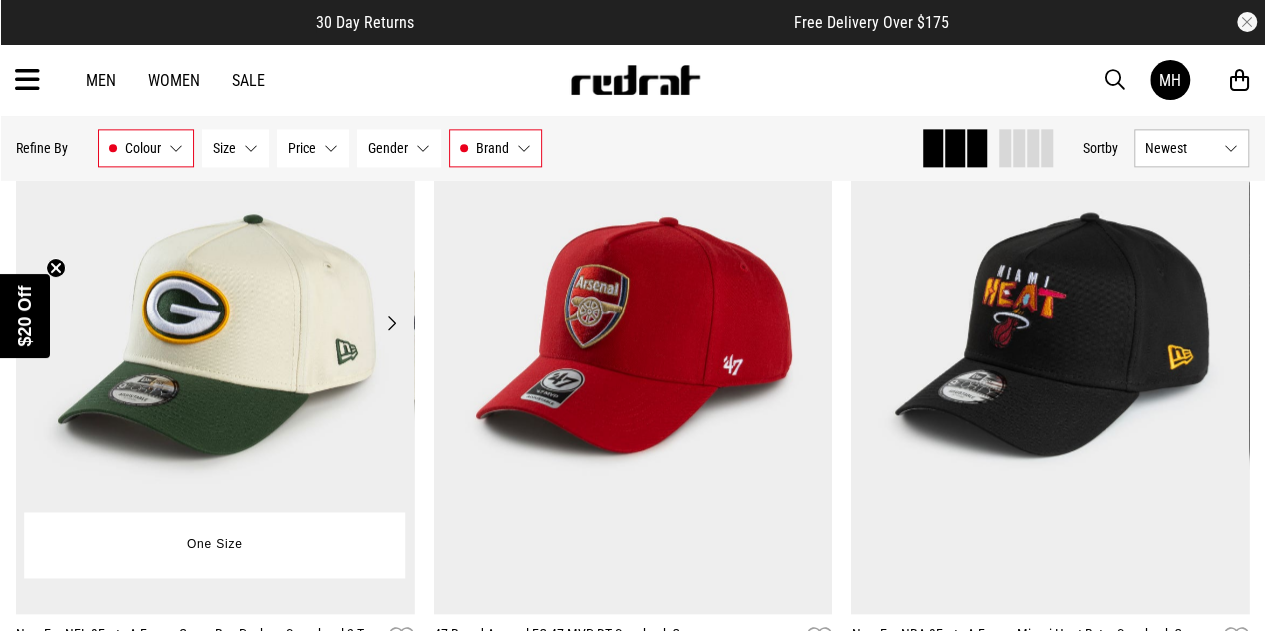 click at bounding box center (215, 334) 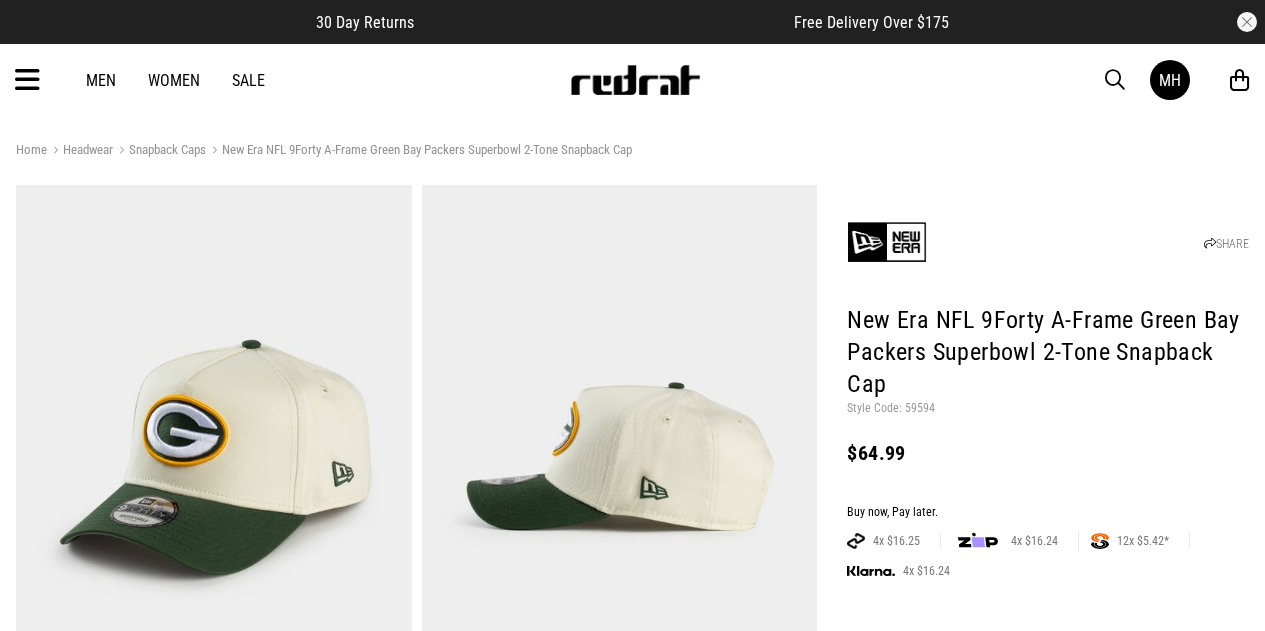 scroll, scrollTop: 0, scrollLeft: 0, axis: both 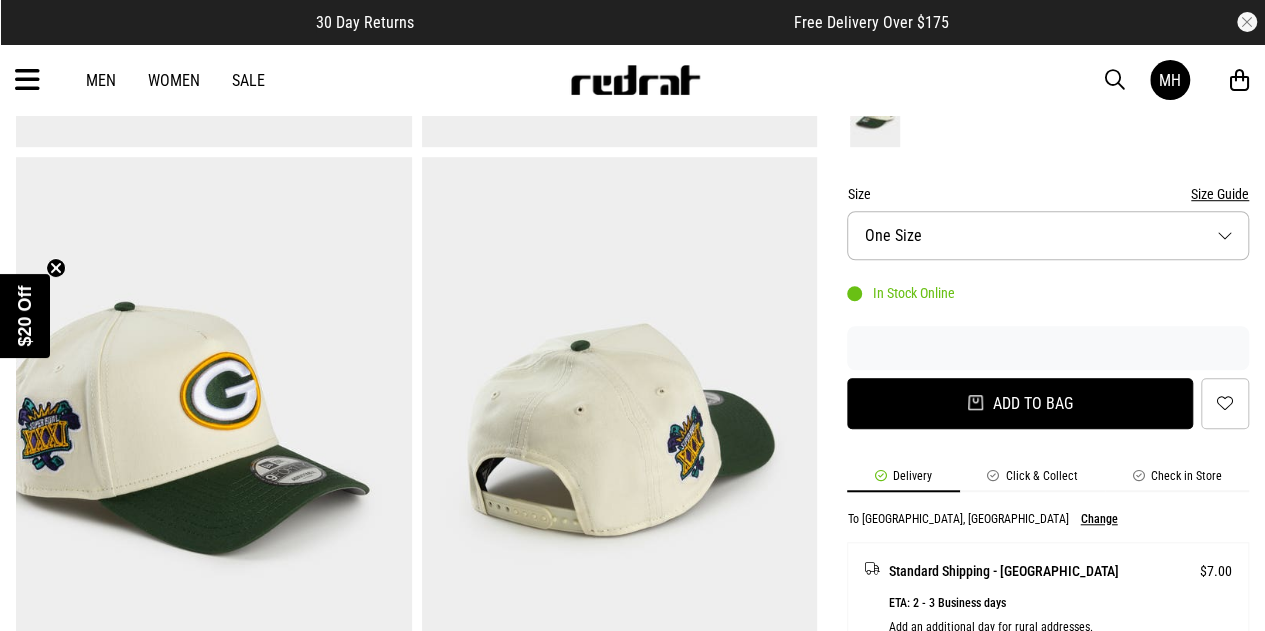 click on "Add to bag" at bounding box center [1020, 403] 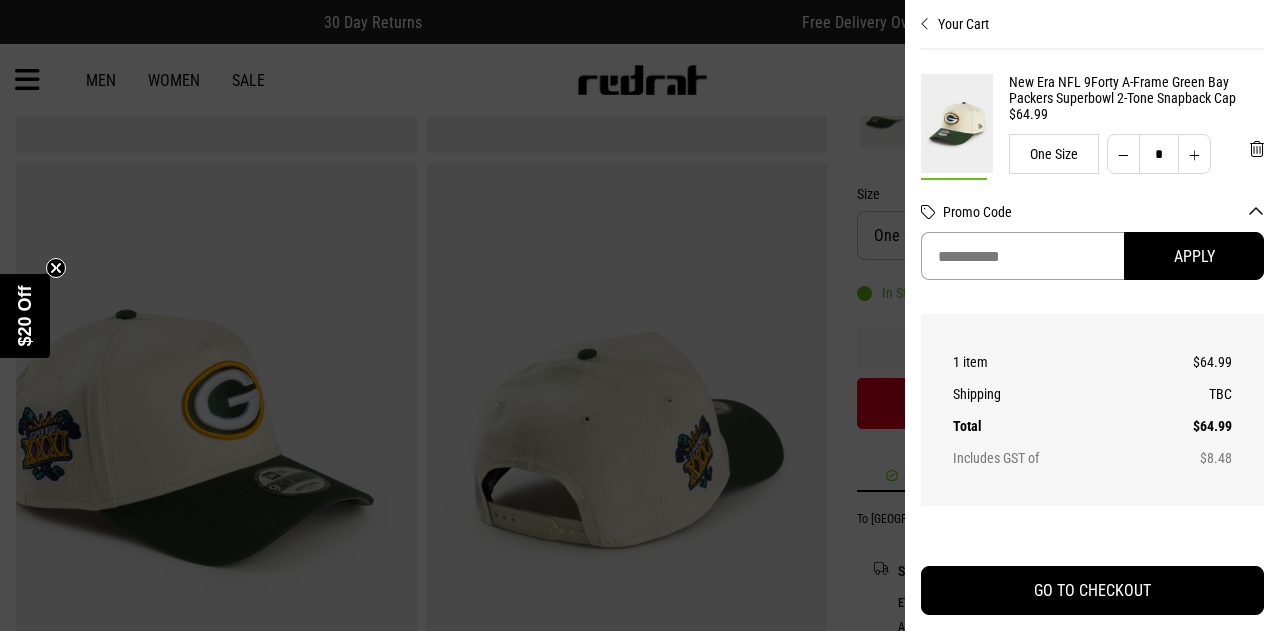 click at bounding box center [1022, 256] 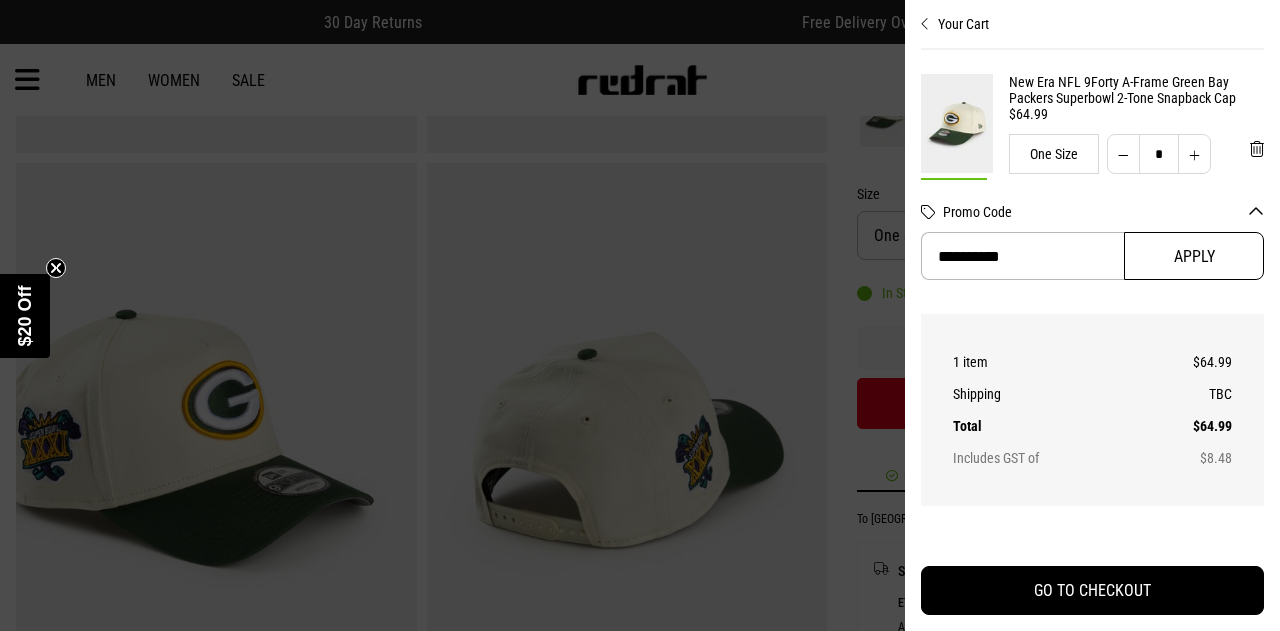 click on "Apply" at bounding box center [1194, 256] 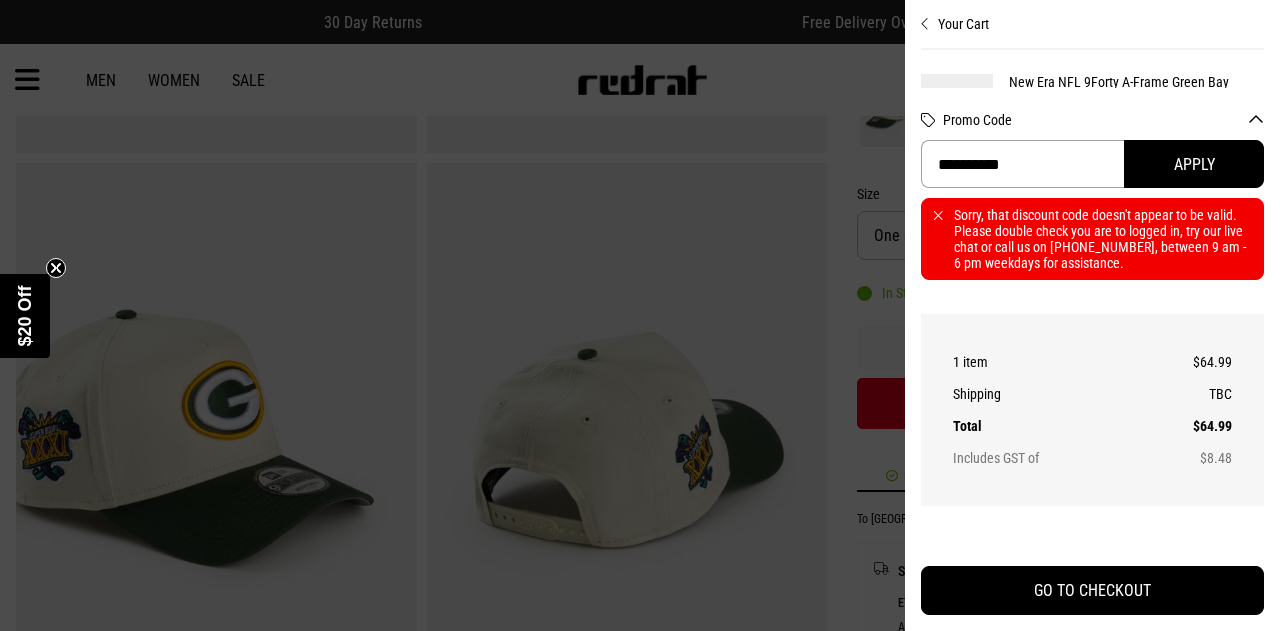 click on "**********" at bounding box center (1022, 164) 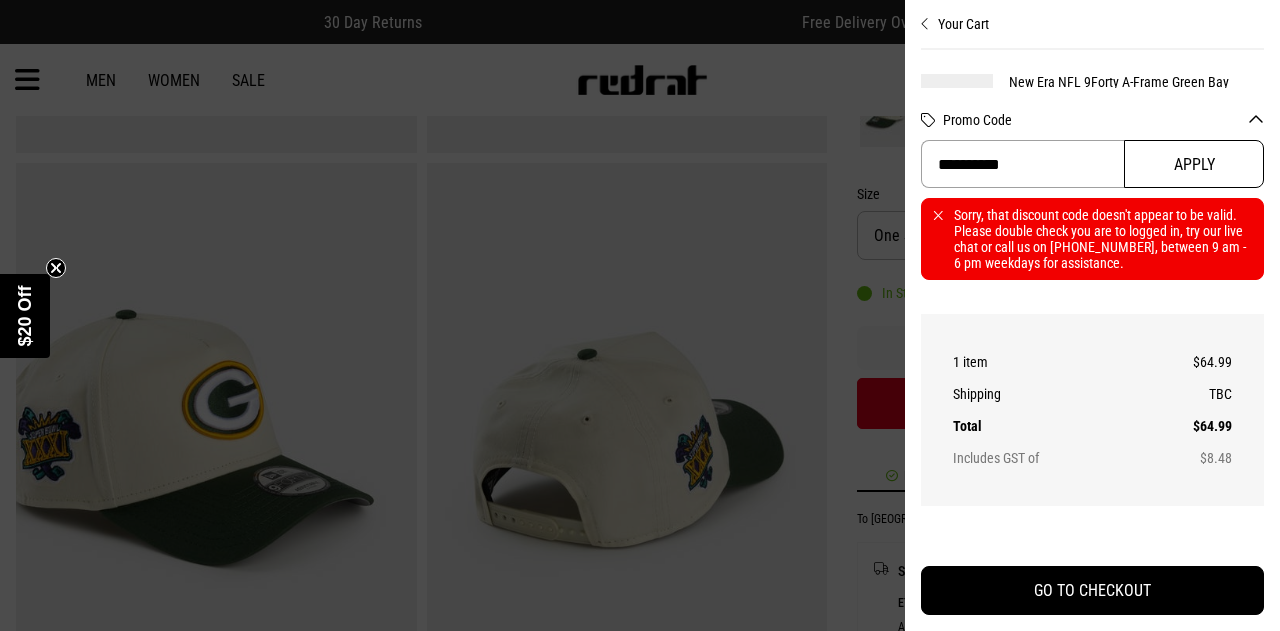 type on "**********" 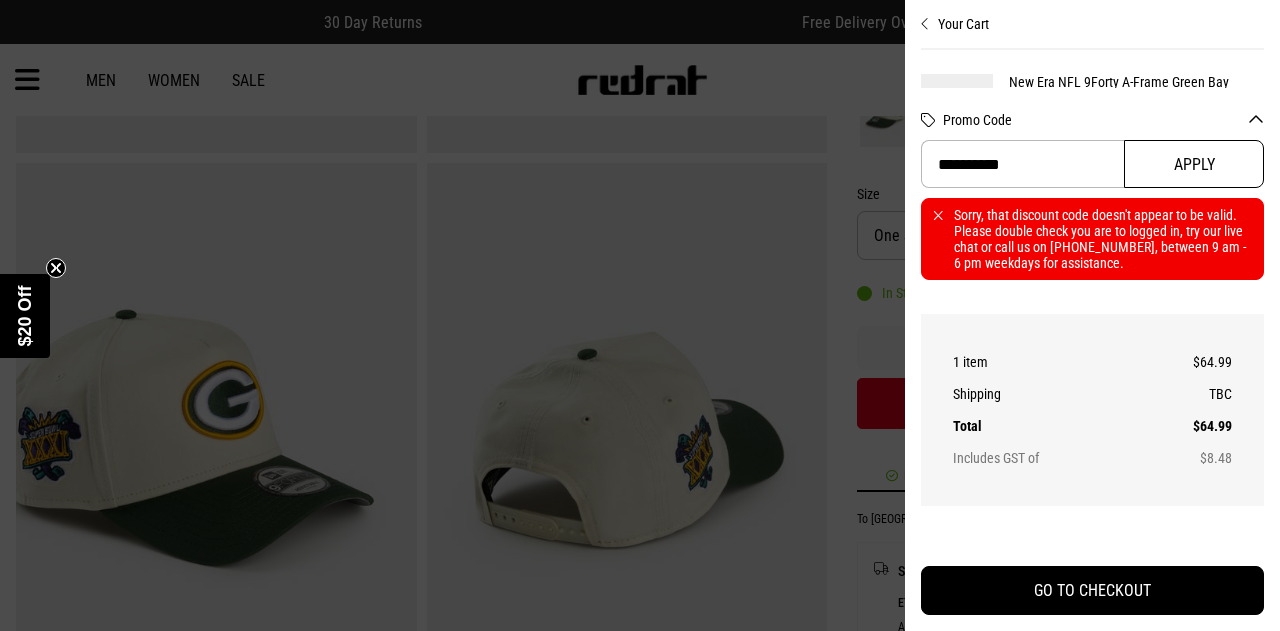 click on "Apply" at bounding box center [1194, 164] 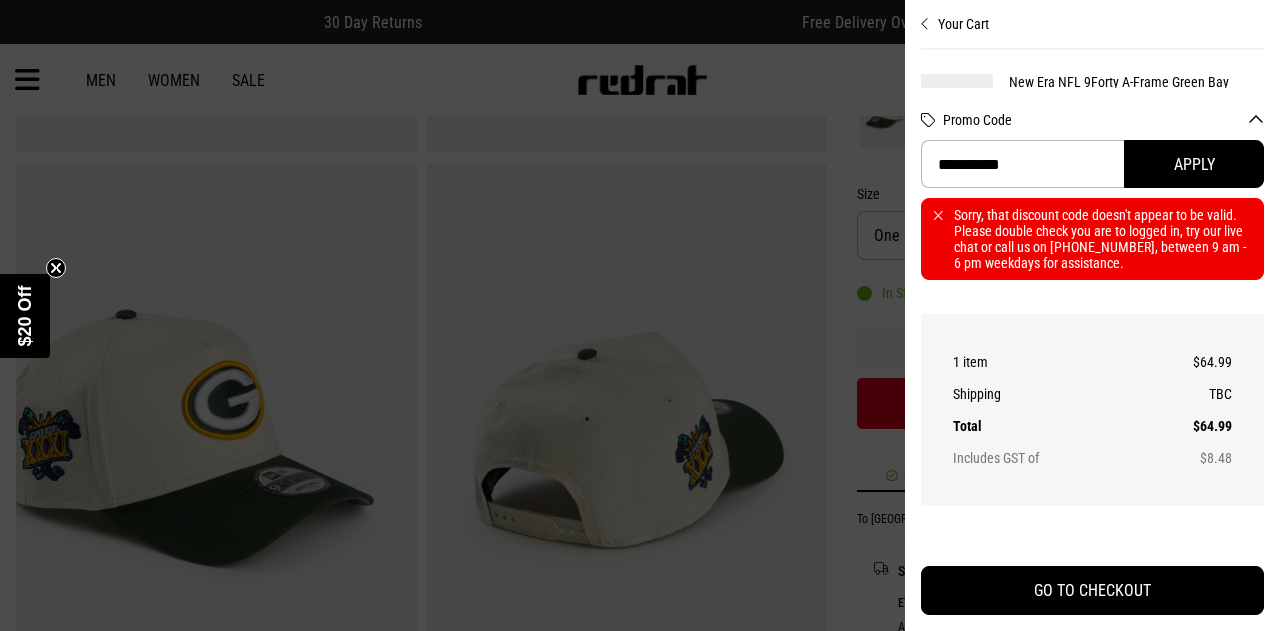 click on "Sorry, that discount code doesn't appear to be valid. Please double check you are to logged in, try our live chat or call us on 0800 728 728, between 9 am - 6 pm weekdays for assistance." at bounding box center (1092, 239) 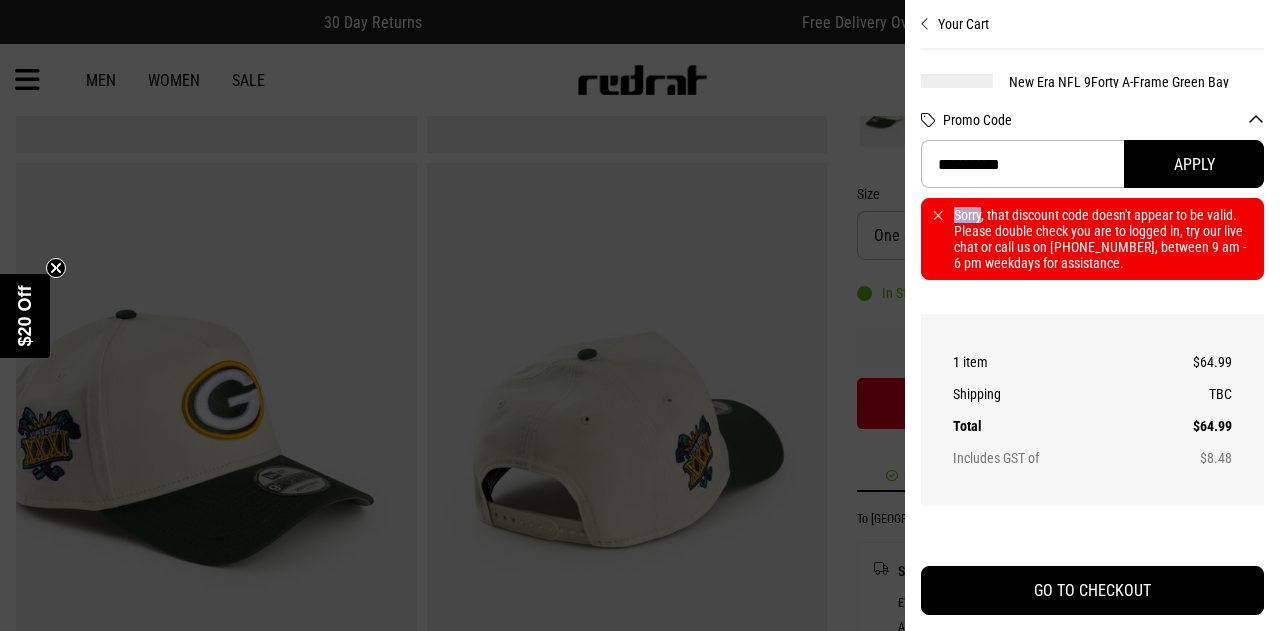 click on "Sorry, that discount code doesn't appear to be valid. Please double check you are to logged in, try our live chat or call us on 0800 728 728, between 9 am - 6 pm weekdays for assistance." at bounding box center (1092, 239) 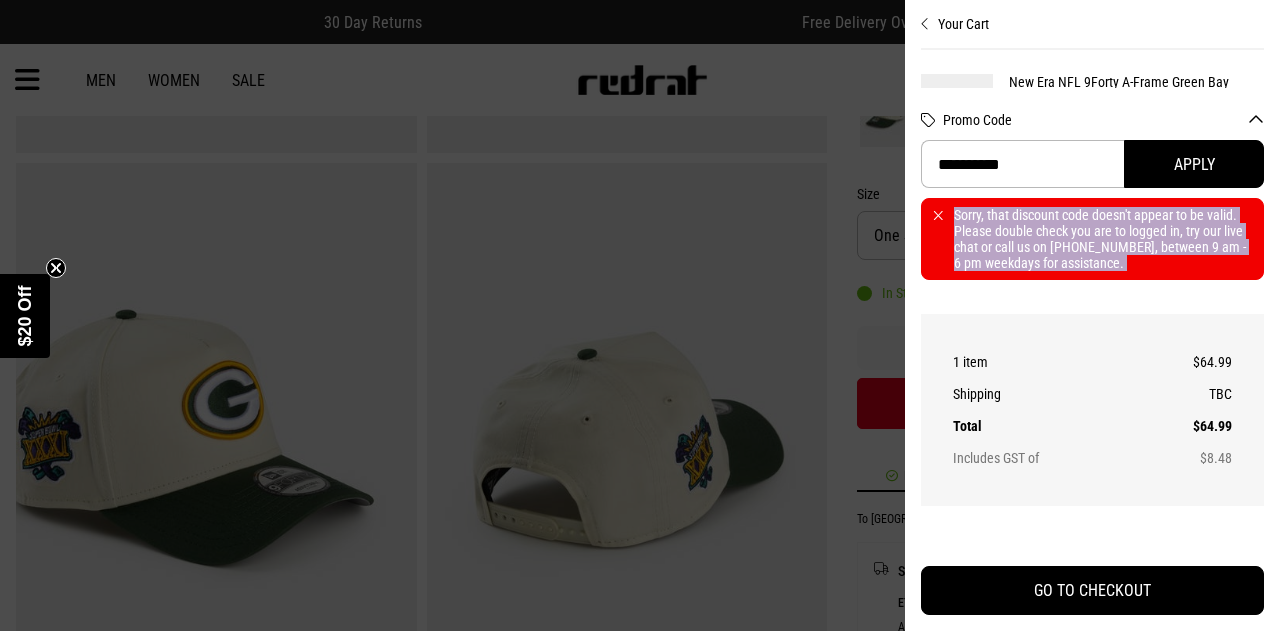click on "Sorry, that discount code doesn't appear to be valid. Please double check you are to logged in, try our live chat or call us on 0800 728 728, between 9 am - 6 pm weekdays for assistance." at bounding box center [1092, 239] 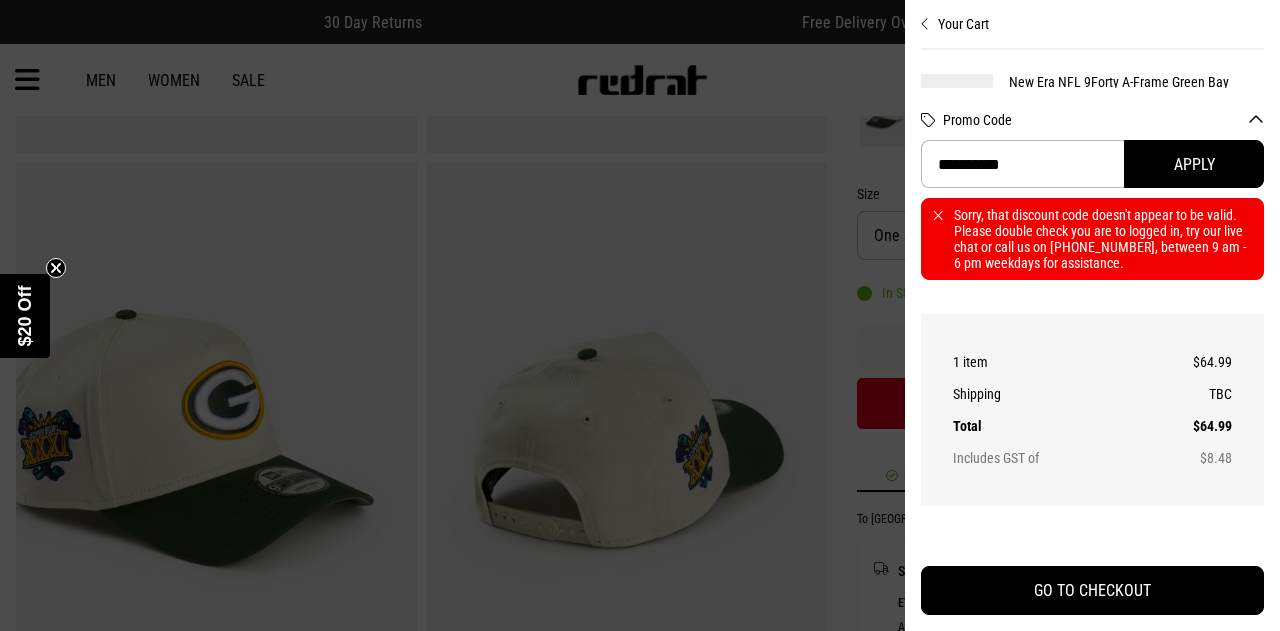 click on "Sorry, that discount code doesn't appear to be valid. Please double check you are to logged in, try our live chat or call us on 0800 728 728, between 9 am - 6 pm weekdays for assistance." at bounding box center [1092, 239] 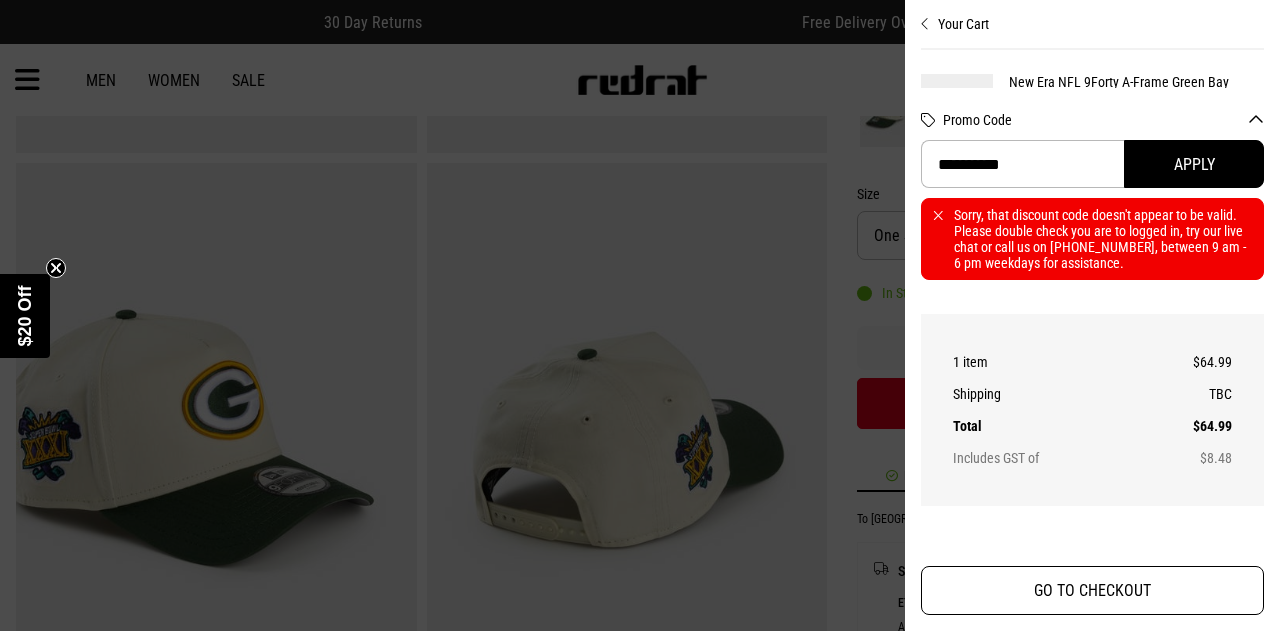 click on "GO TO CHECKOUT" at bounding box center [1092, 590] 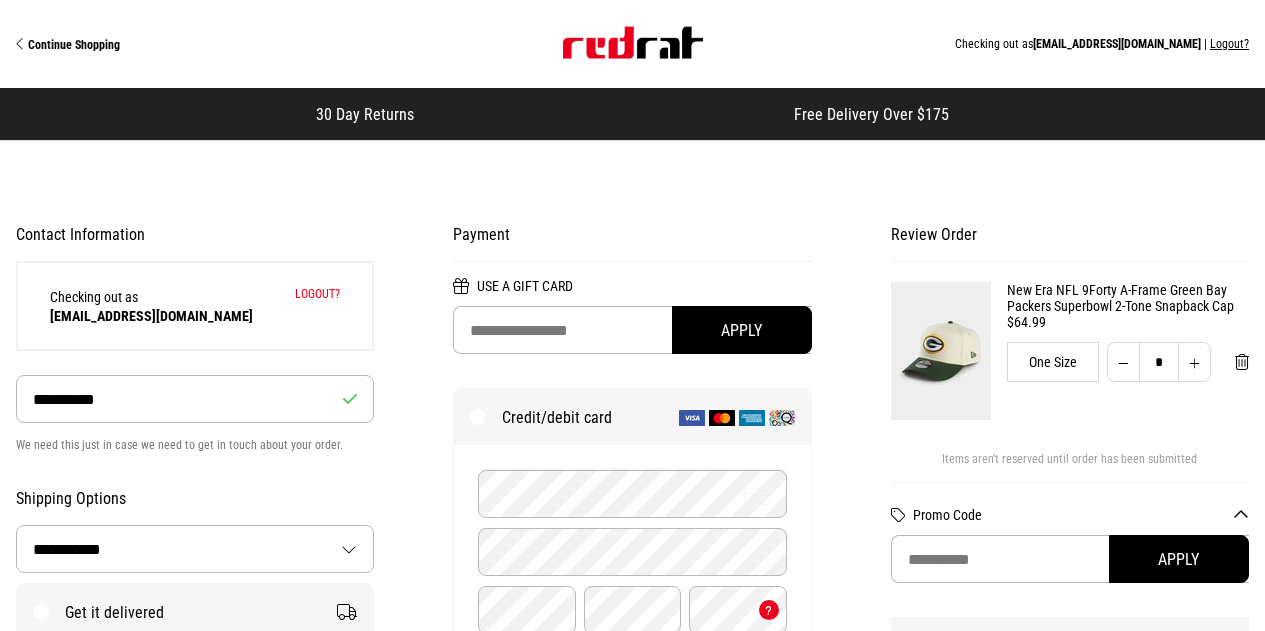 select on "**********" 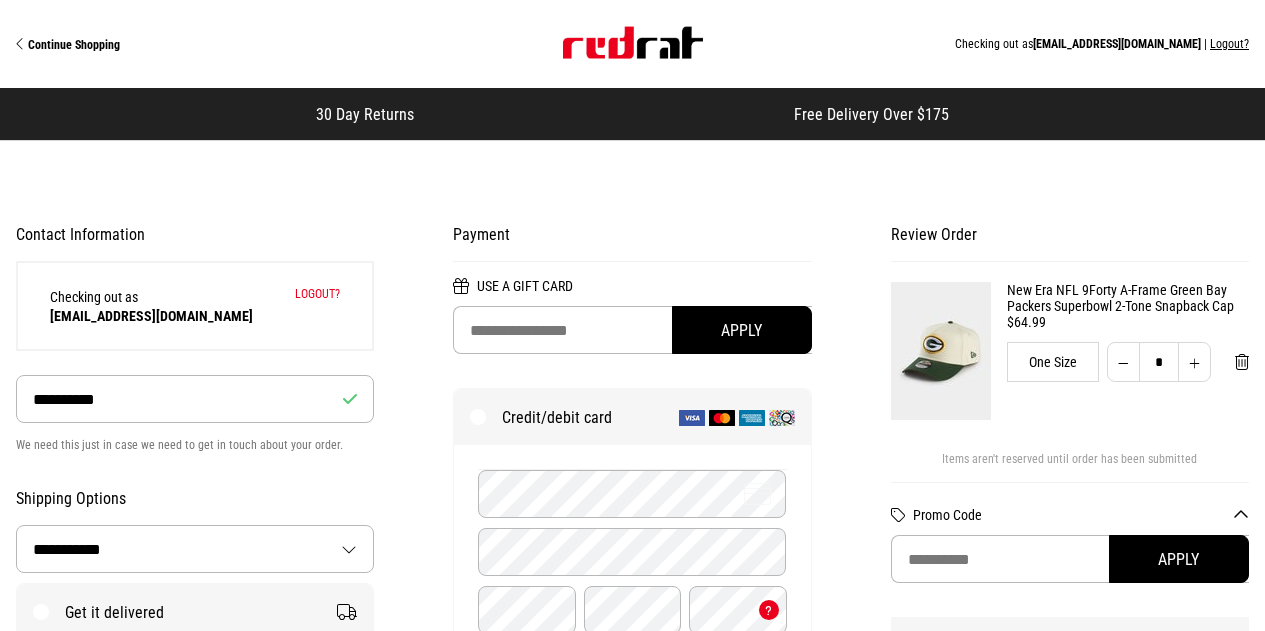 scroll, scrollTop: 0, scrollLeft: 0, axis: both 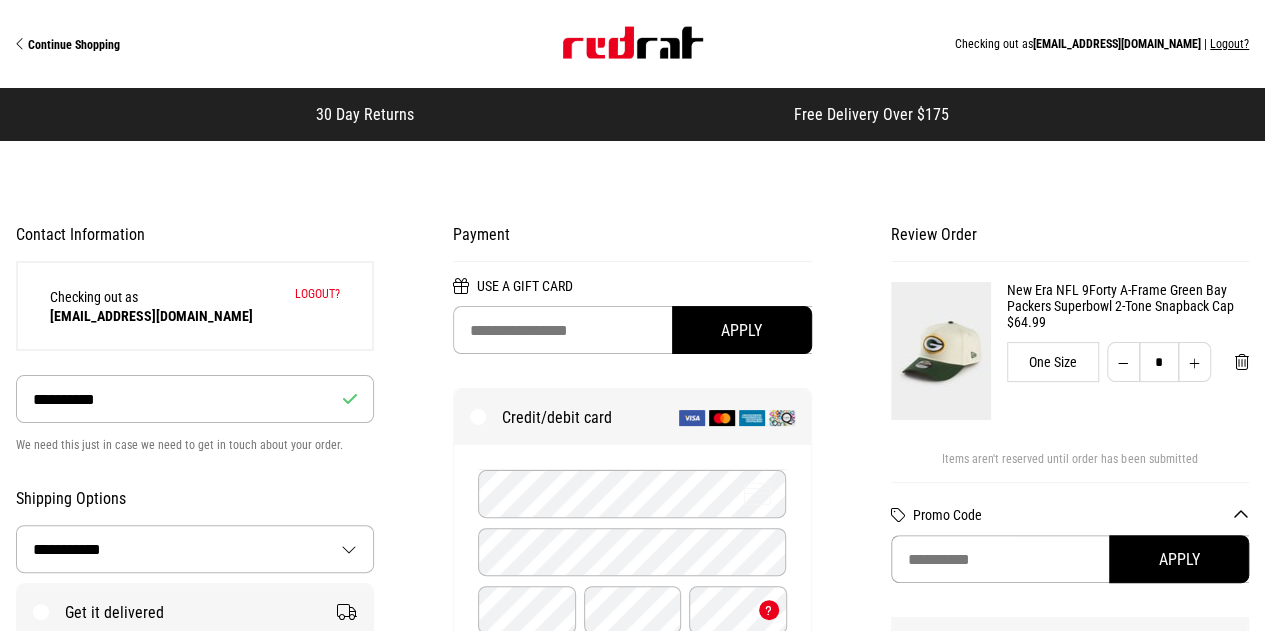 click at bounding box center (1070, 559) 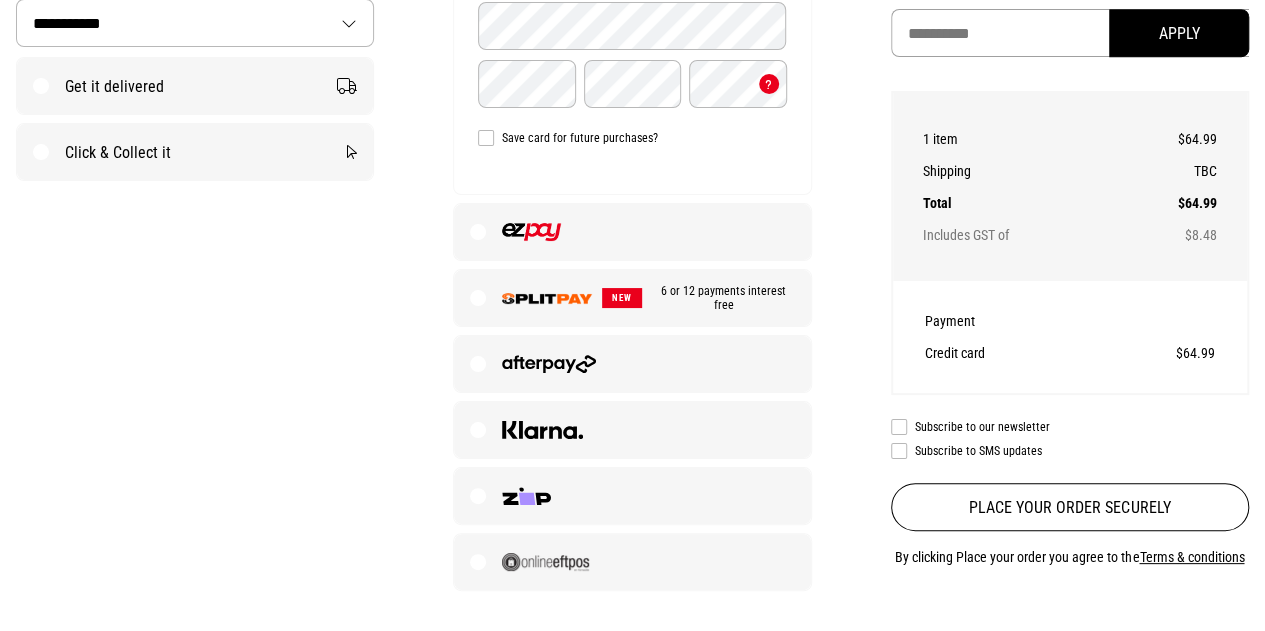 scroll, scrollTop: 525, scrollLeft: 0, axis: vertical 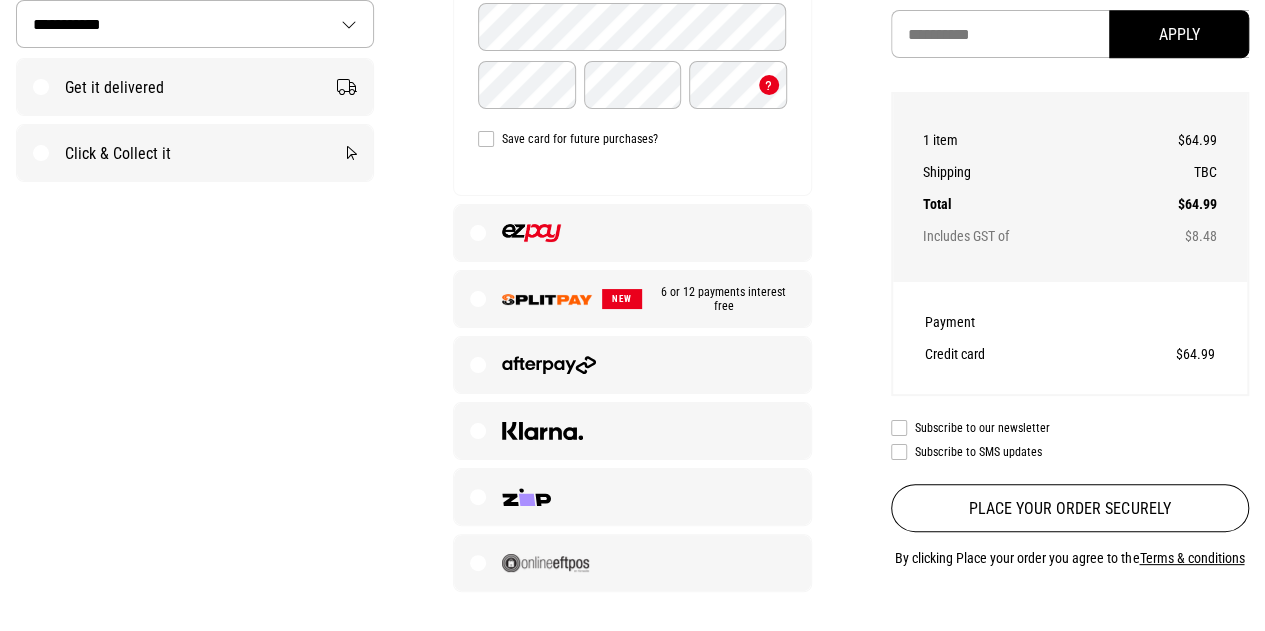 drag, startPoint x: 1061, startPoint y: 563, endPoint x: 378, endPoint y: 416, distance: 698.64014 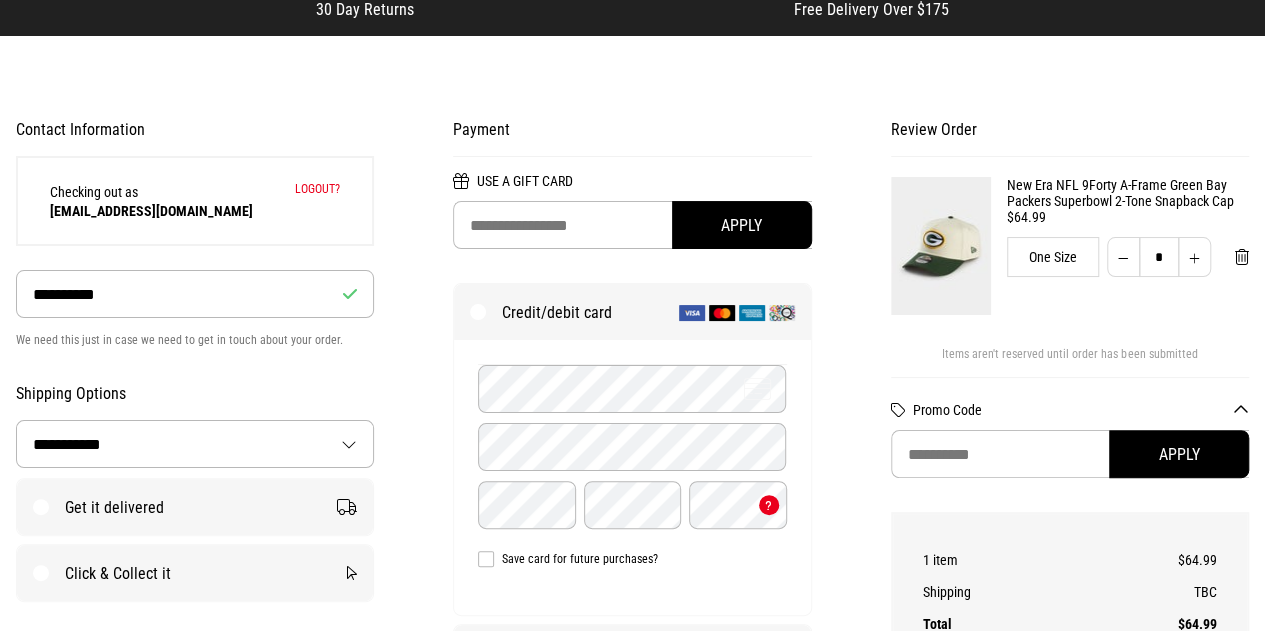 scroll, scrollTop: 0, scrollLeft: 0, axis: both 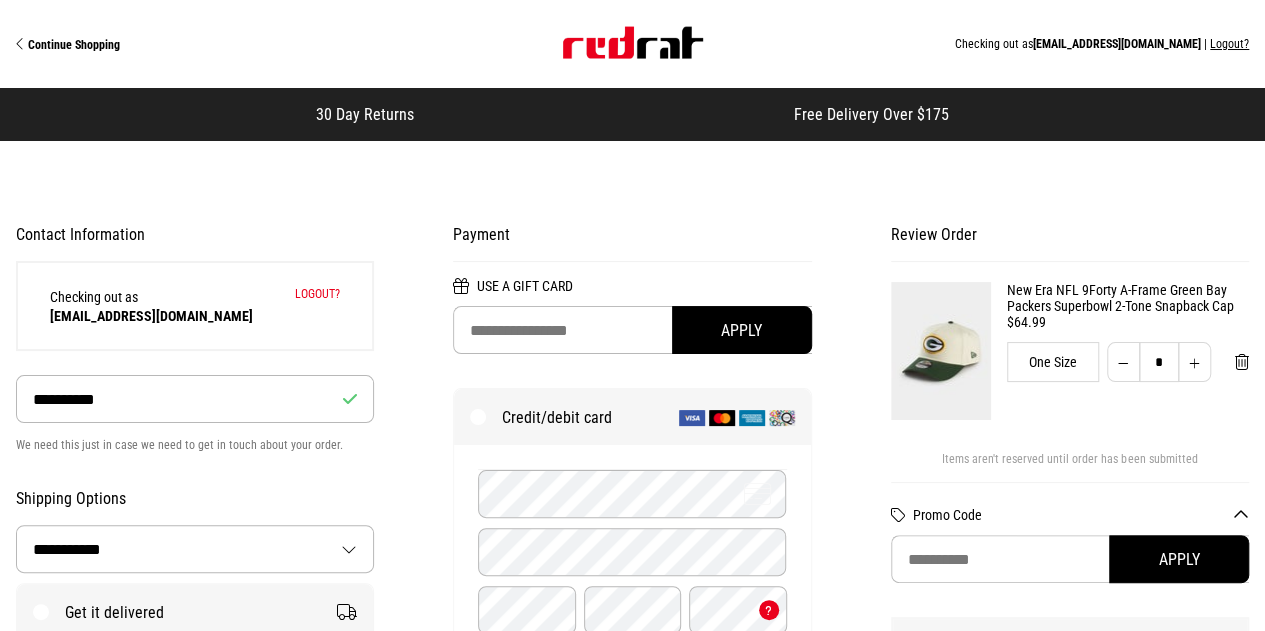 click on "Continue Shopping" at bounding box center (74, 45) 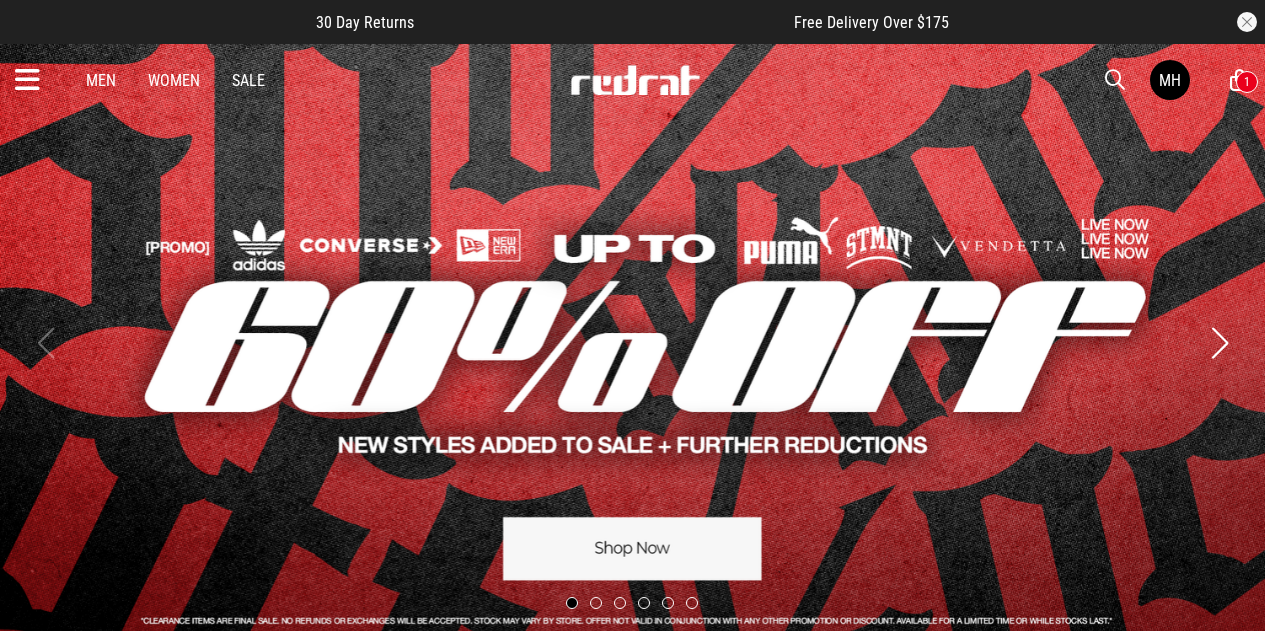 scroll, scrollTop: 0, scrollLeft: 0, axis: both 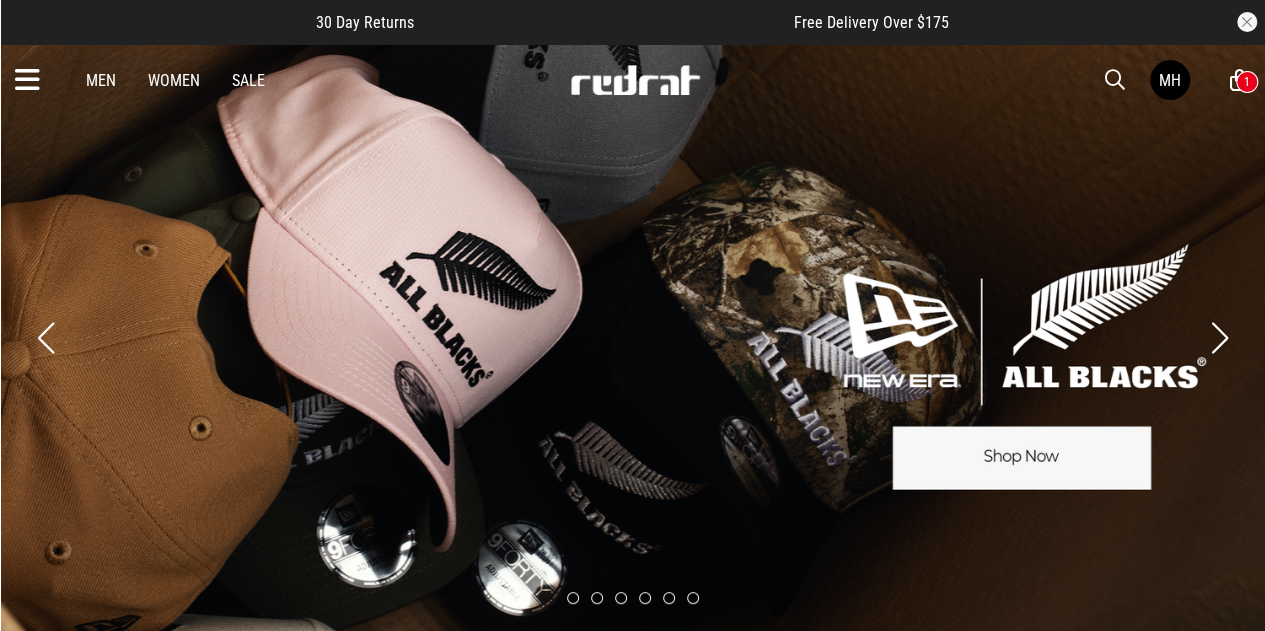 click at bounding box center [45, 338] 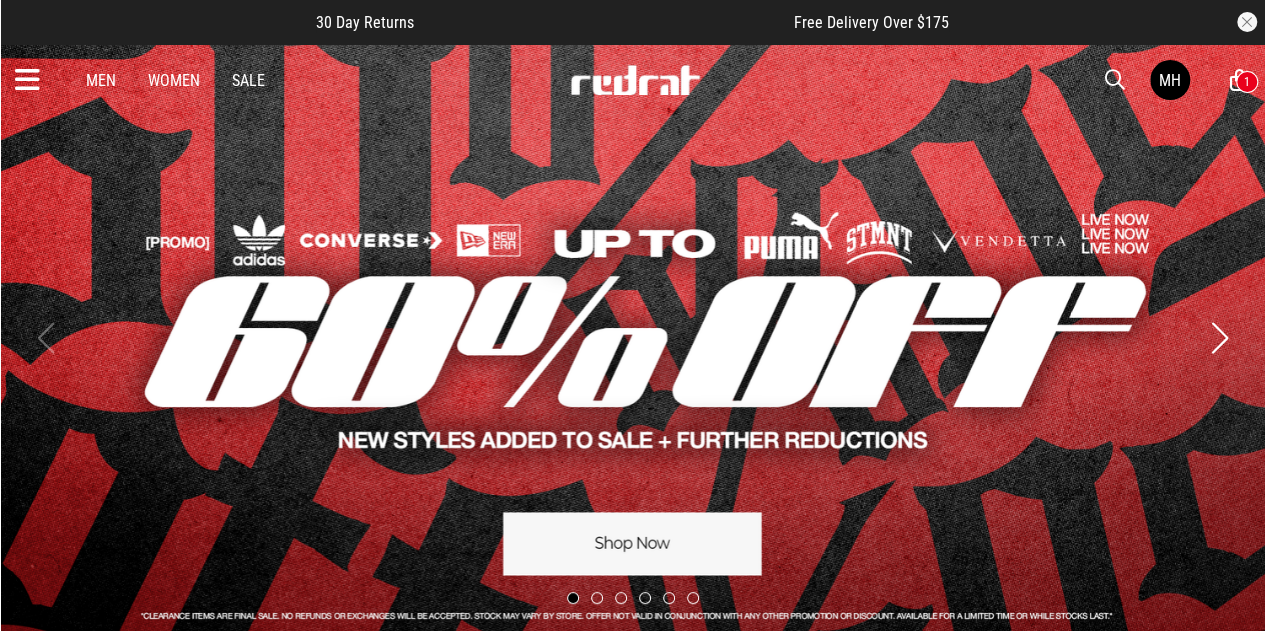 click at bounding box center [632, 338] 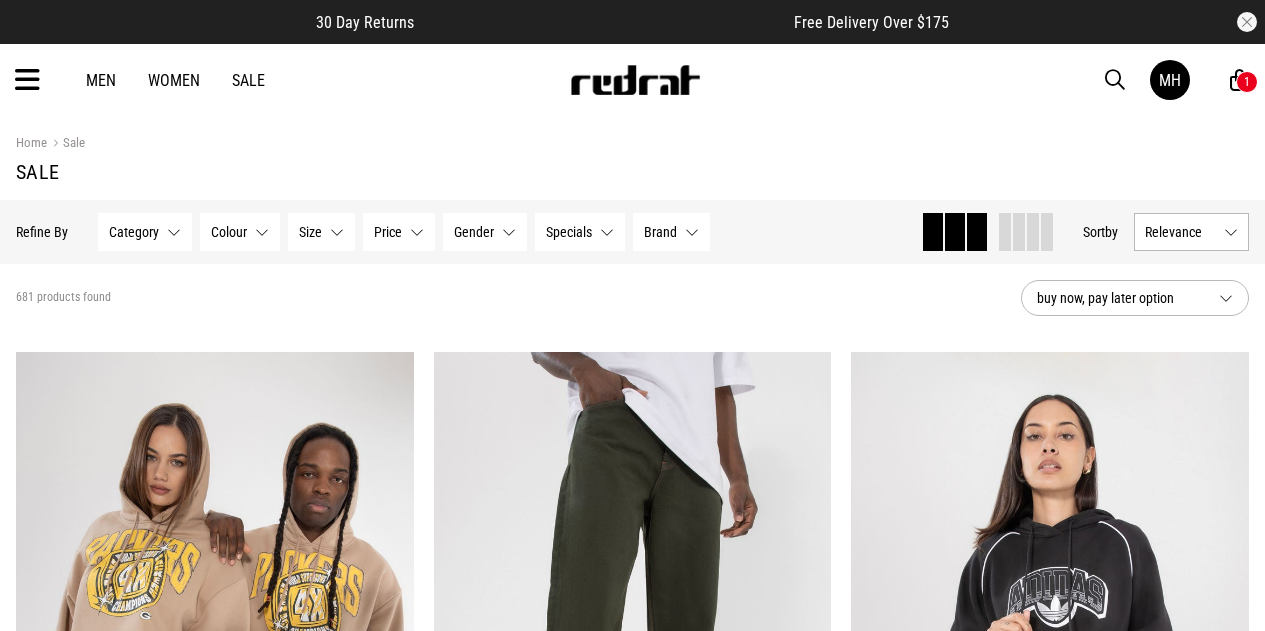 scroll, scrollTop: 0, scrollLeft: 0, axis: both 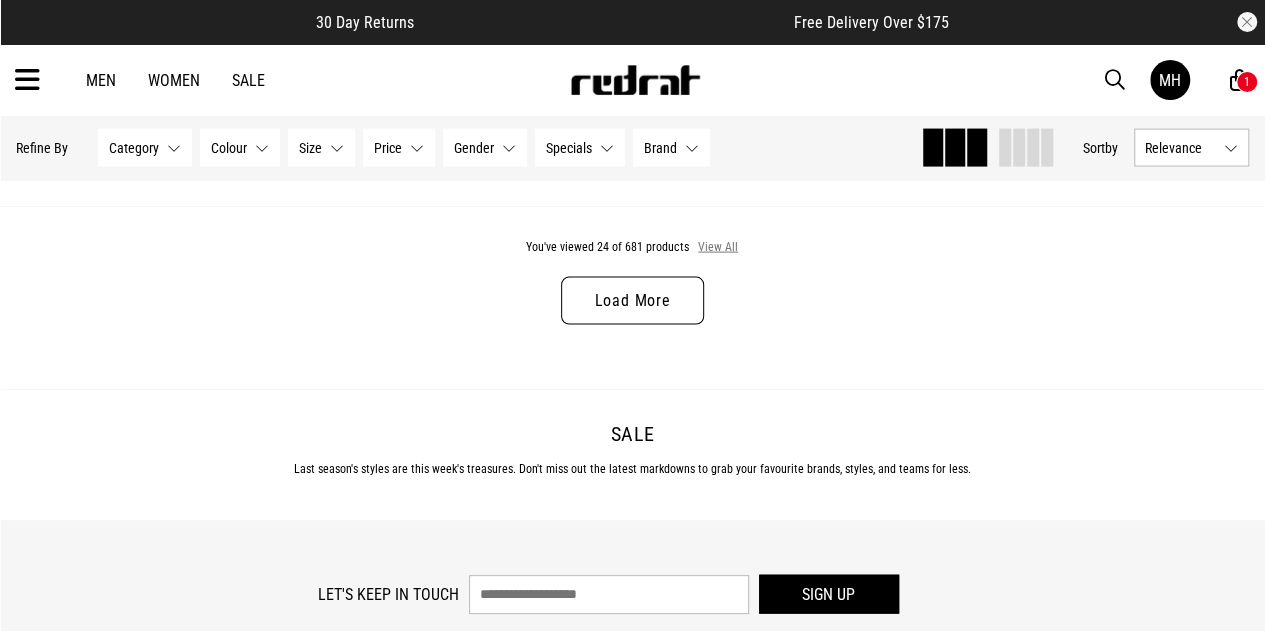 click on "View All" at bounding box center [718, 248] 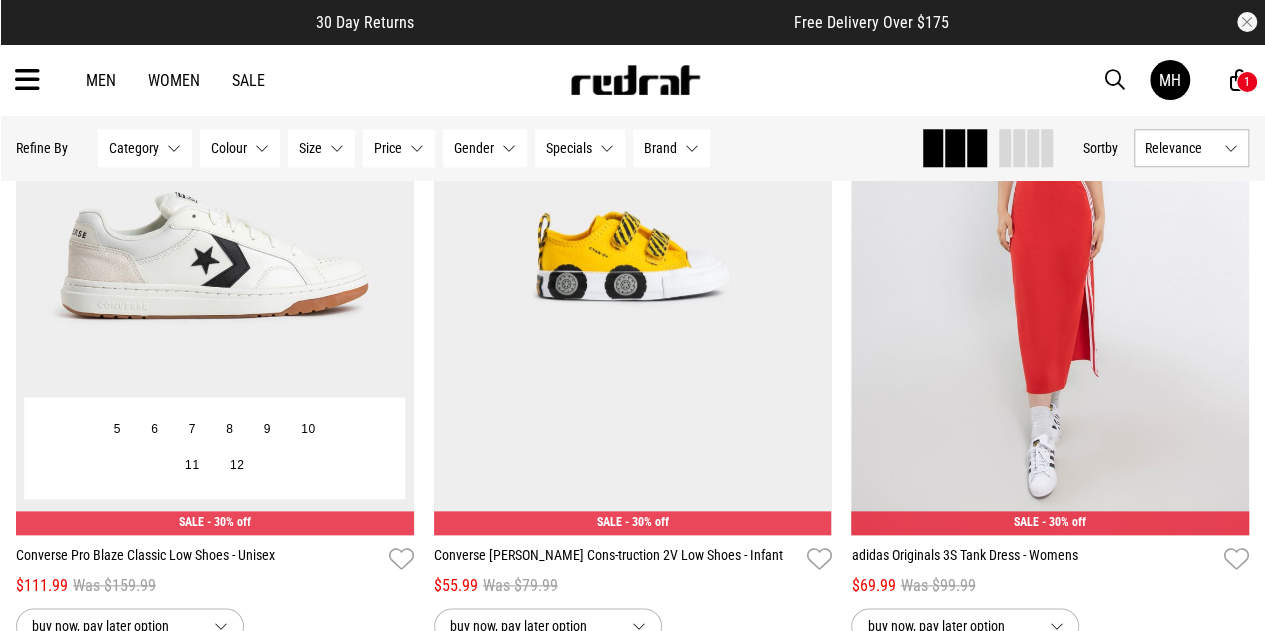 scroll, scrollTop: 24092, scrollLeft: 0, axis: vertical 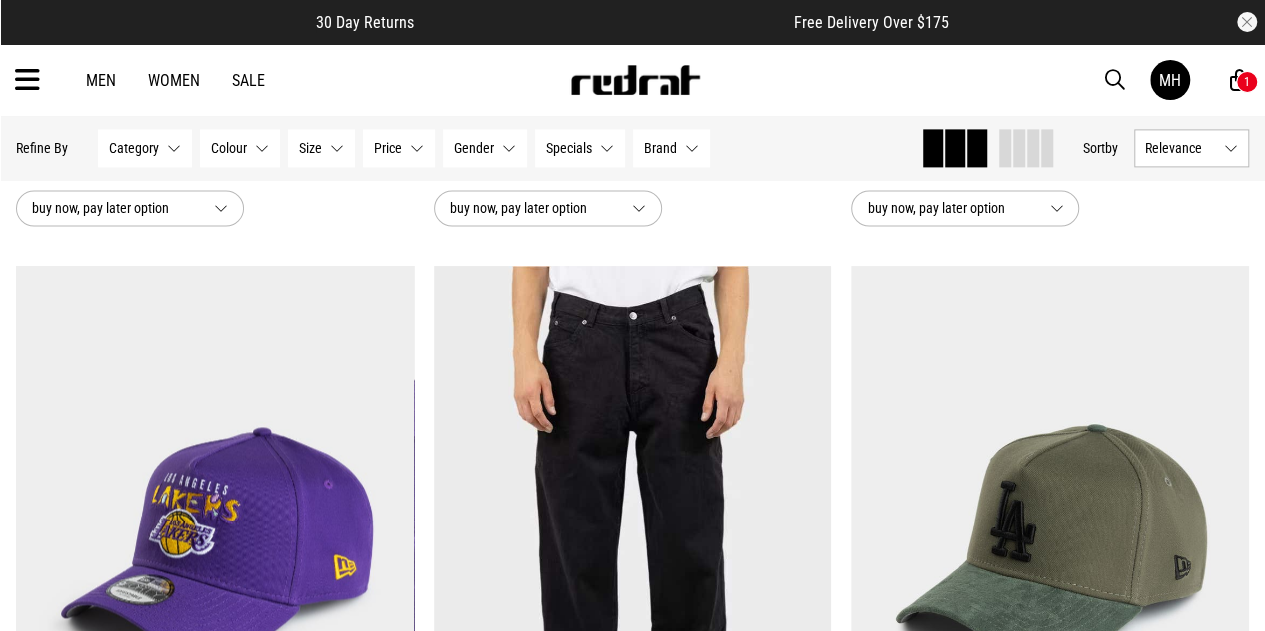 click on "Category" at bounding box center [134, 148] 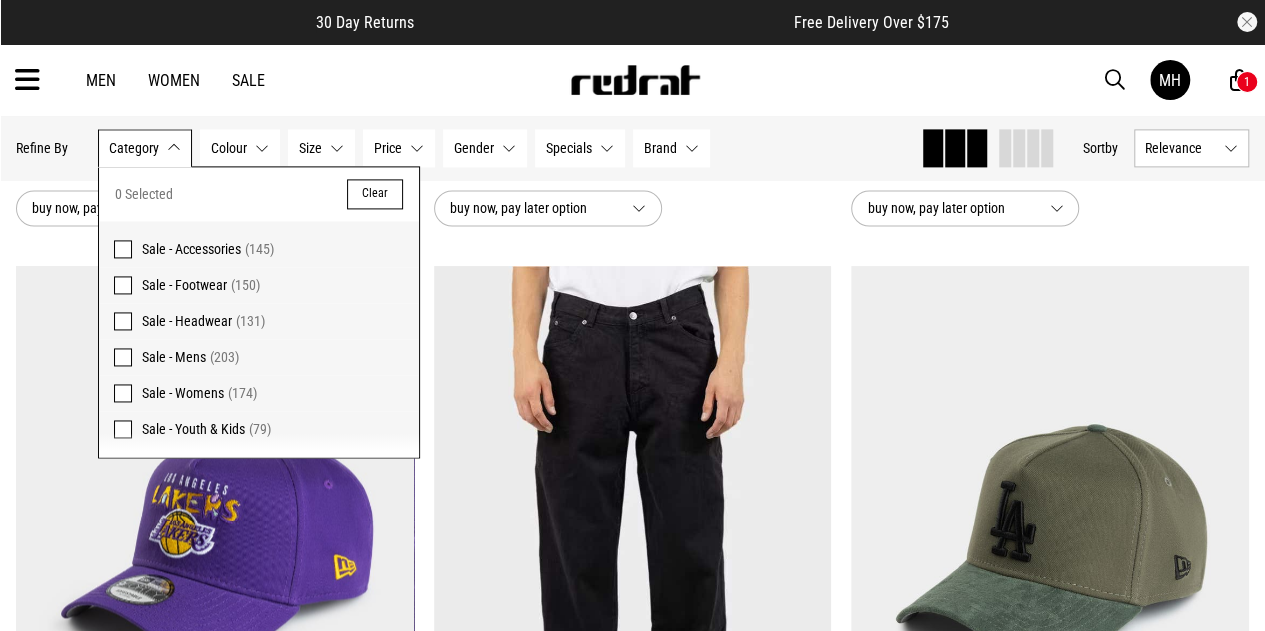 click on "Sale - Mens" at bounding box center (174, 357) 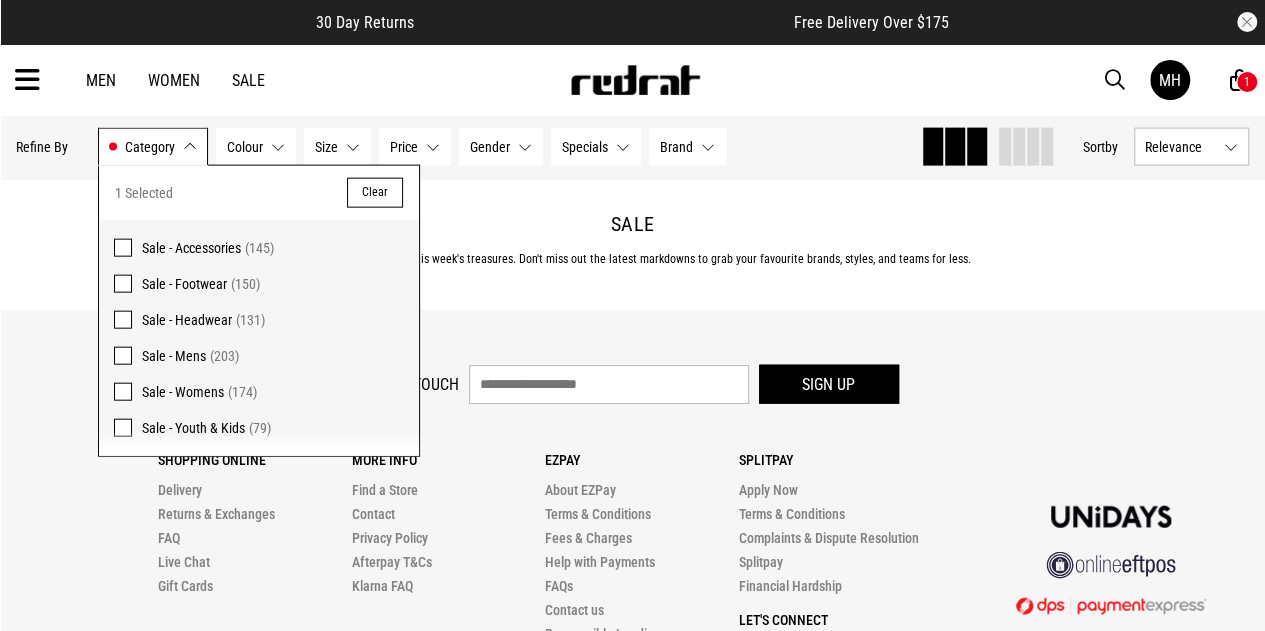 scroll, scrollTop: 5974, scrollLeft: 0, axis: vertical 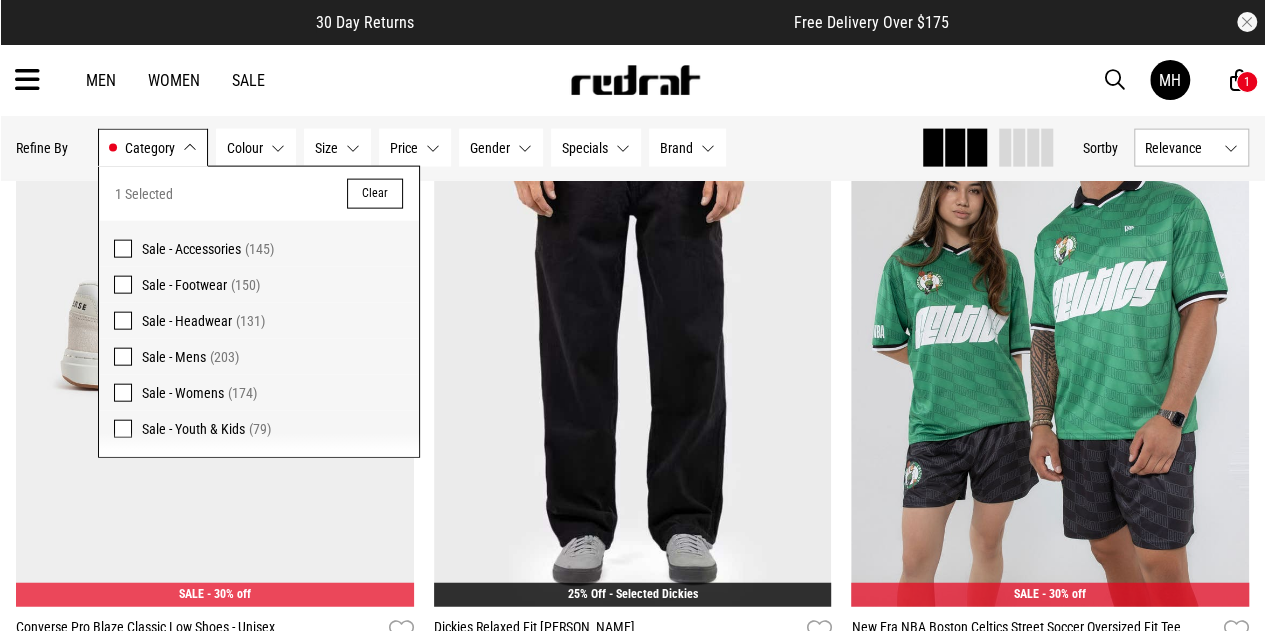 click on "Hide   Refine s   Refine By      Filters  Category  Sale - Mens   Category  1 Selected  Clear  Sale - Accessories (145) Sale - Footwear (150) Sale - Headwear (131) Sale - Mens (203) Sale - Womens (174) Sale - Youth & Kids (79) Colour  None selected   Colour  0 Selected  Clear  Beige (5) Black (72) Blue (17) Brown (10) Gold (1) Green (12) Grey (9) Maroon (3) Multi (12) Orange (2) Pink (4) Purple (2) Red (9) Unknown (1) White (43) Yellow (1) Size  None selected   Size  0 Selected  Clear  5 (16) 6 (16) 7 (27) 8 (30) 9 (33) 10 (34) 11 (38) 12 (47) 13 (37) 14 (20) 26 (1) 28 (2) 30 (2) 32 (4) 34 (4) 36 (2) 38 (3) 40 (1) 42 (1) 44 (2) 46 (1) 2XL (35) 3.5-6 (1) 39/40 (1) 3XL (13) 4XL (12) 5XL (12) L (46) M (58) Nil (2) S (61) XL (50) Price  None selected   Price  0 Selected  Clear  $0 - $10 (2) $100 - $150 (18) $11 - $20 (4) $150 - $200 (4) $200+ (2) $21 - $30 (16) $30 - $50 (39) $50 - $100 (118) Gender  None selected   Gender  0 Selected  Clear  Mens (199) Womens (121) Specials  None selected   Specials   Clear" at bounding box center [632, 148] 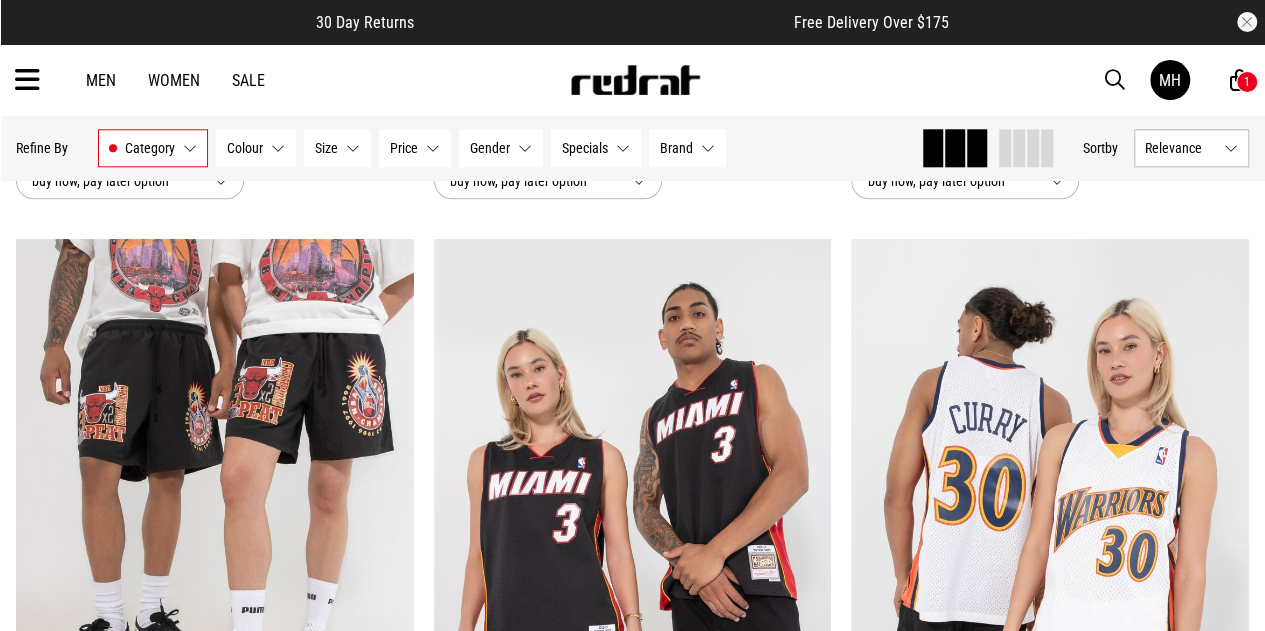 scroll, scrollTop: 8606, scrollLeft: 0, axis: vertical 